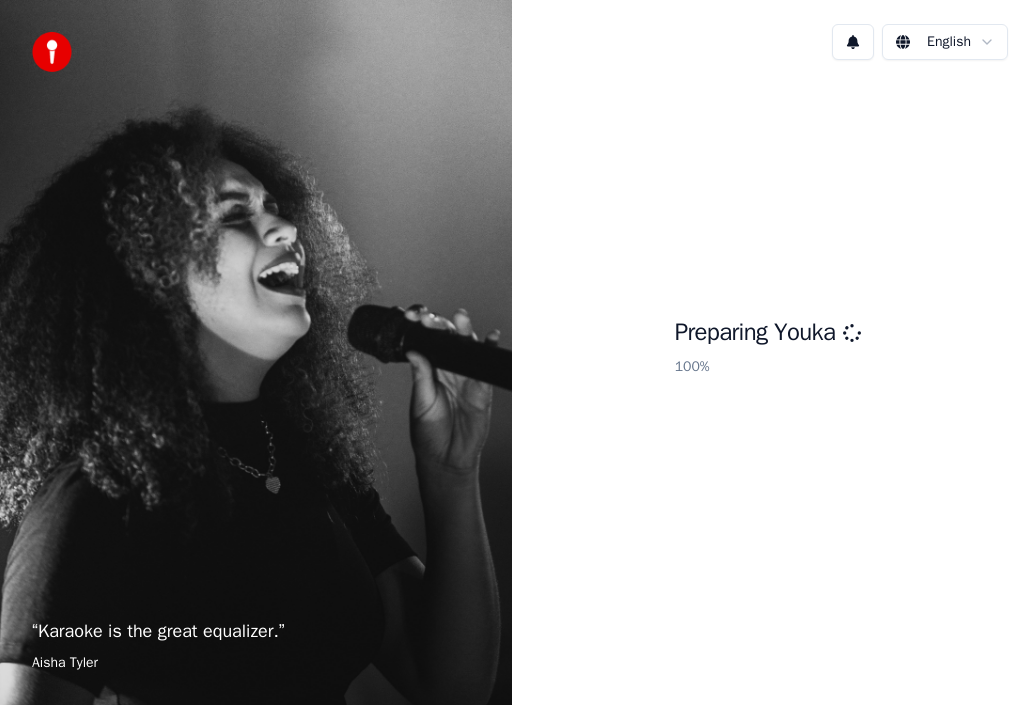 scroll, scrollTop: 0, scrollLeft: 0, axis: both 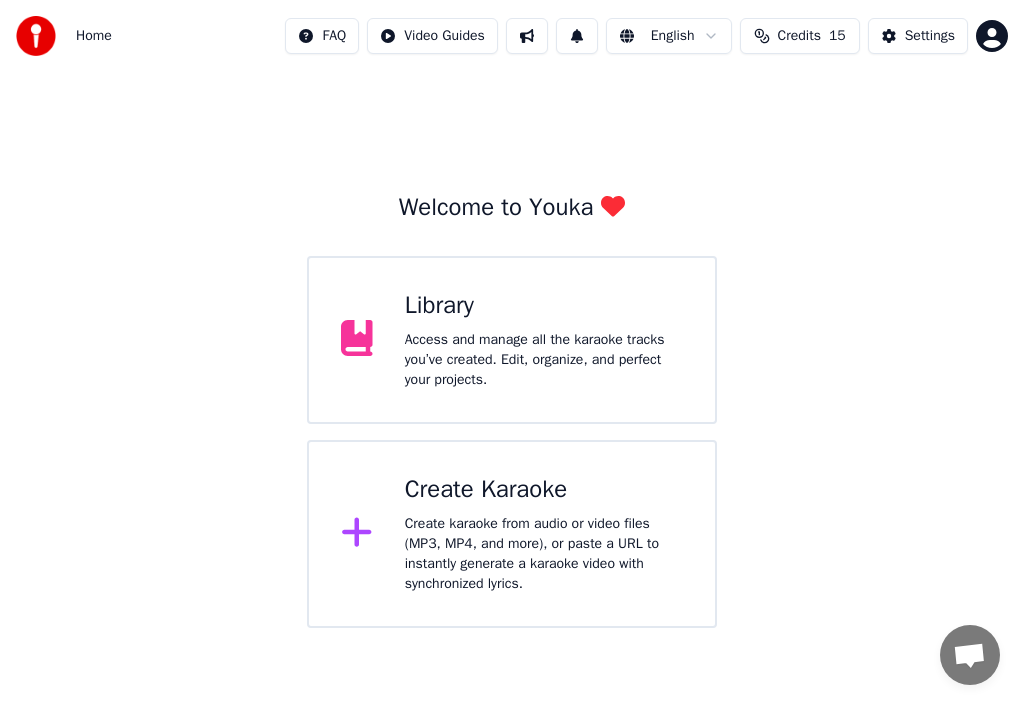 click 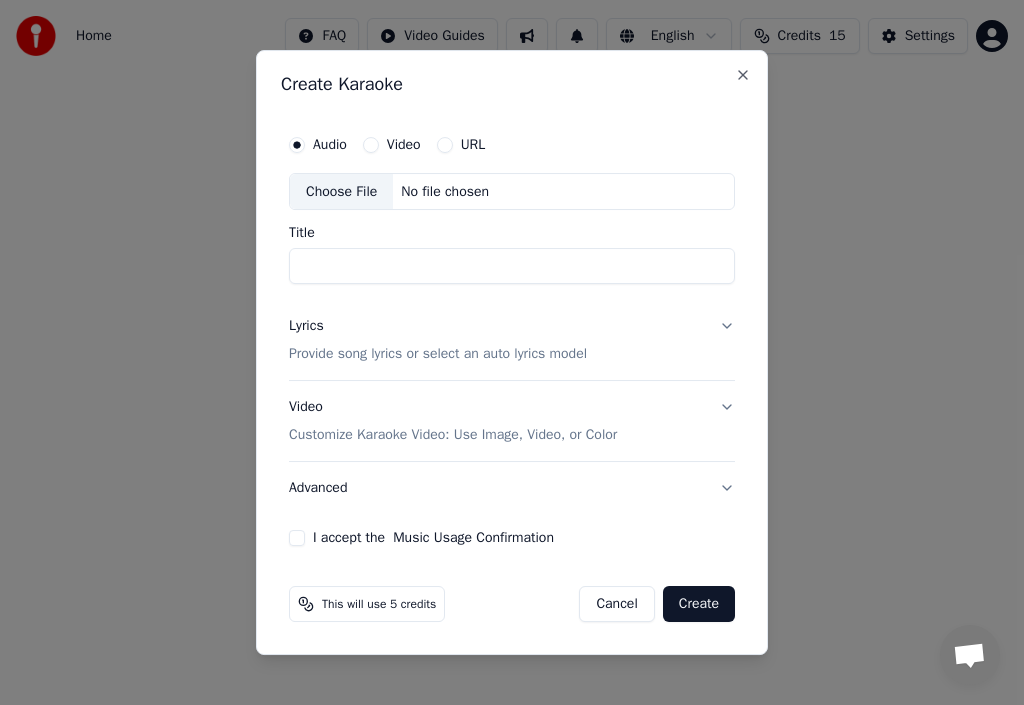 click on "Choose File" at bounding box center [341, 192] 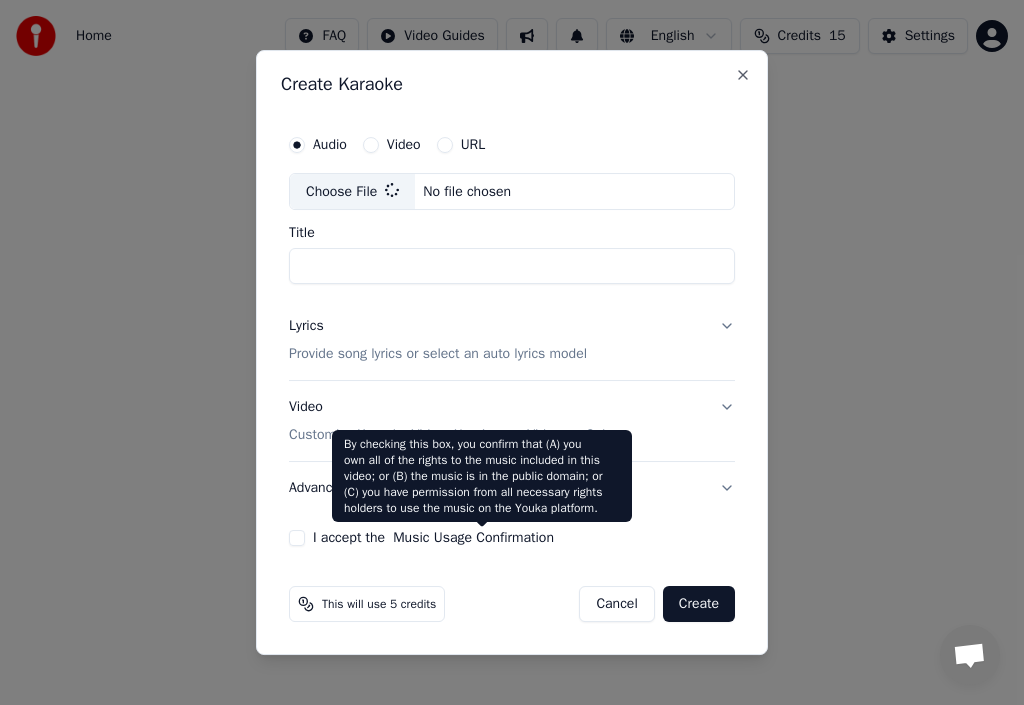 type on "**********" 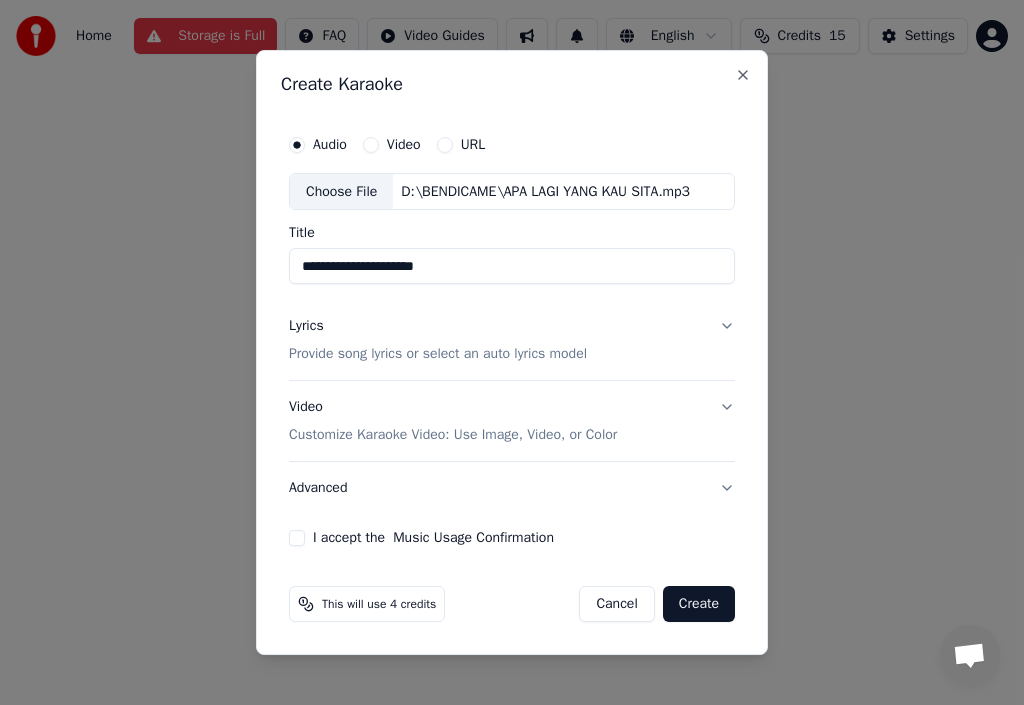 click on "Provide song lyrics or select an auto lyrics model" at bounding box center (438, 355) 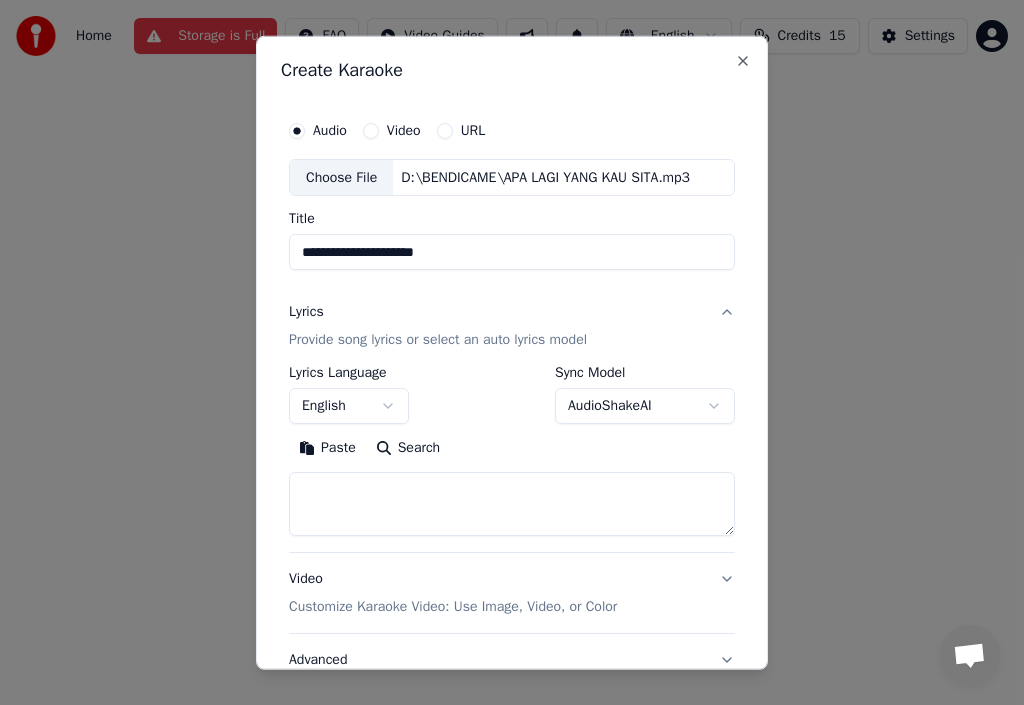 click on "Paste" at bounding box center [327, 448] 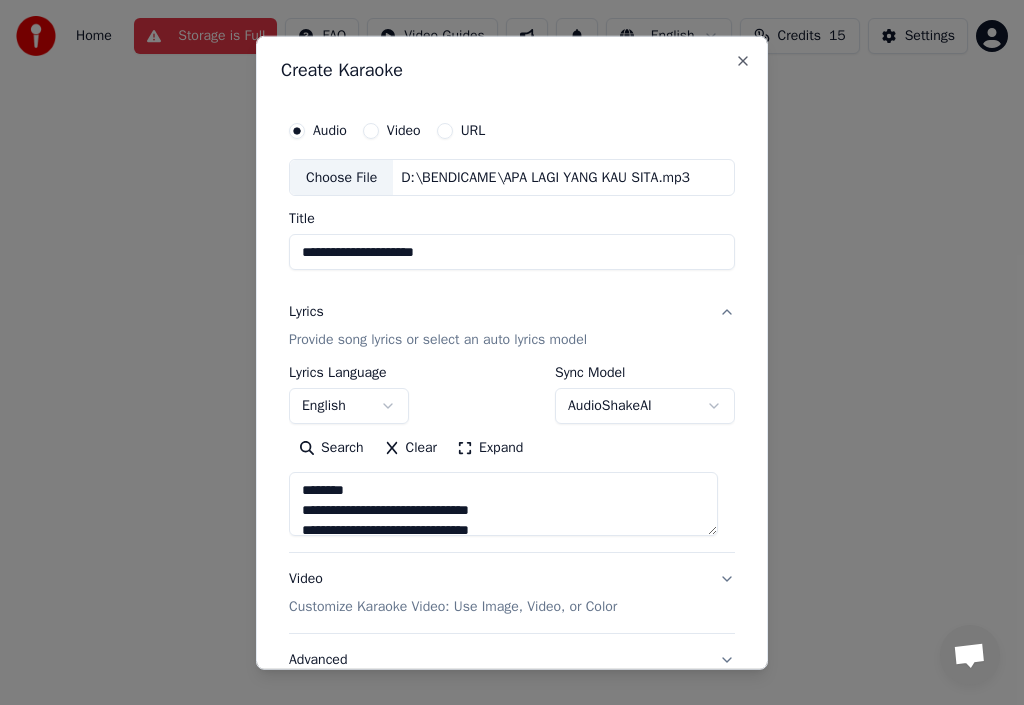 click at bounding box center (503, 504) 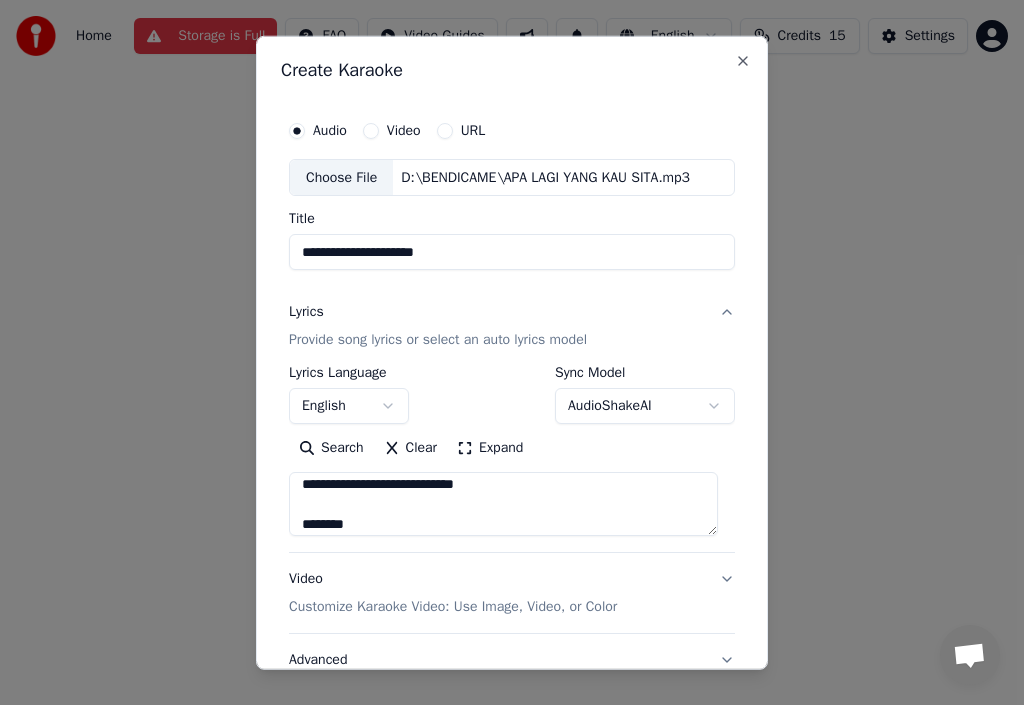 scroll, scrollTop: 86, scrollLeft: 0, axis: vertical 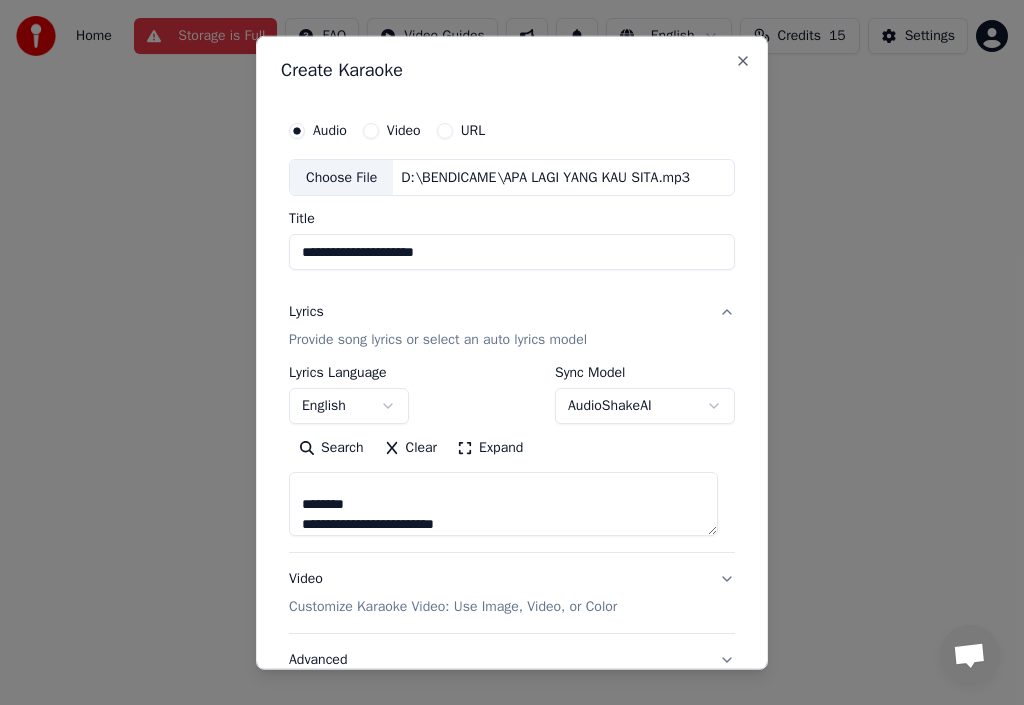 click on "**********" at bounding box center (503, 504) 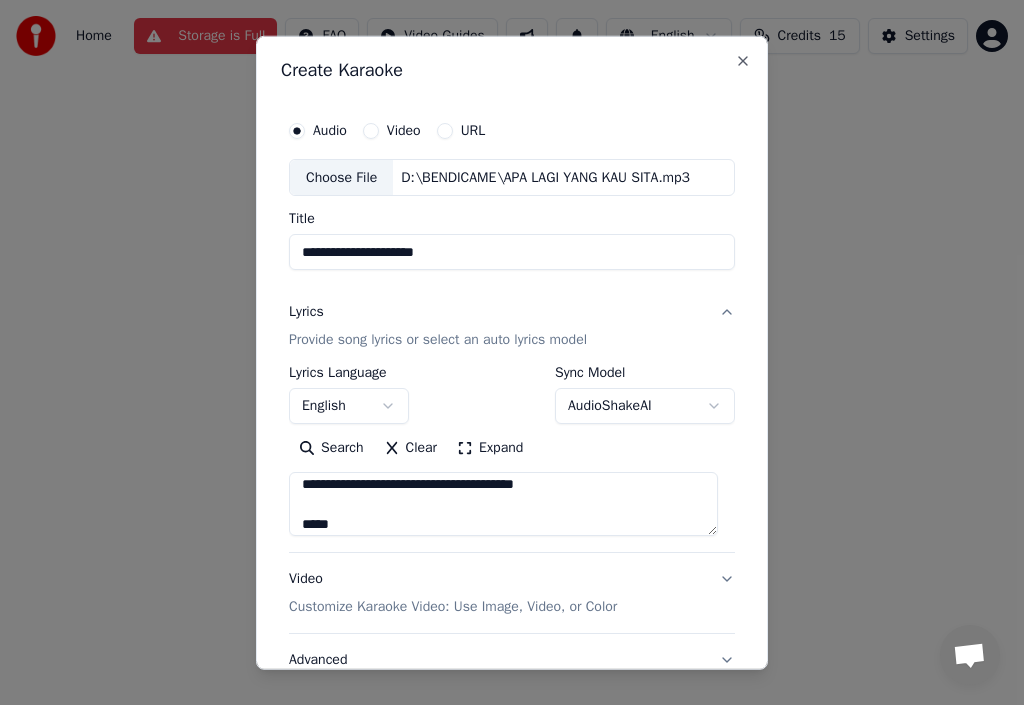 scroll, scrollTop: 206, scrollLeft: 0, axis: vertical 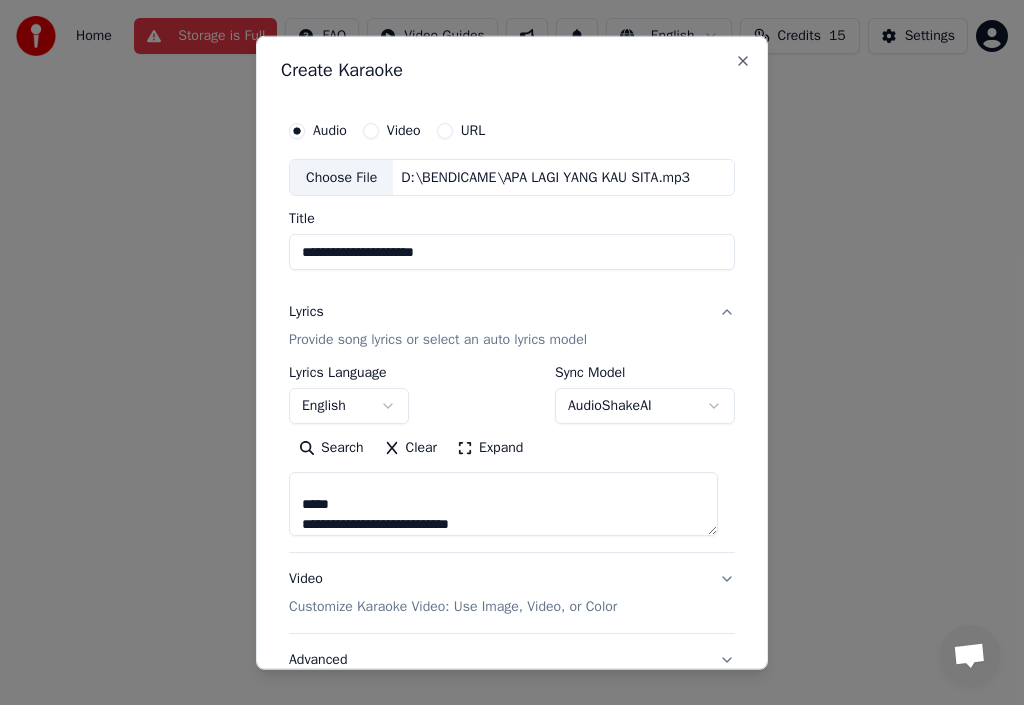 click on "**********" at bounding box center (503, 504) 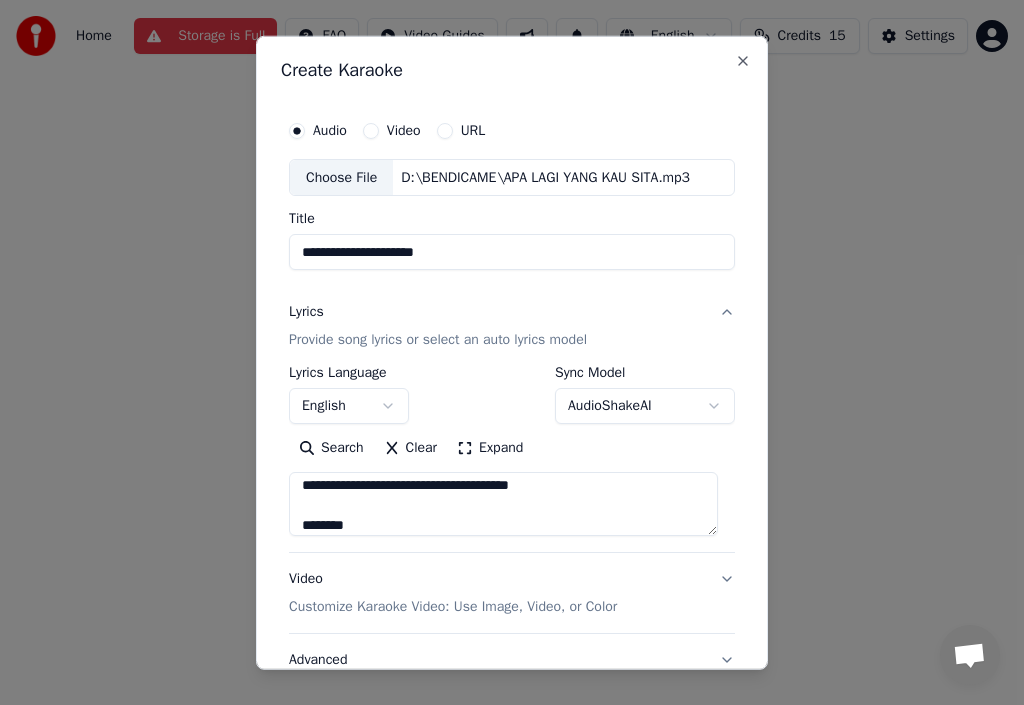 scroll, scrollTop: 325, scrollLeft: 0, axis: vertical 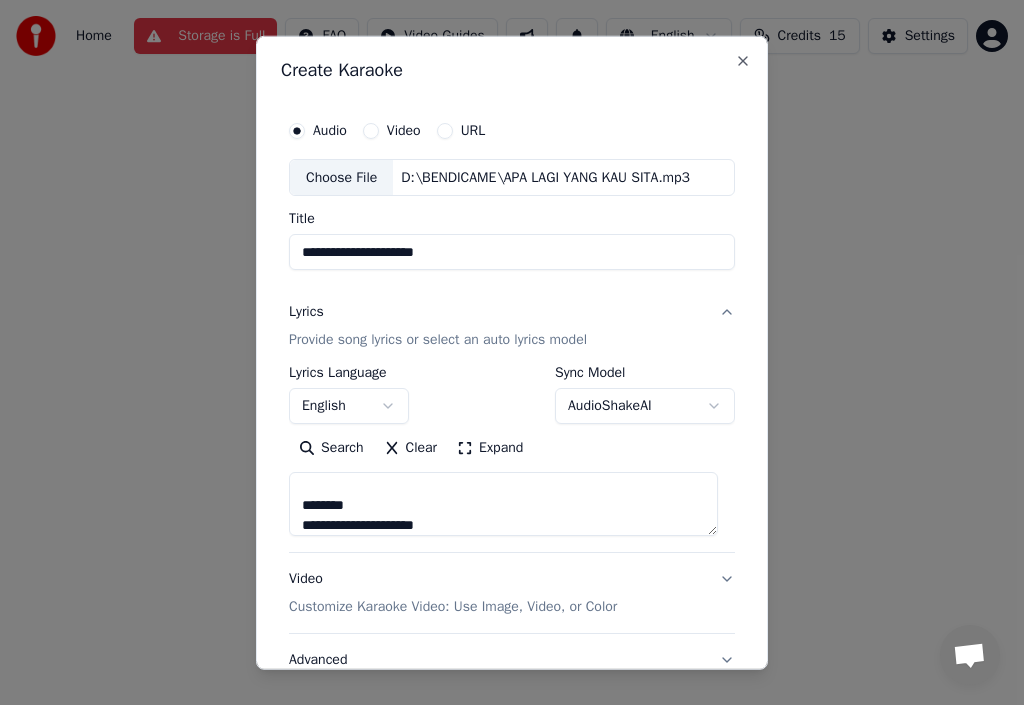 click on "**********" at bounding box center [503, 504] 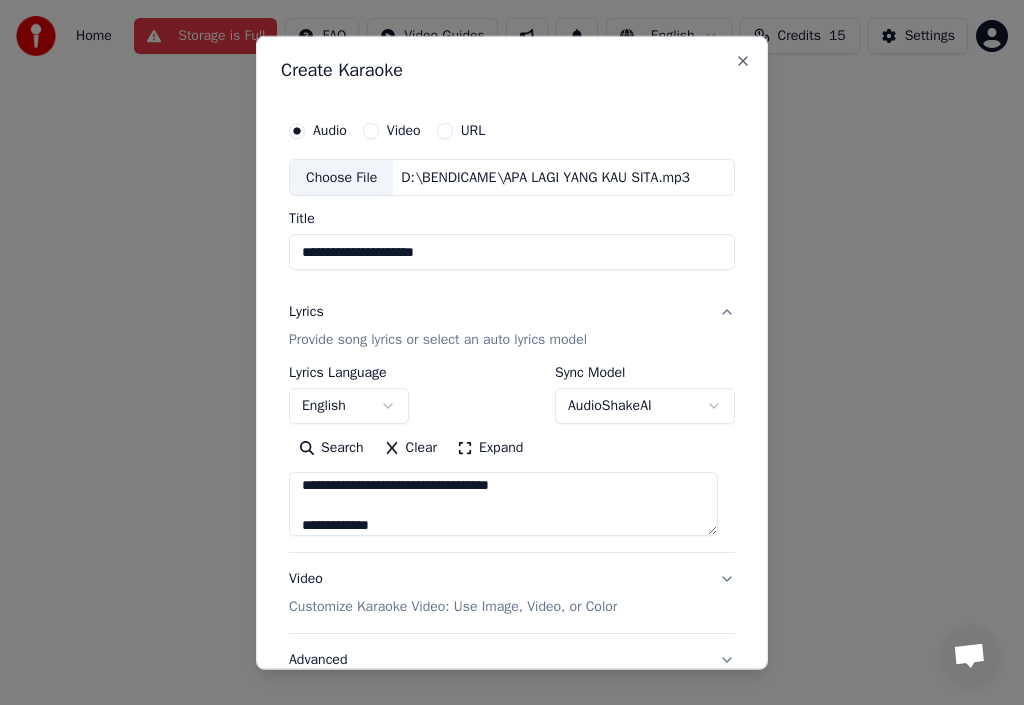 scroll, scrollTop: 445, scrollLeft: 0, axis: vertical 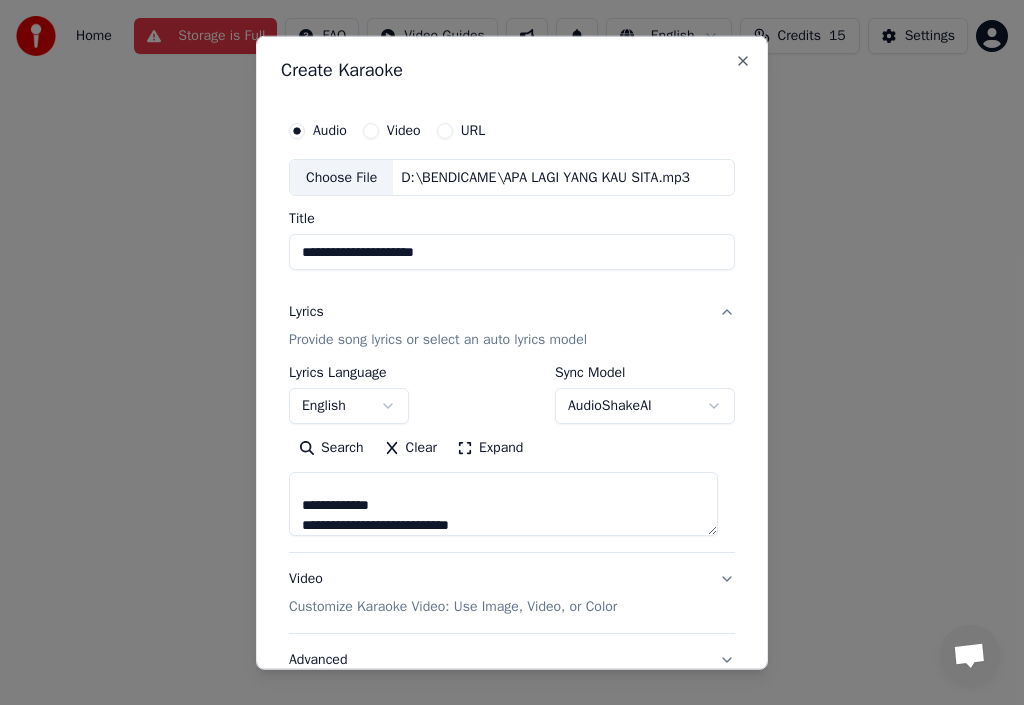click on "**********" at bounding box center (503, 504) 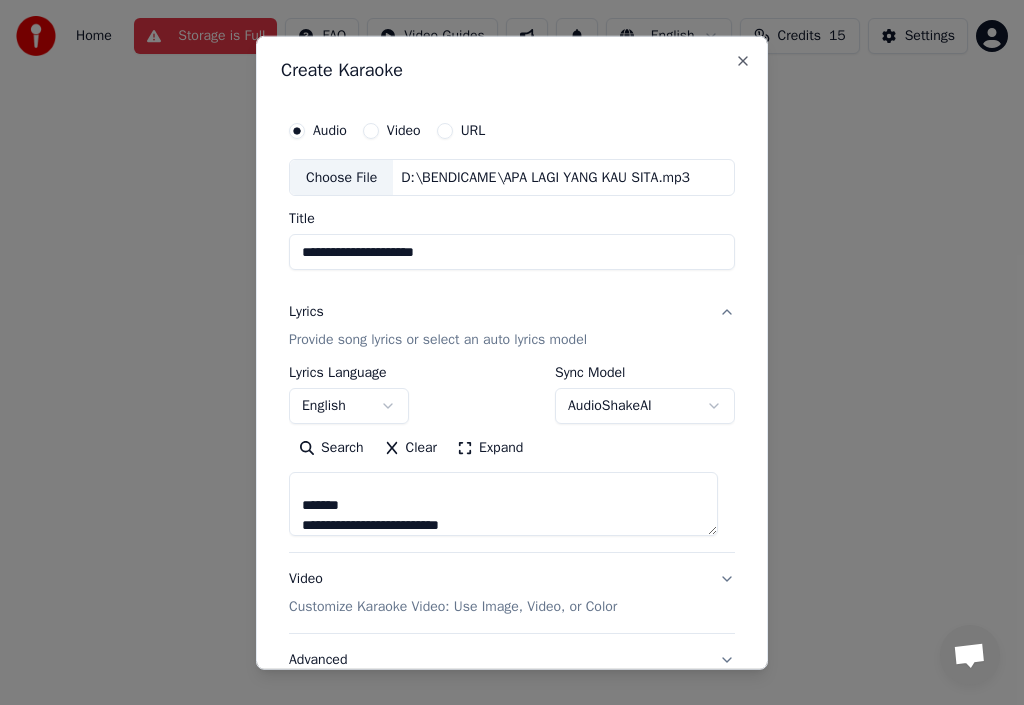 scroll, scrollTop: 585, scrollLeft: 0, axis: vertical 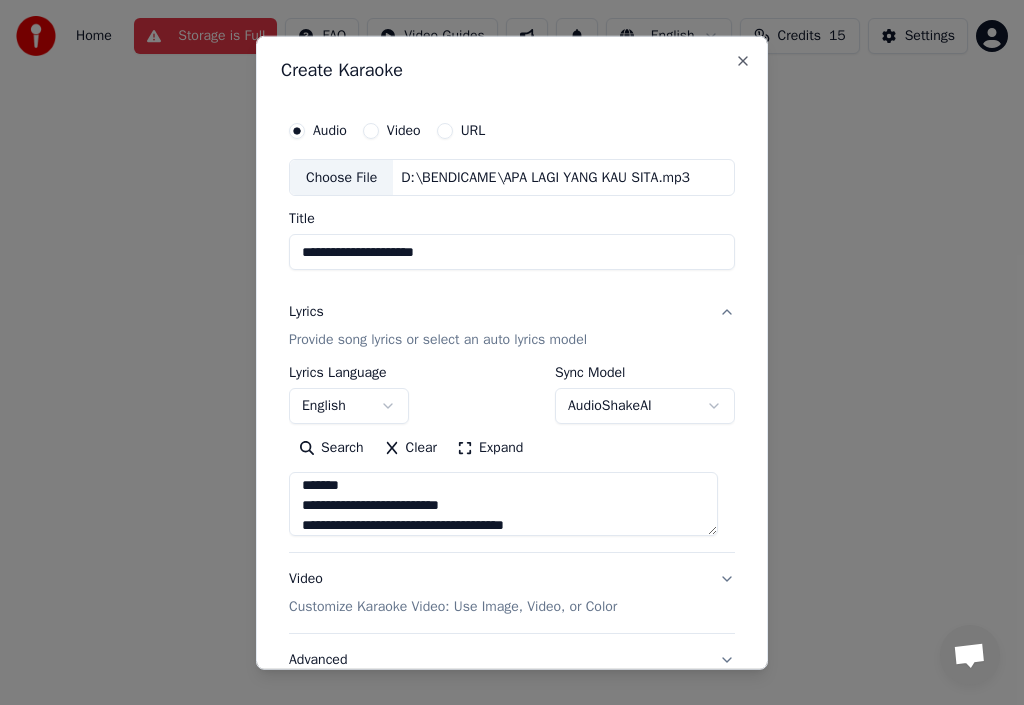 click on "**********" at bounding box center [503, 504] 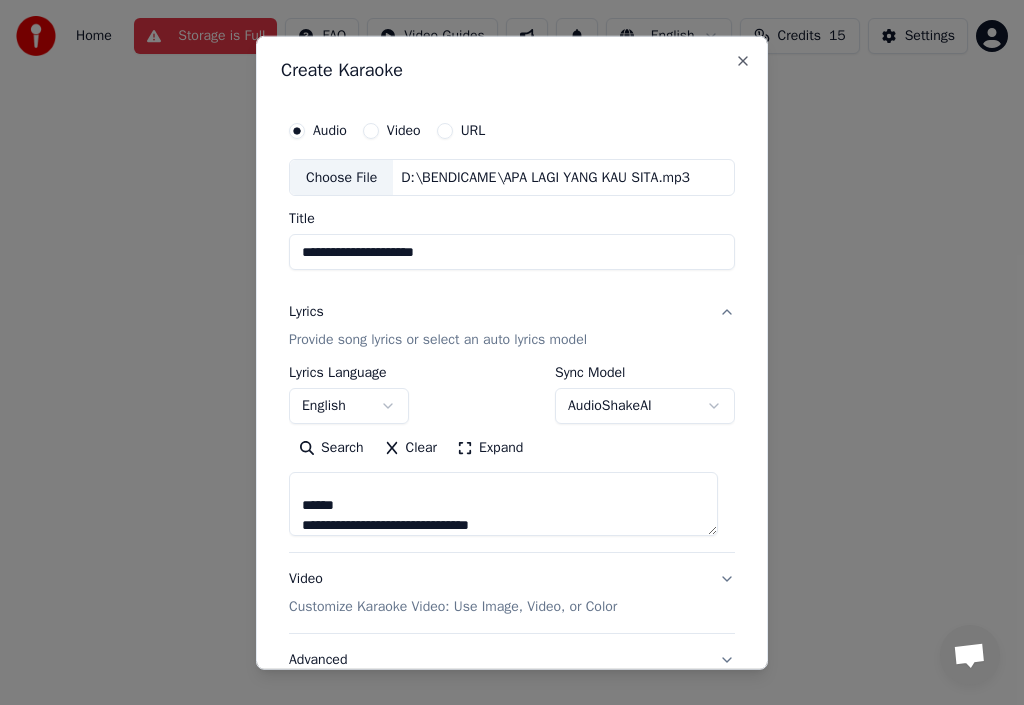scroll, scrollTop: 705, scrollLeft: 0, axis: vertical 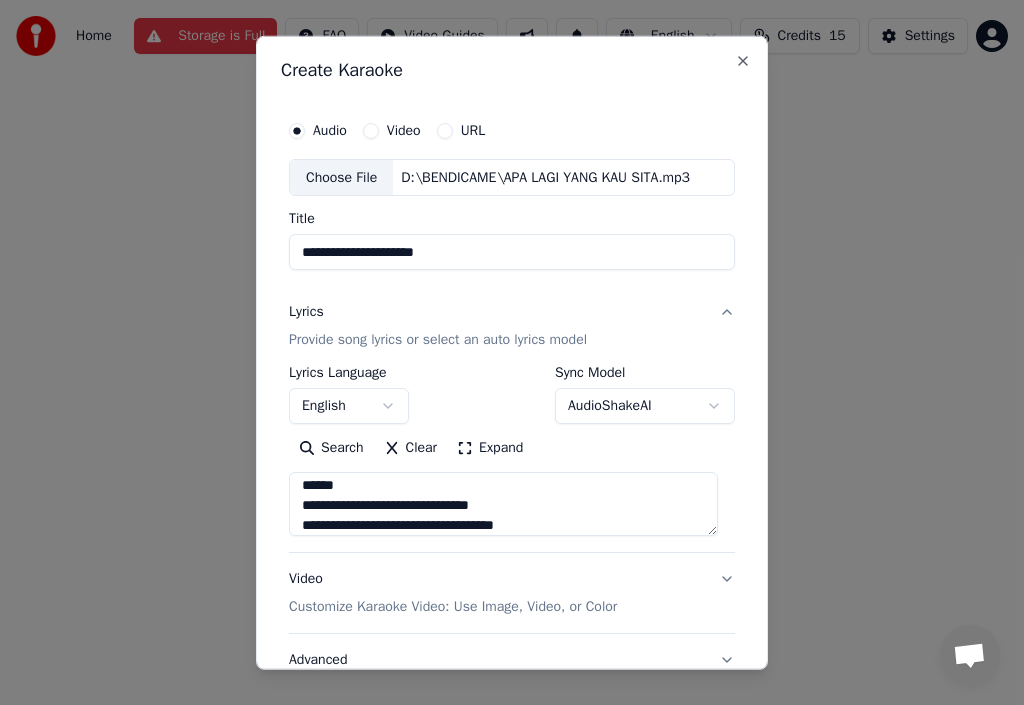 click on "**********" at bounding box center [503, 504] 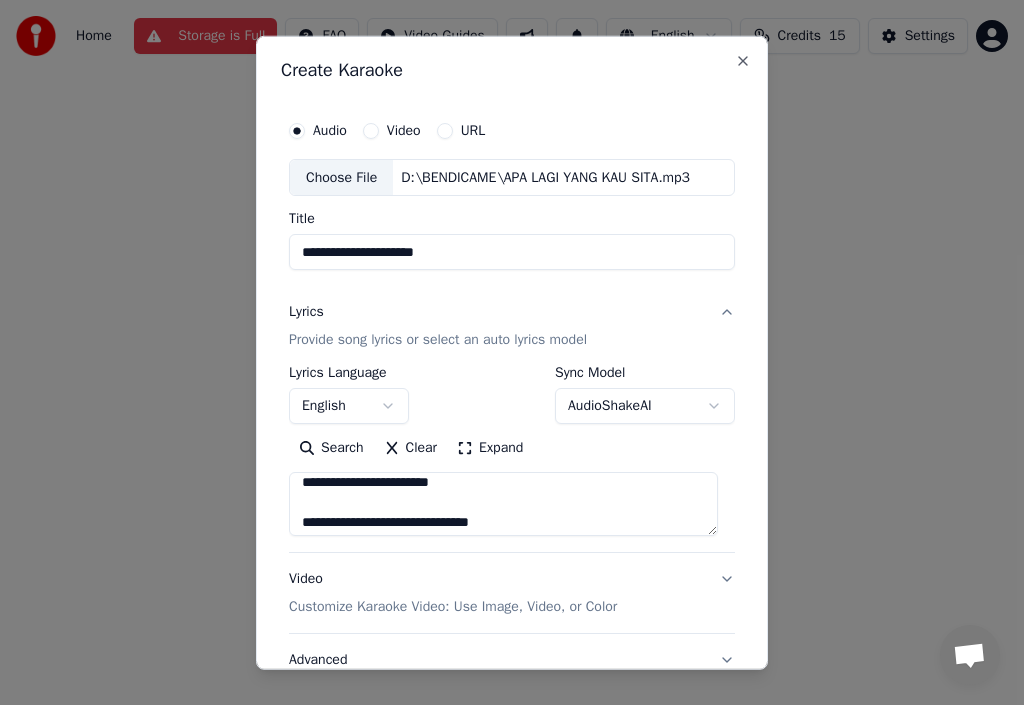 scroll, scrollTop: 28, scrollLeft: 0, axis: vertical 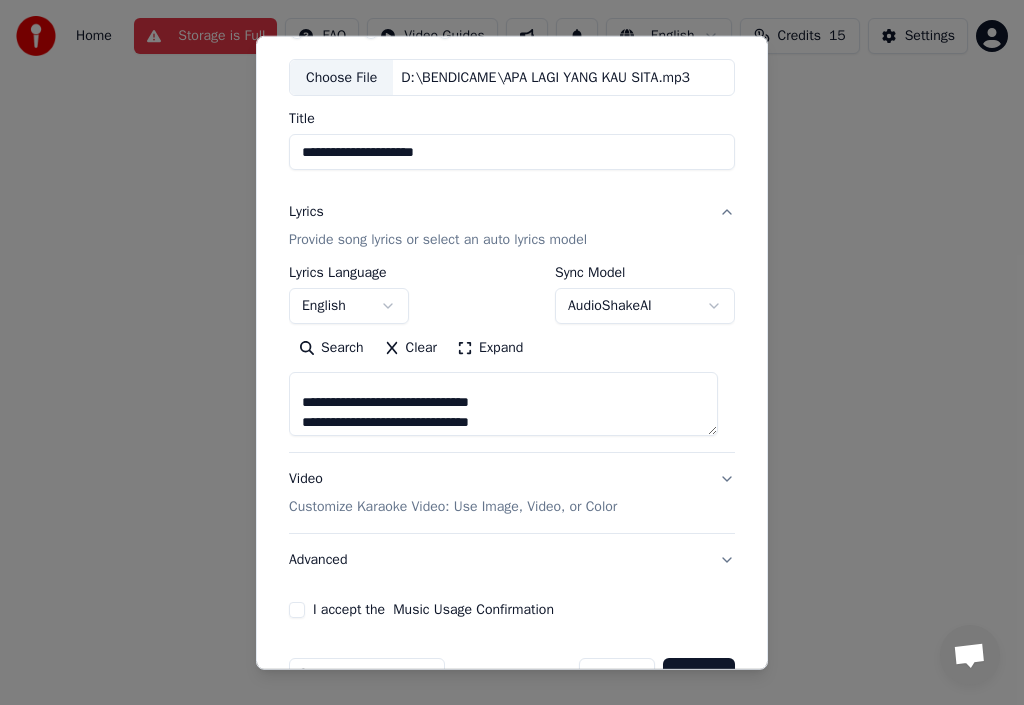 type on "**********" 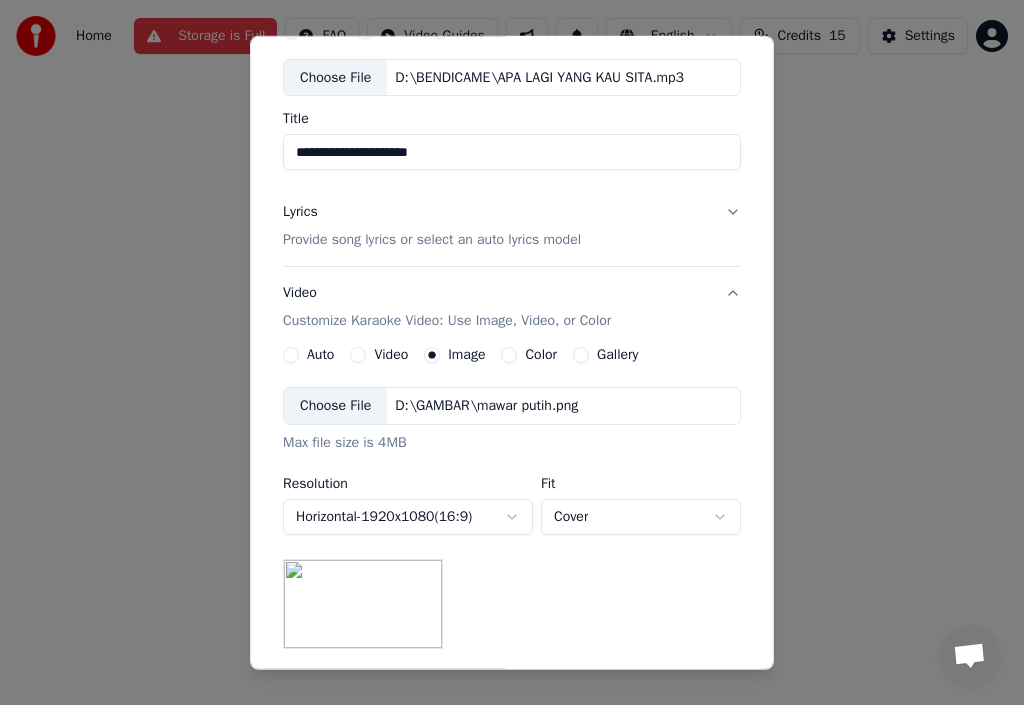 click on "Choose File" at bounding box center (335, 406) 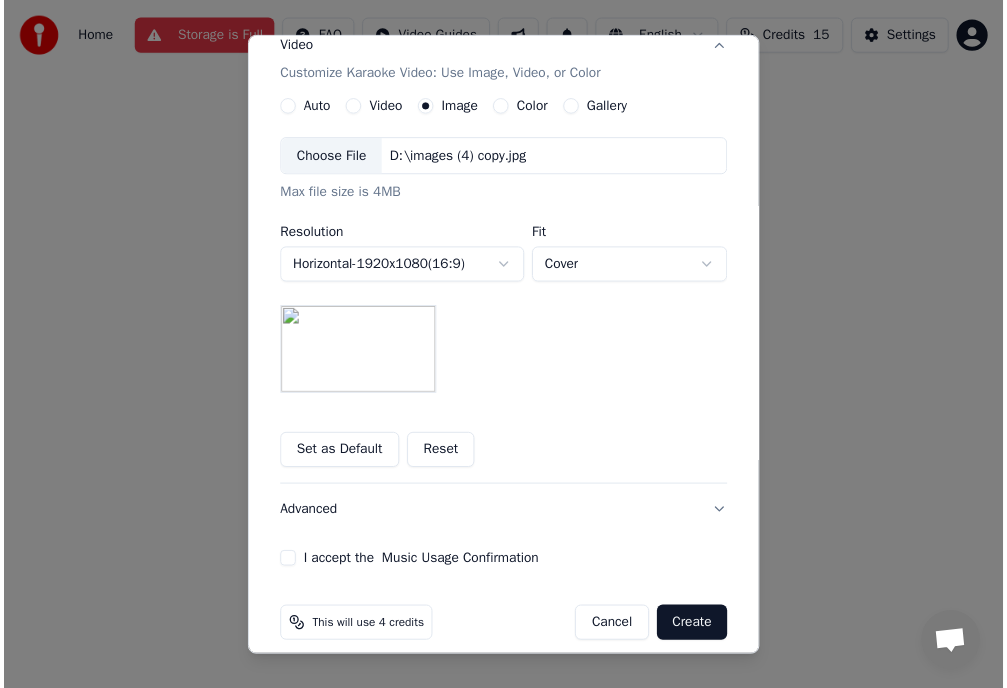 scroll, scrollTop: 365, scrollLeft: 0, axis: vertical 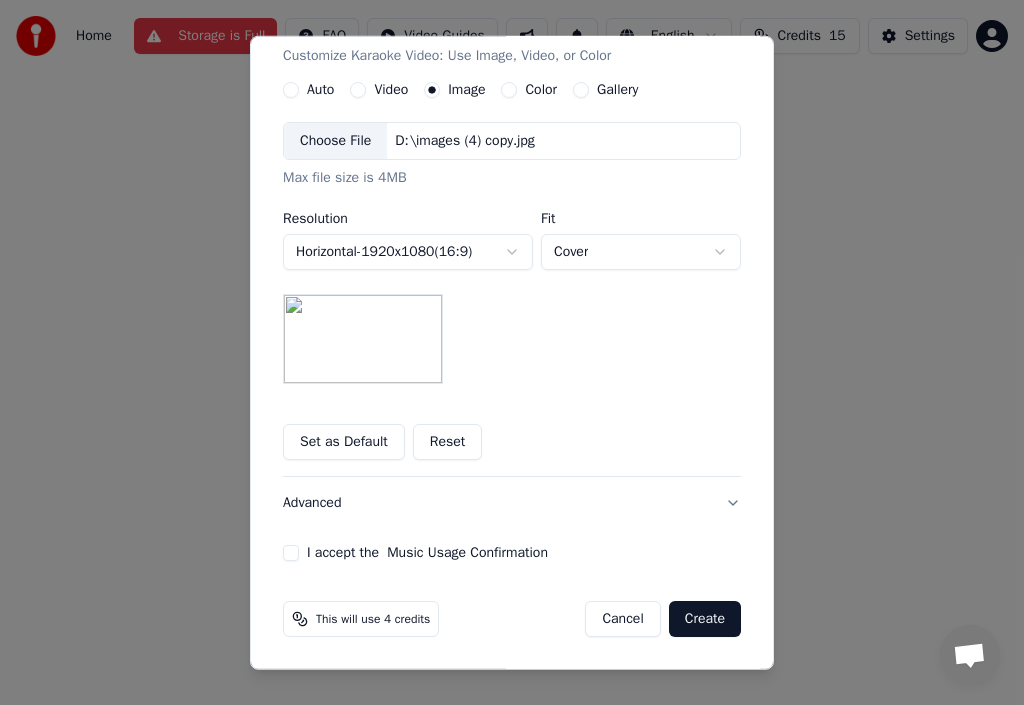 click on "I accept the   Music Usage Confirmation" at bounding box center [291, 553] 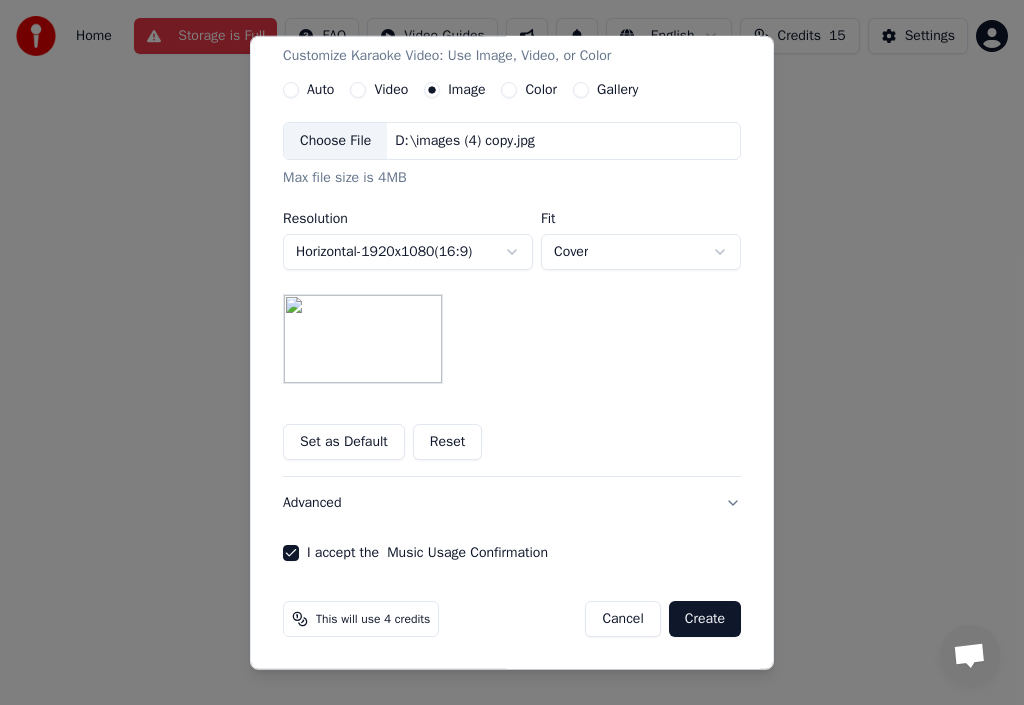 click on "Create" at bounding box center [705, 619] 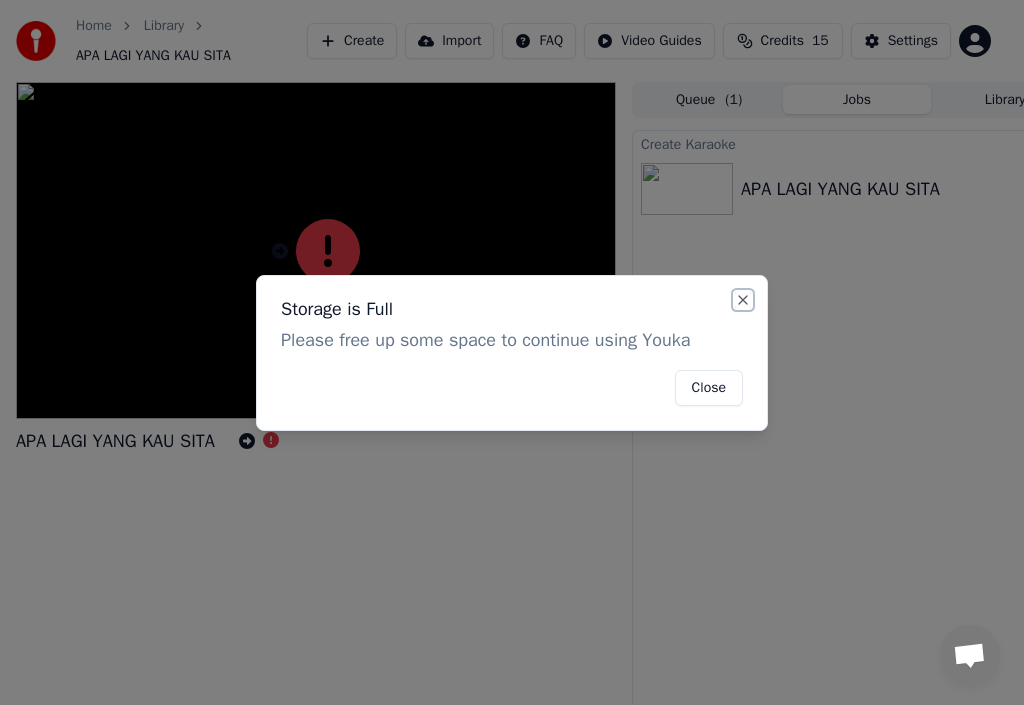 drag, startPoint x: 745, startPoint y: 298, endPoint x: 731, endPoint y: 320, distance: 26.076809 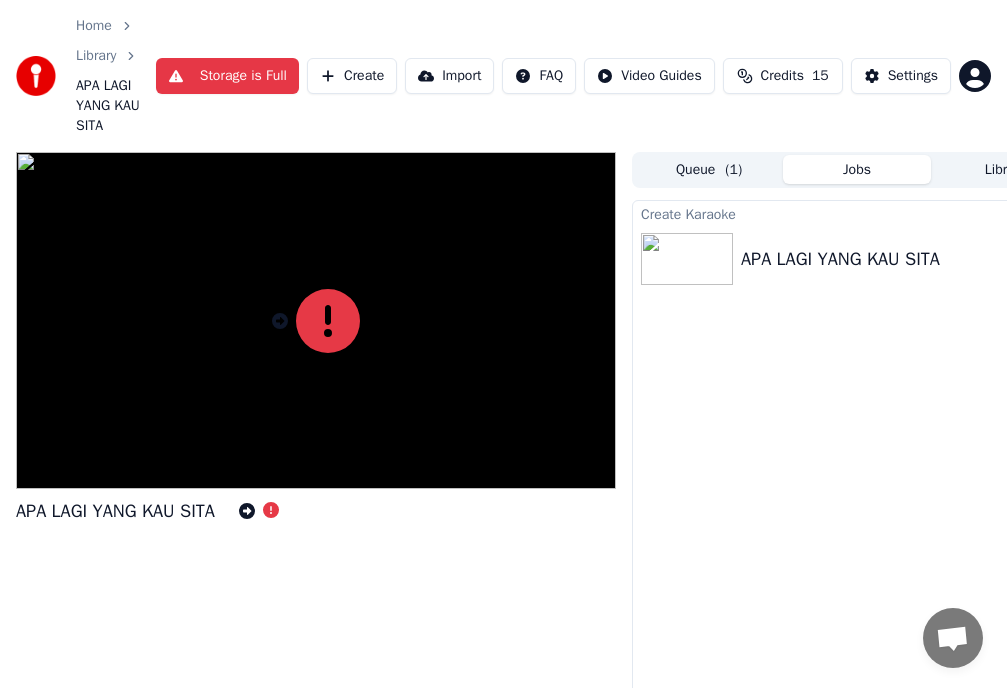 click 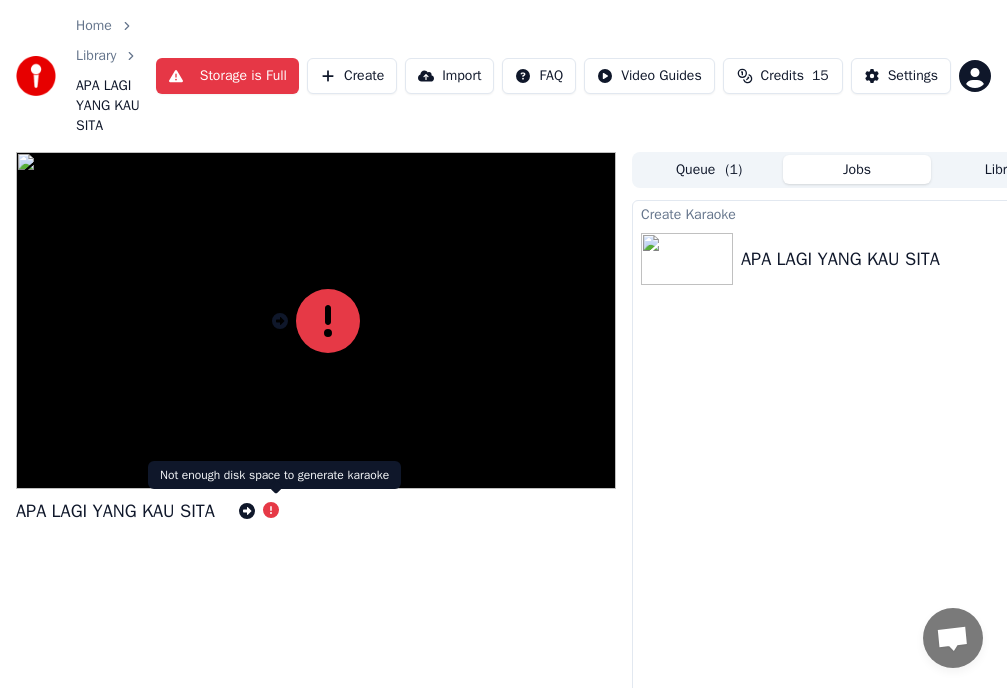 click 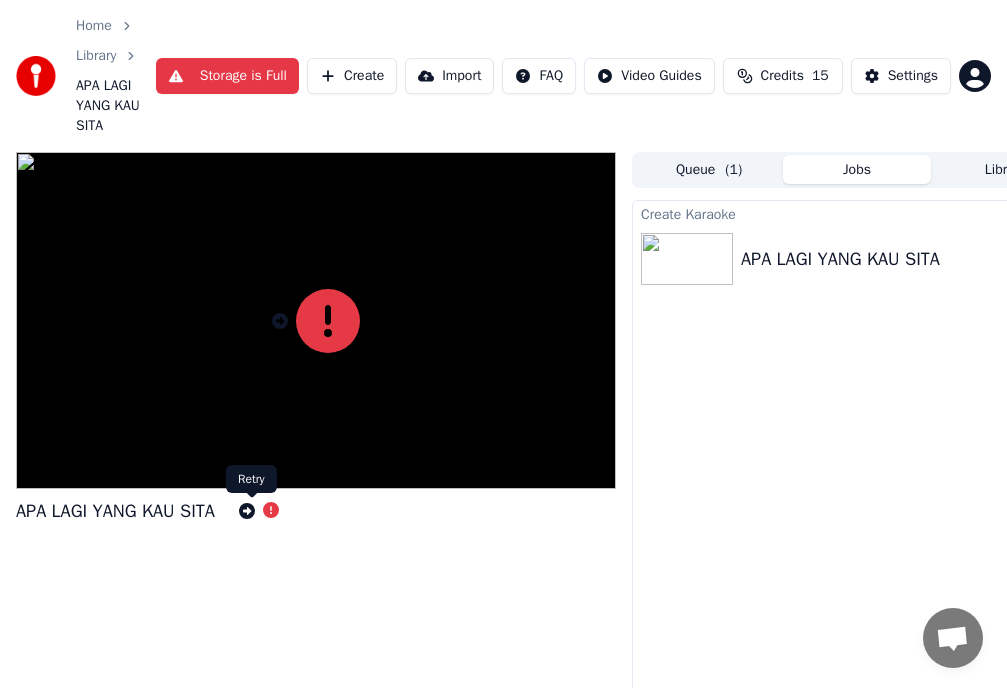 click 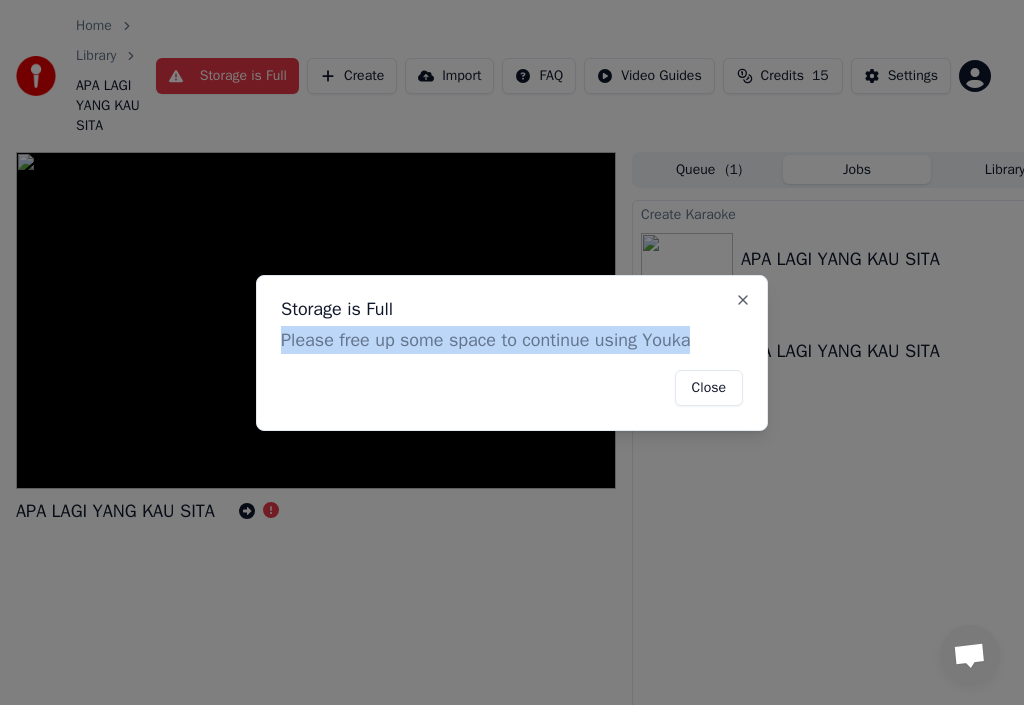 drag, startPoint x: 284, startPoint y: 340, endPoint x: 686, endPoint y: 343, distance: 402.0112 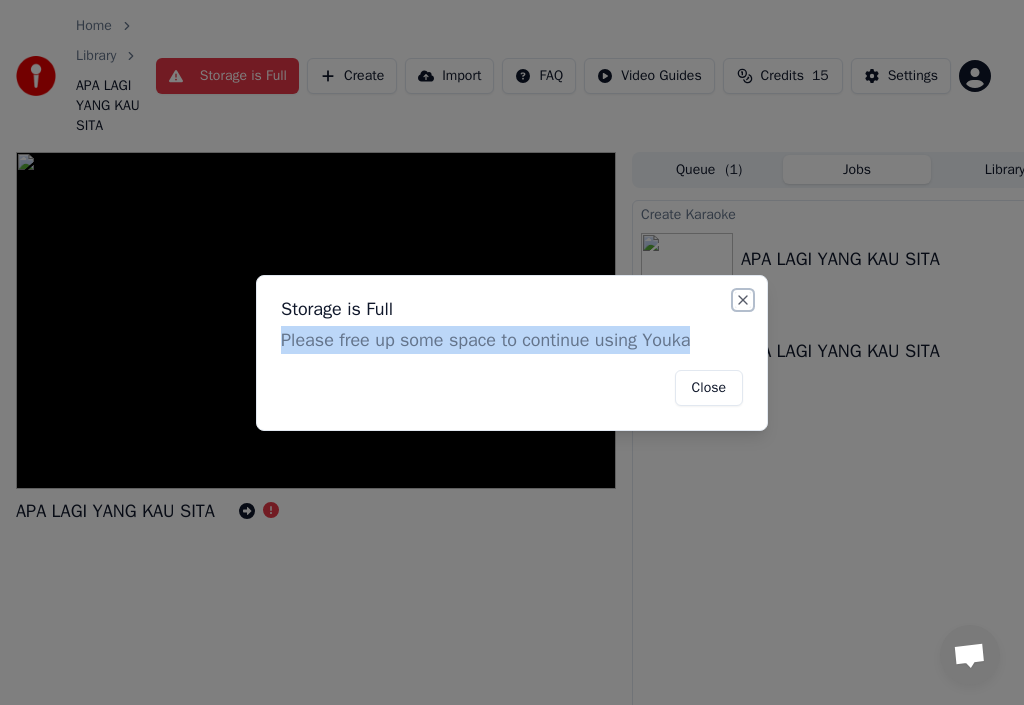 click on "Close" at bounding box center (743, 300) 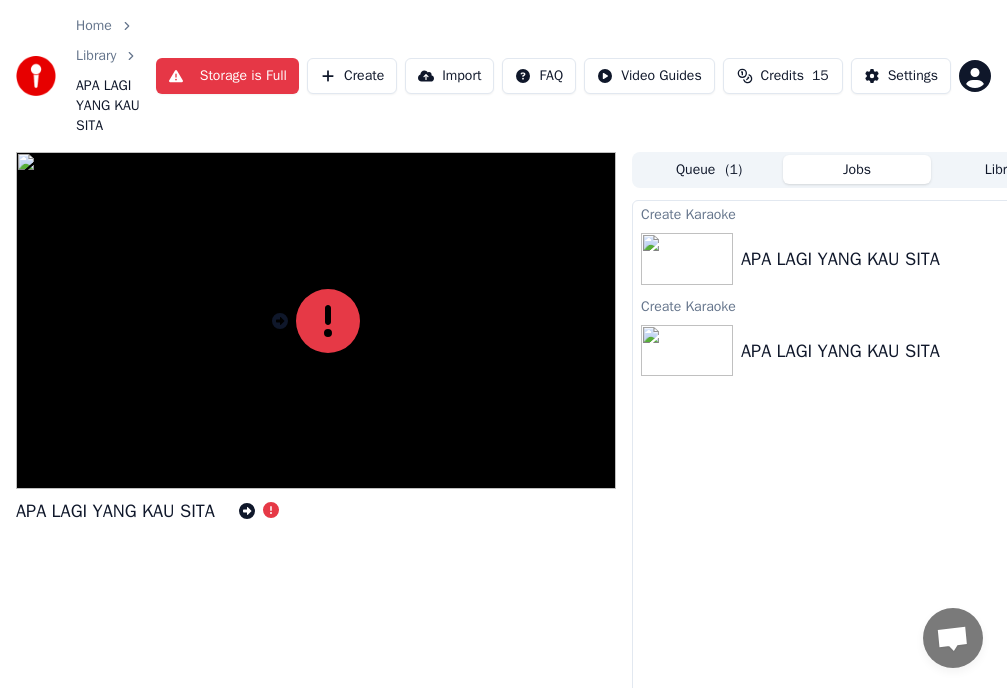 click on "Library" at bounding box center [107, 56] 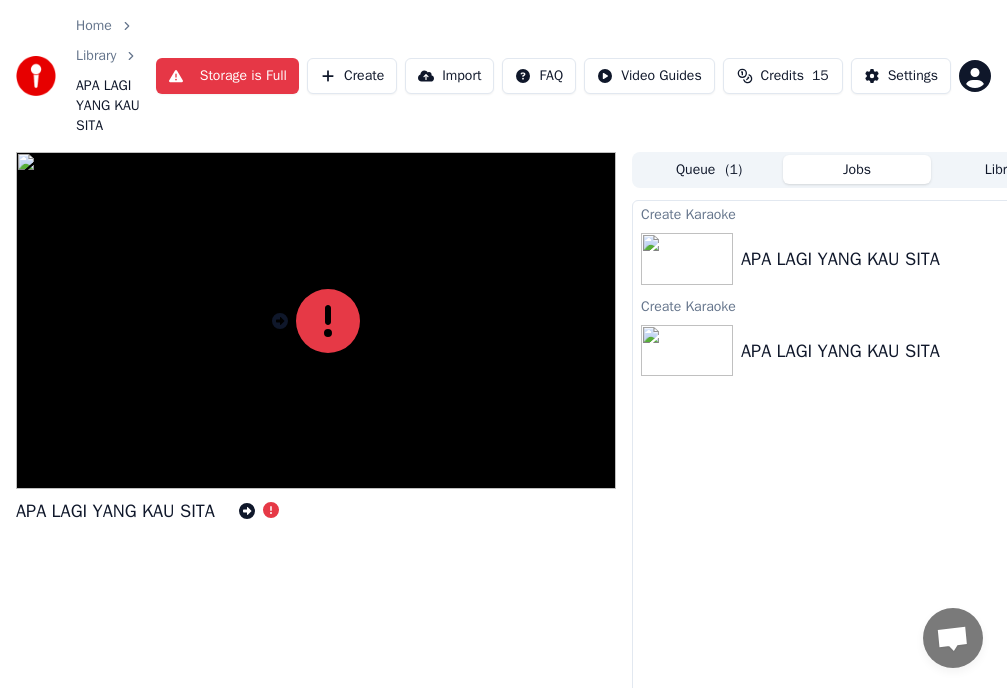 click 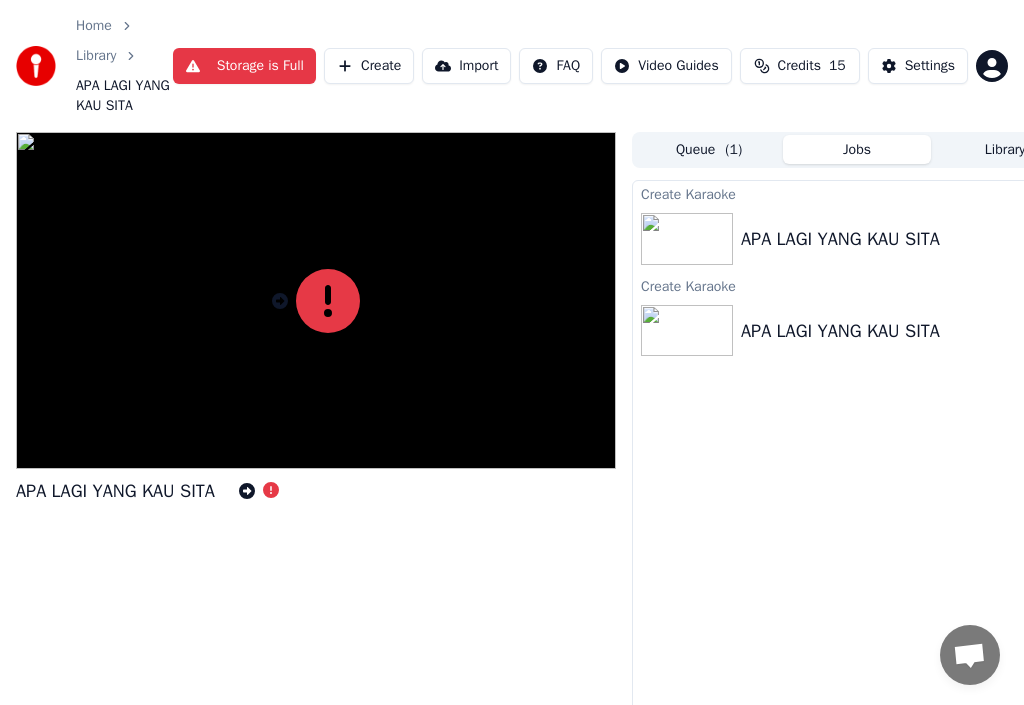 click on "Home Library APA LAGI YANG KAU SITA Storage is Full Create Import FAQ Video Guides Credits 15 Settings APA LAGI YANG KAU SITA Queue ( 1 ) Jobs Library Create Karaoke APA LAGI YANG KAU SITA Create Karaoke APA LAGI YANG KAU SITA Youka is running out of storage space Please free up at least 1 GB before creating new karaoke Click the button to check again Youka is running out of storage space Please free up at least 1 GB before creating new karaoke Click the button to check again" at bounding box center [512, 352] 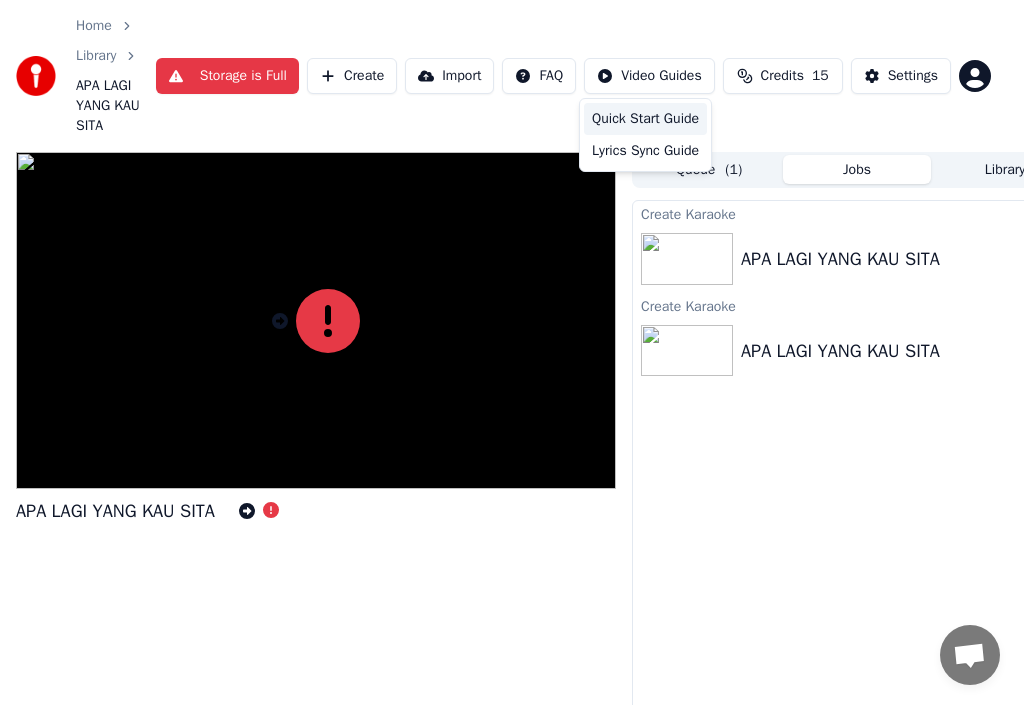 click on "Quick Start Guide" at bounding box center [645, 119] 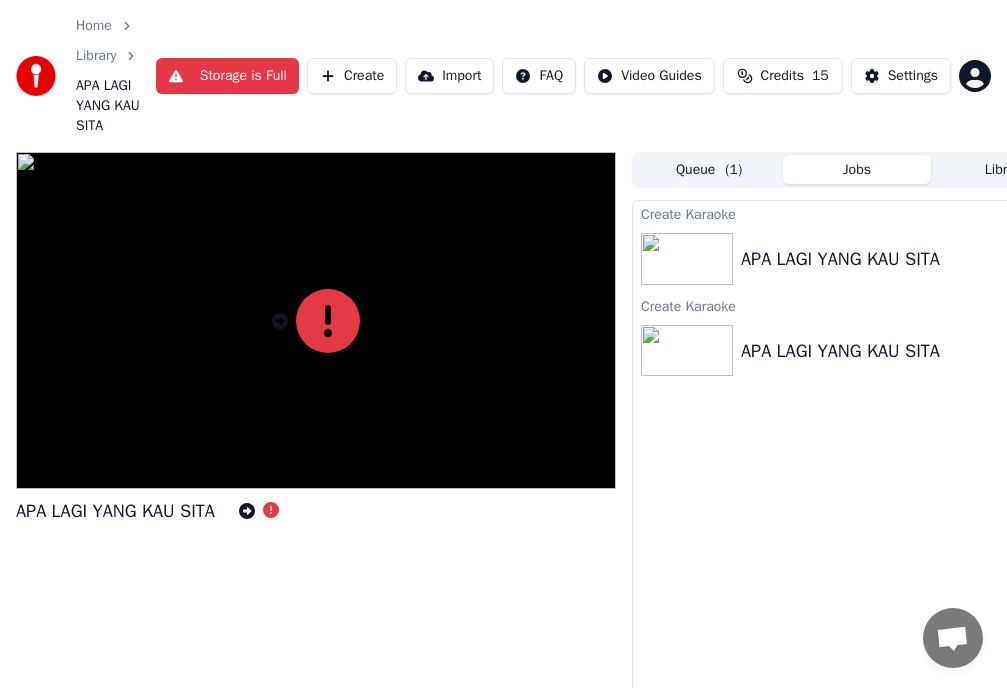 click on "Library" at bounding box center (1005, 169) 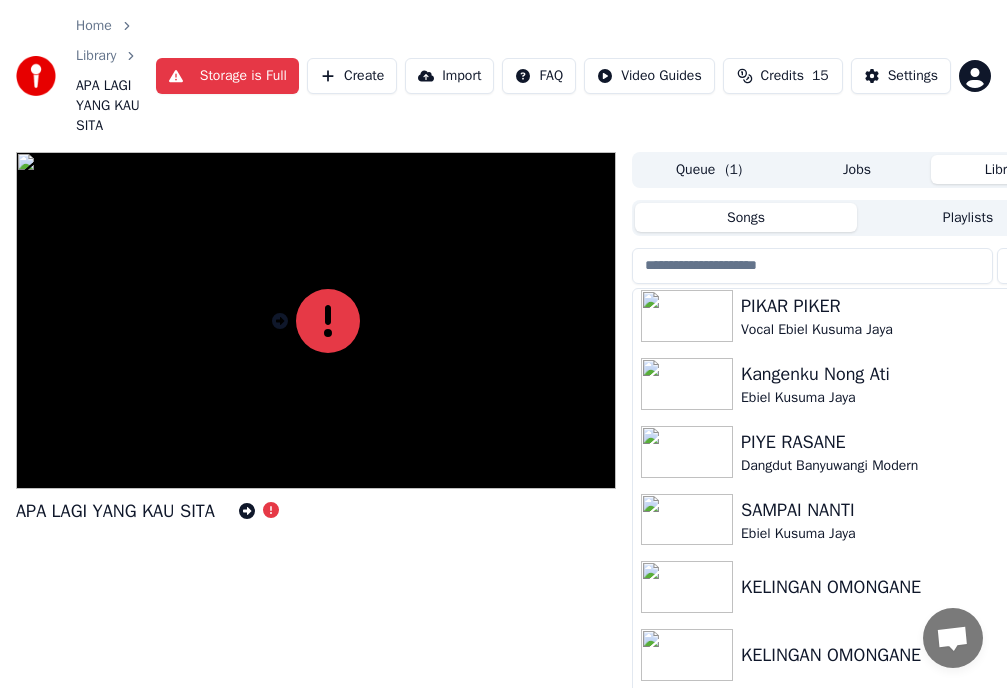scroll, scrollTop: 1700, scrollLeft: 0, axis: vertical 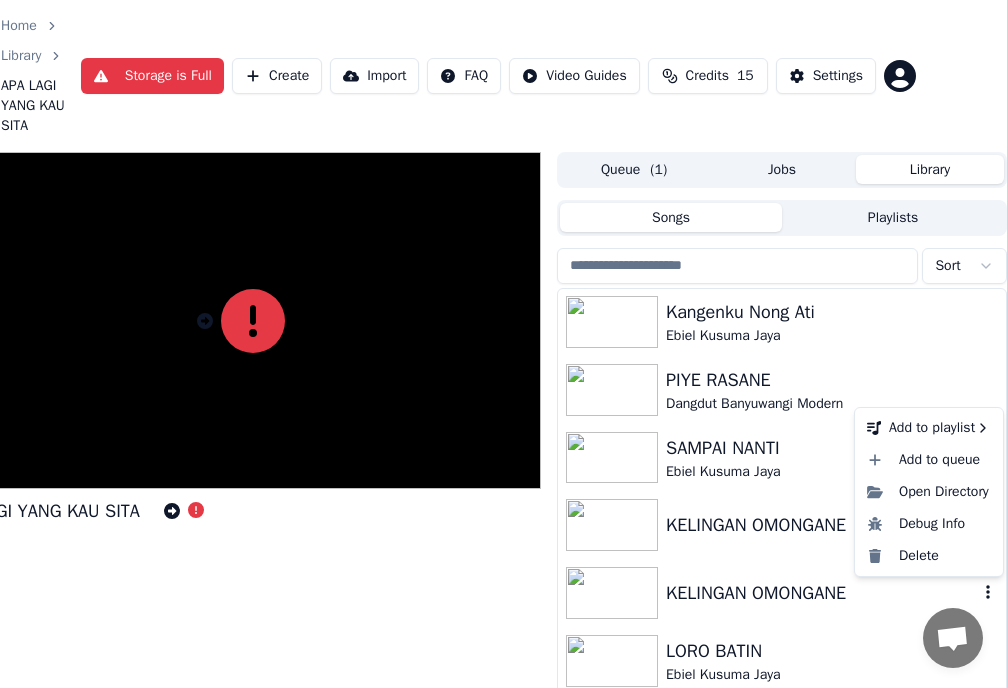 click at bounding box center (988, 593) 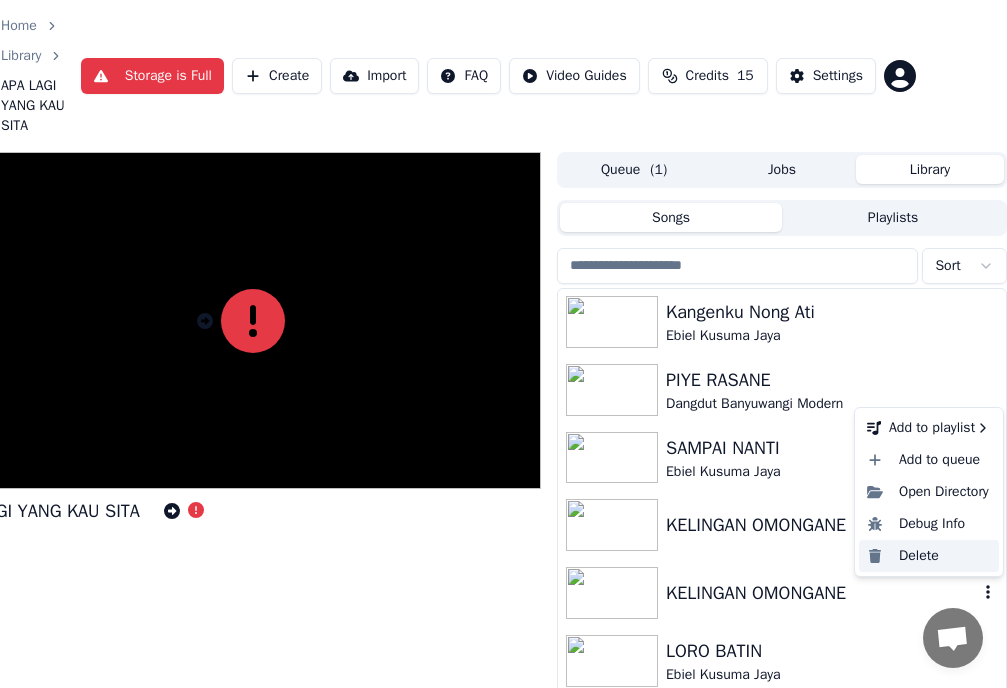 click on "Delete" at bounding box center [929, 556] 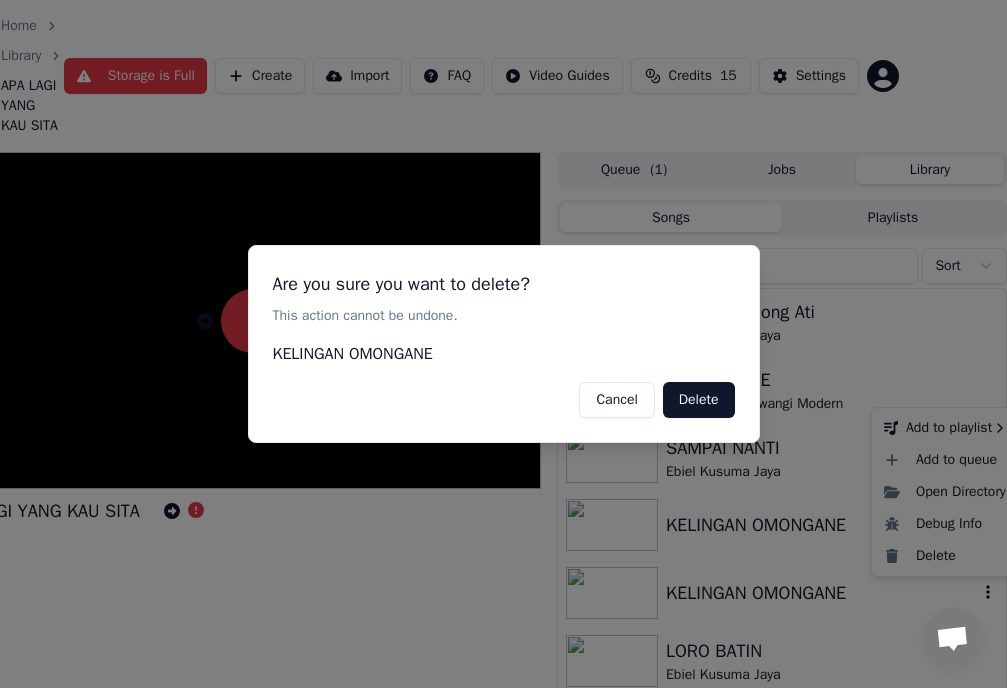 scroll, scrollTop: 0, scrollLeft: 58, axis: horizontal 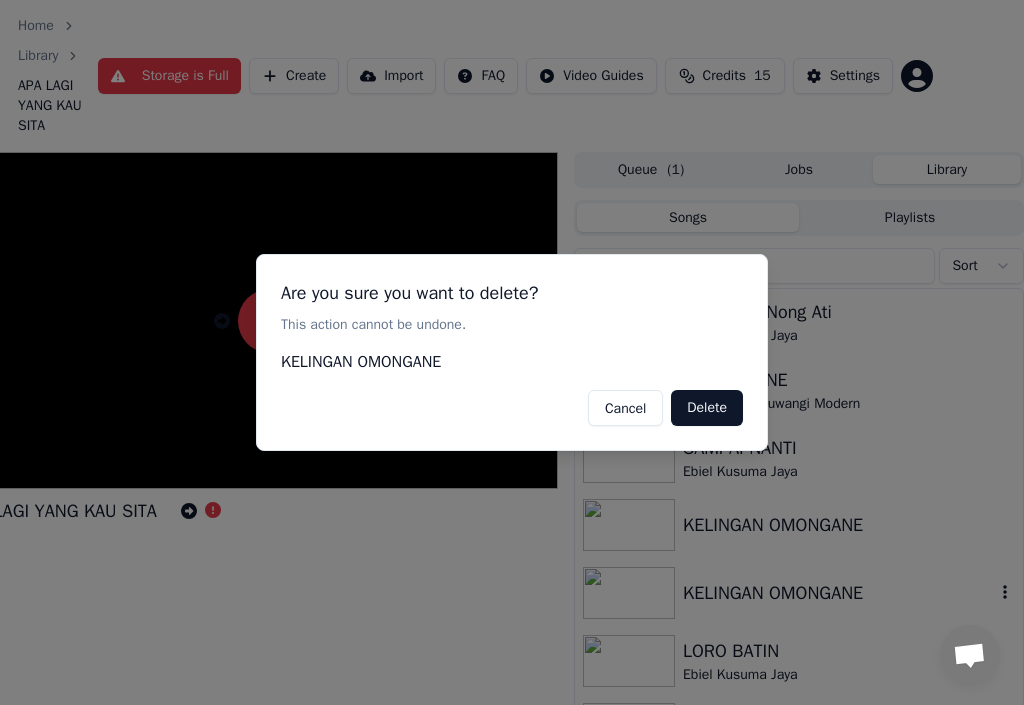 click on "Delete" at bounding box center [707, 408] 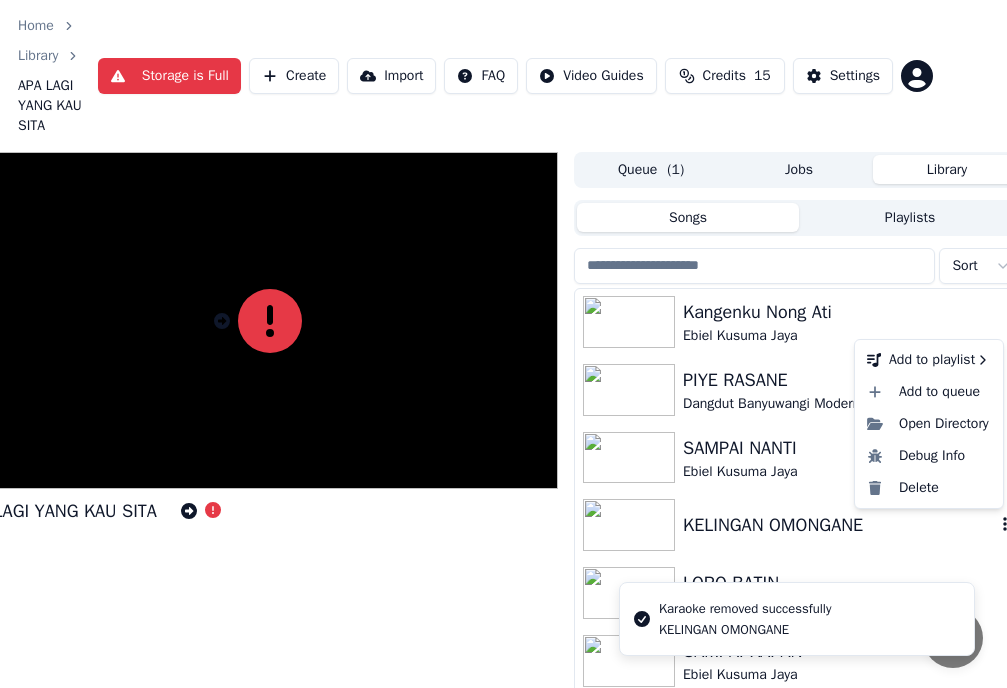 click 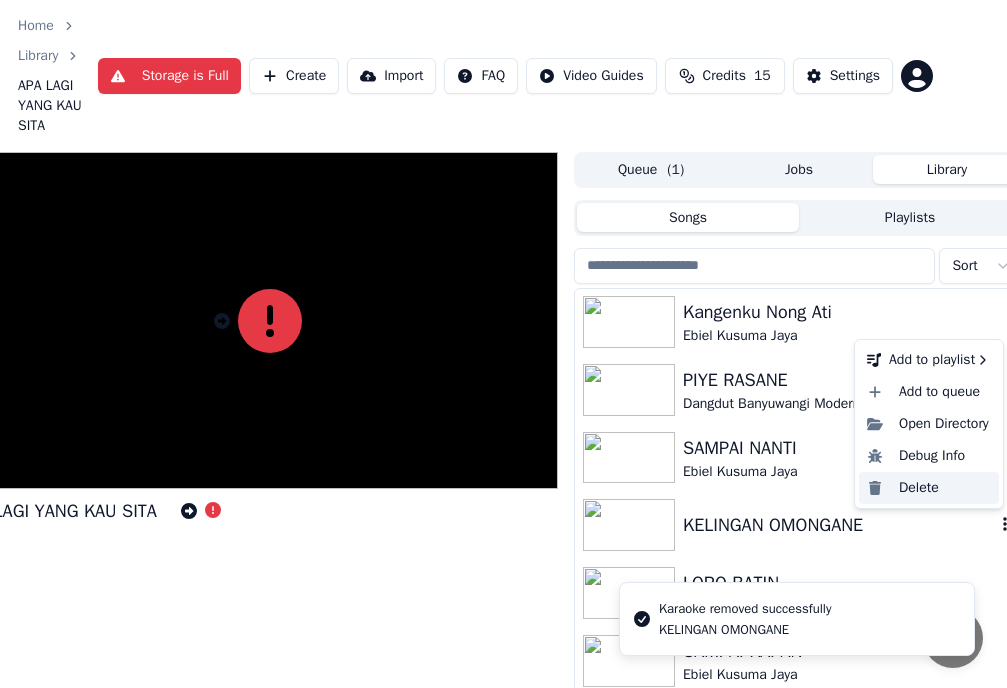 click on "Delete" at bounding box center [929, 488] 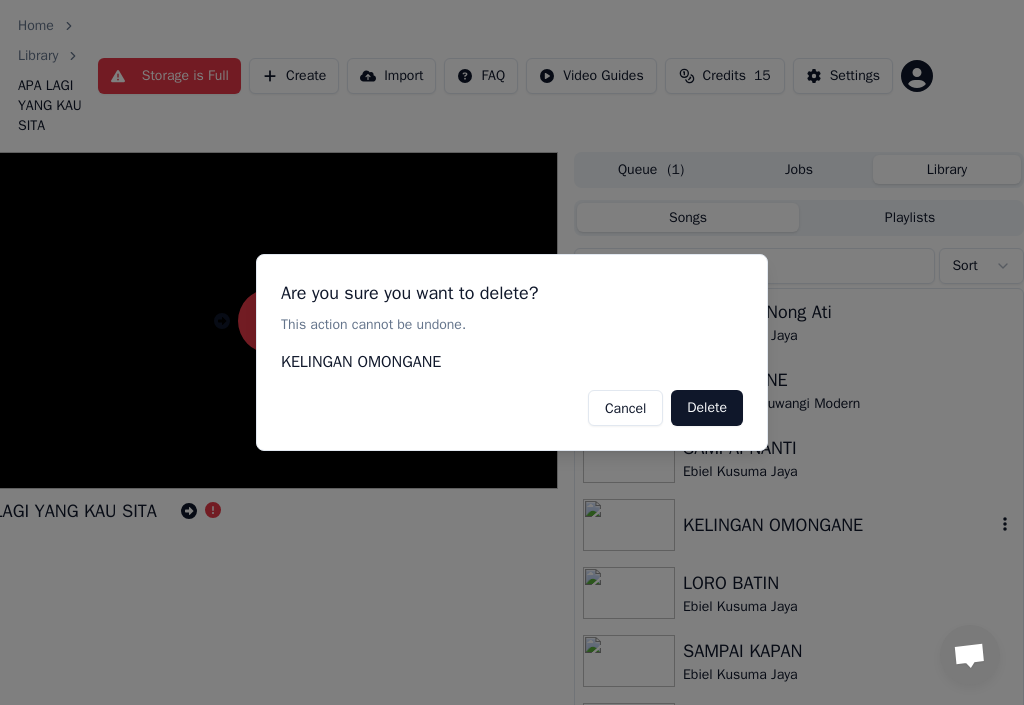 click on "Delete" at bounding box center (707, 408) 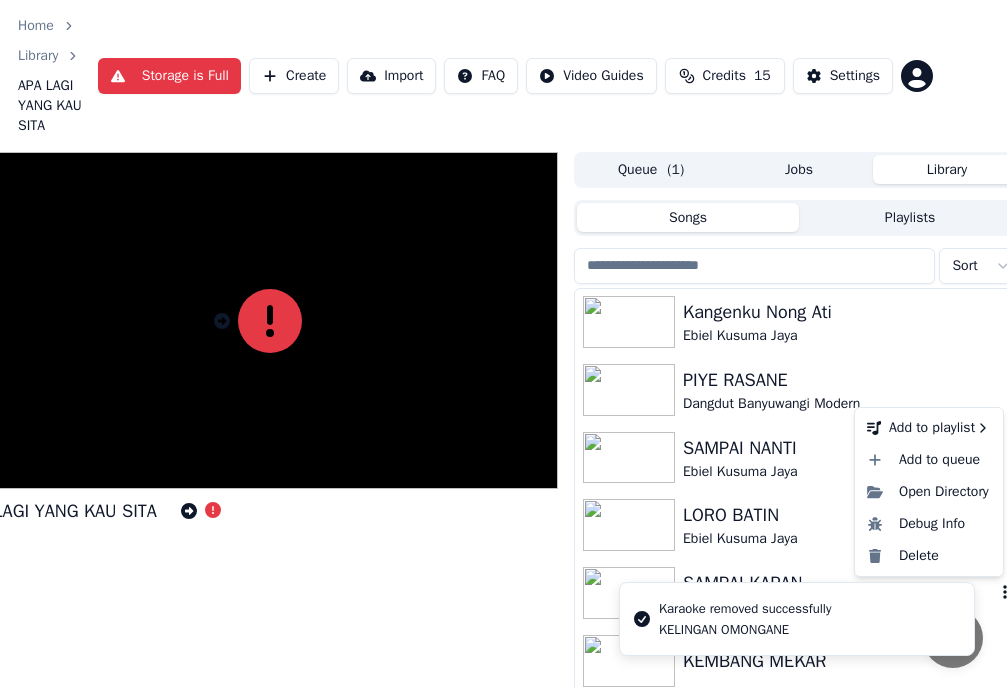 click 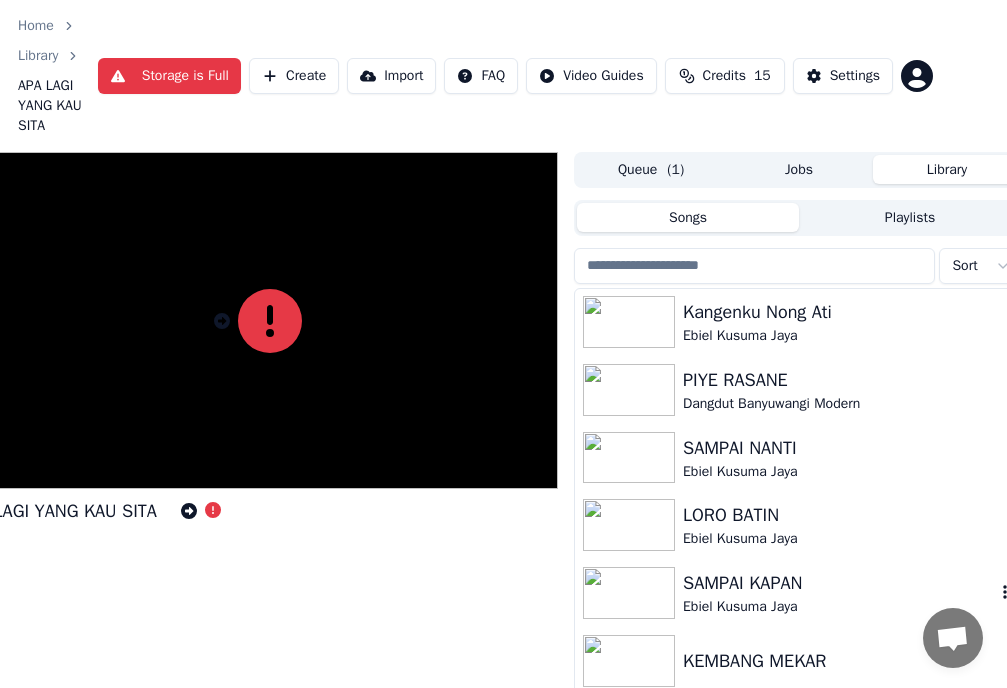 click 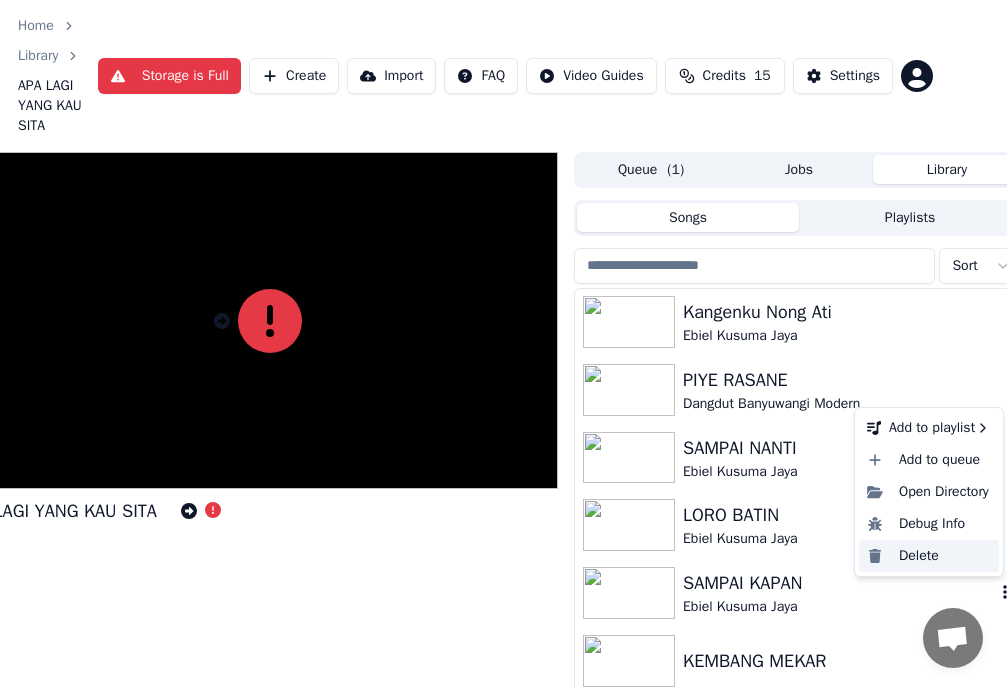 click on "Delete" at bounding box center [929, 556] 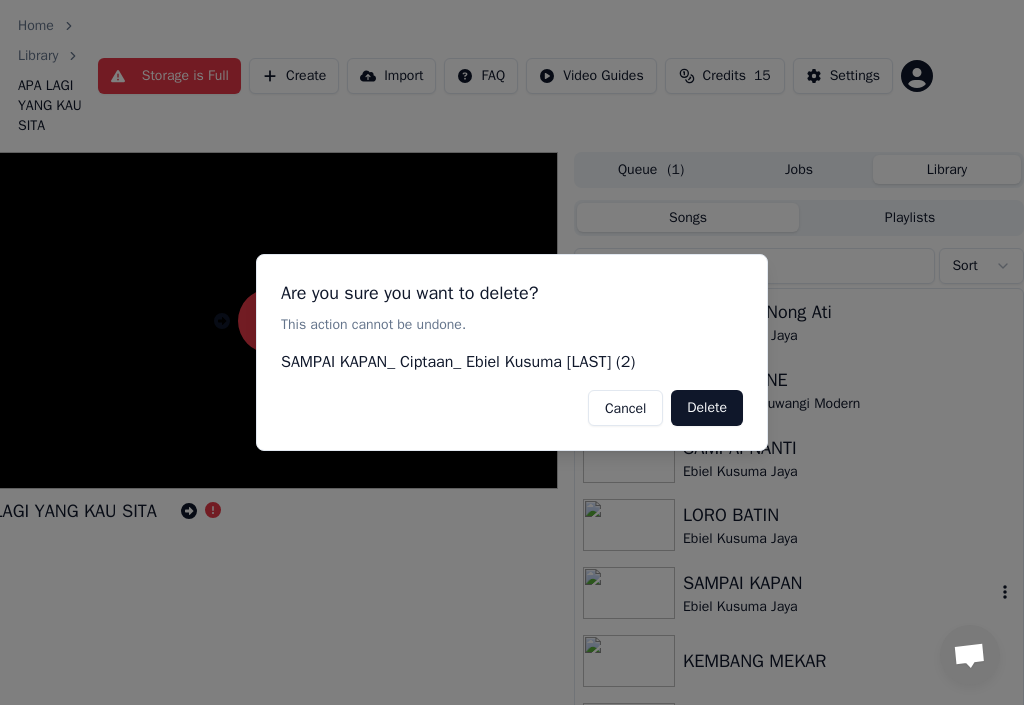 click on "Delete" at bounding box center (707, 408) 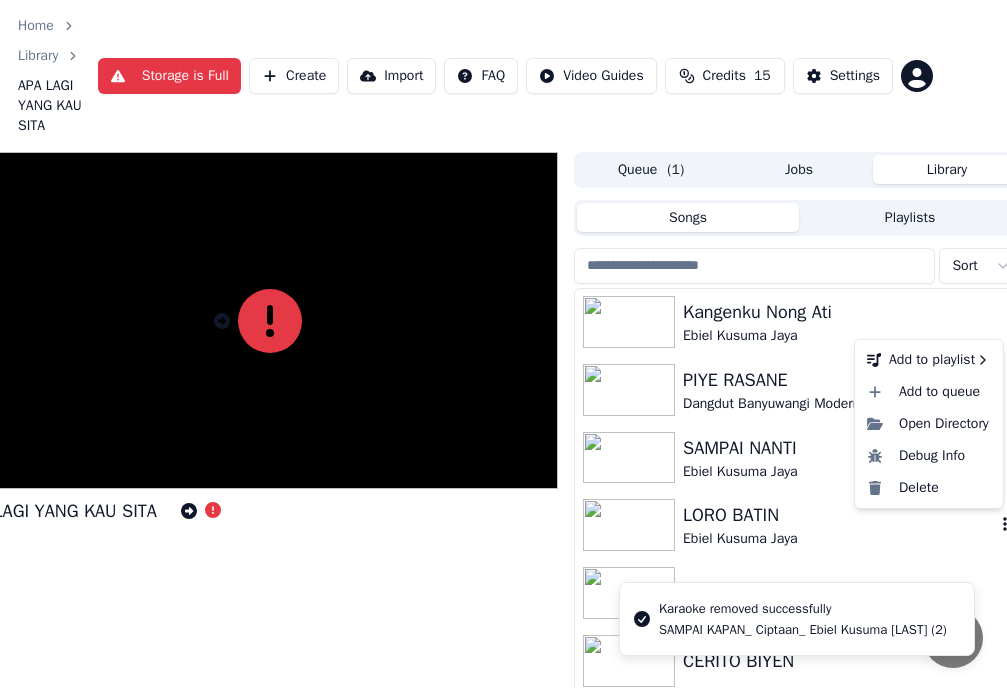 click 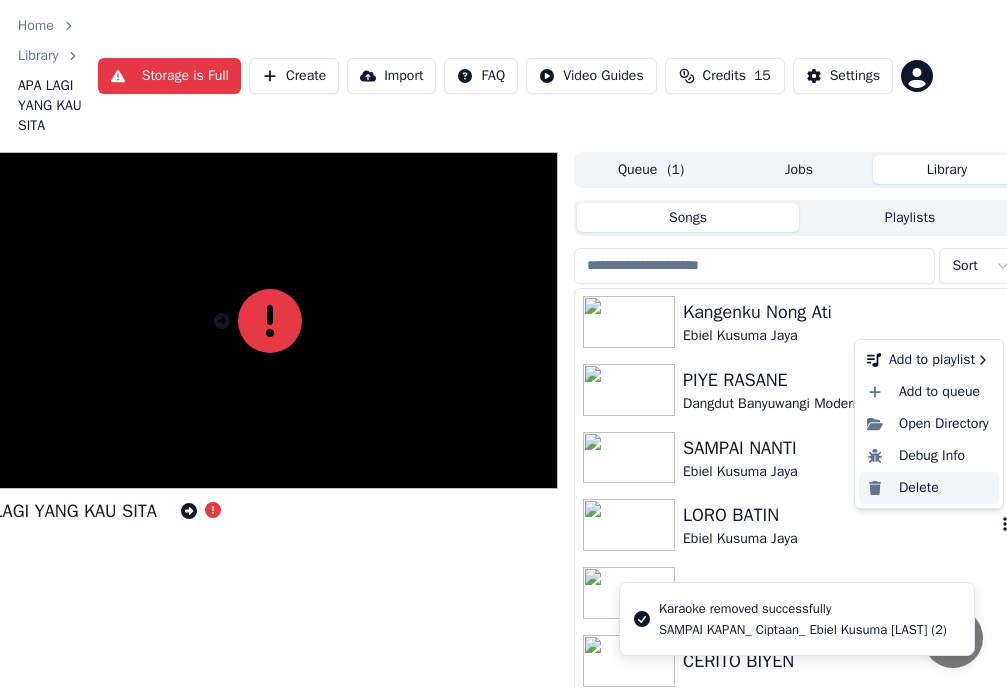click on "Delete" at bounding box center [929, 488] 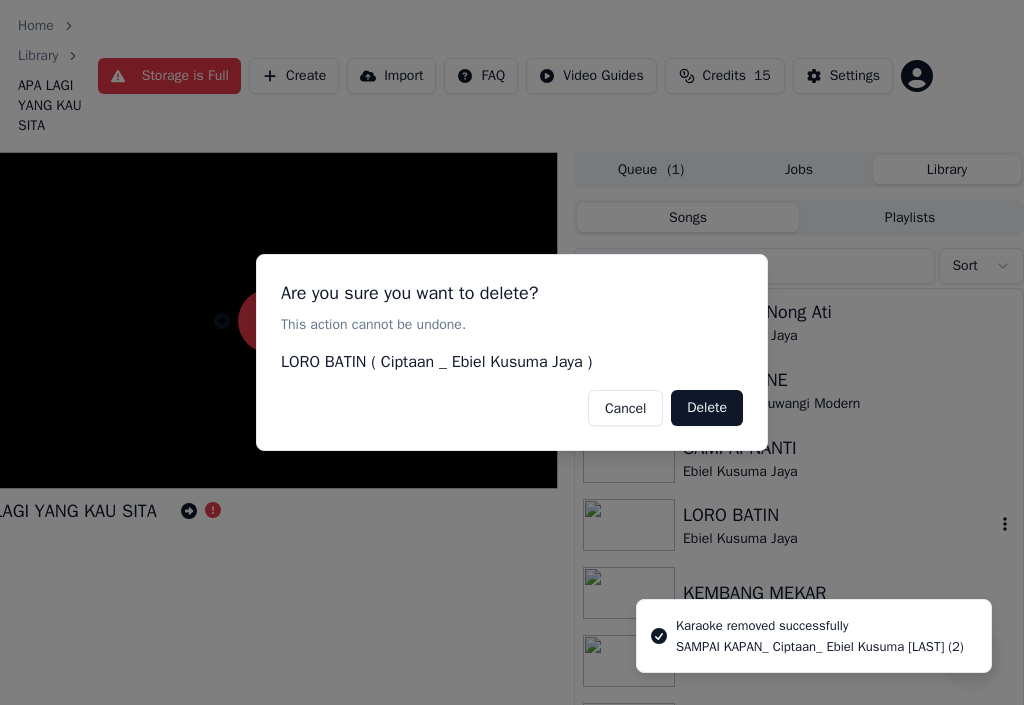 click on "Delete" at bounding box center (707, 408) 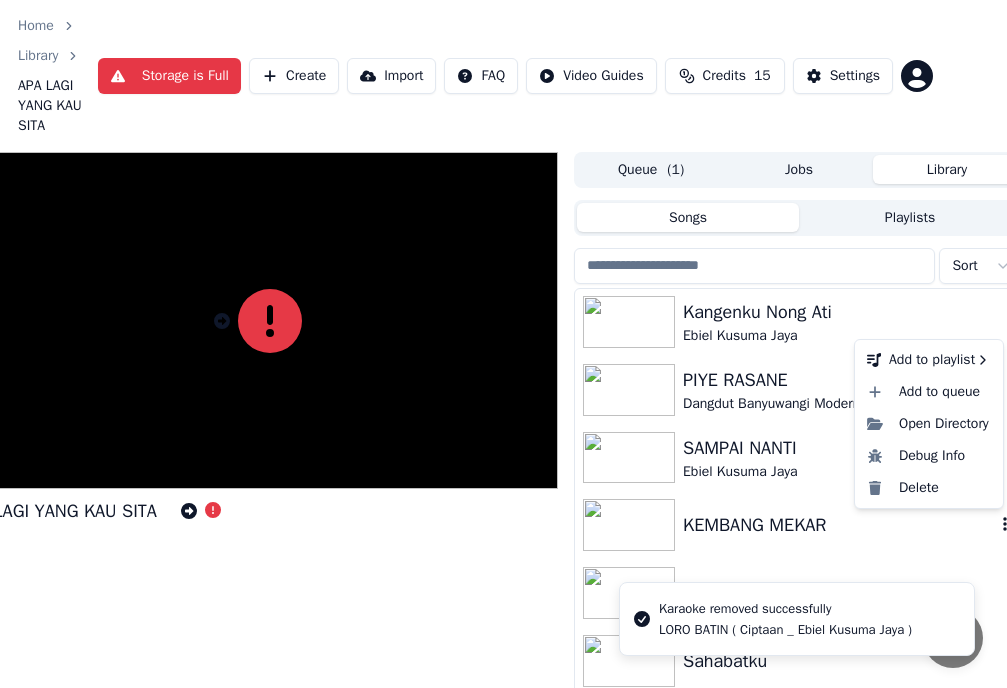 click 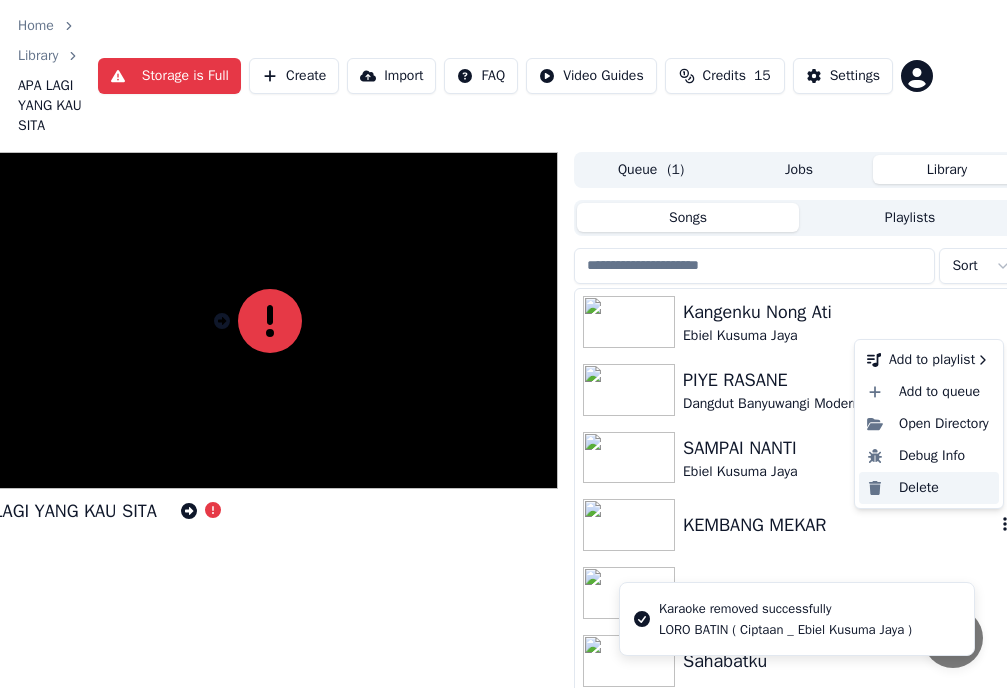 click on "Delete" at bounding box center (929, 488) 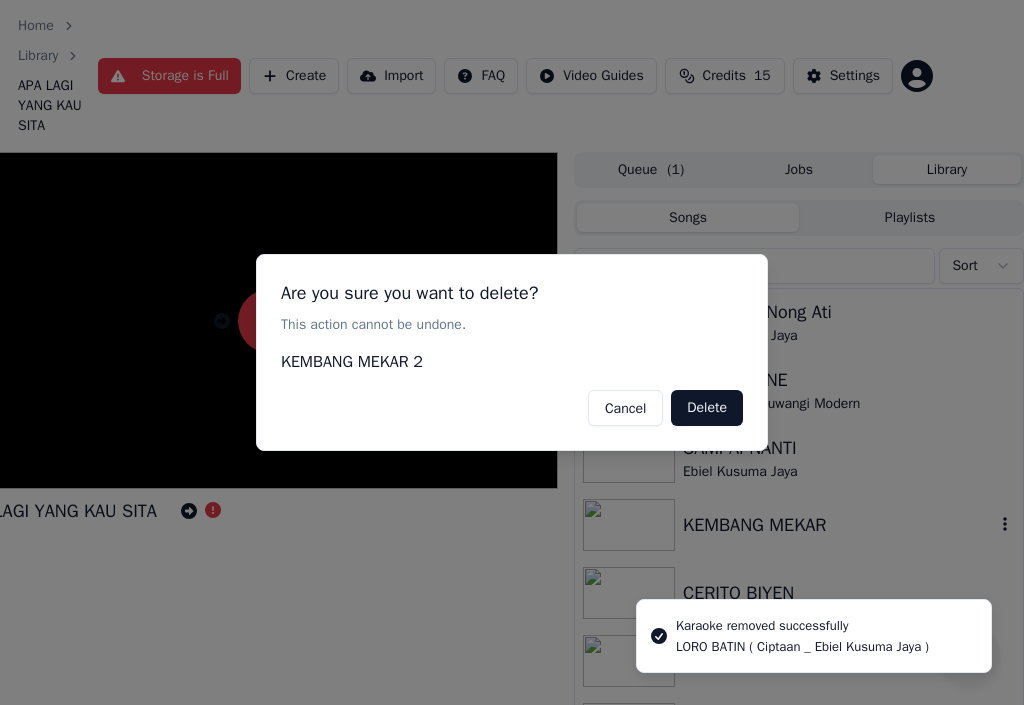 click on "Delete" at bounding box center (707, 408) 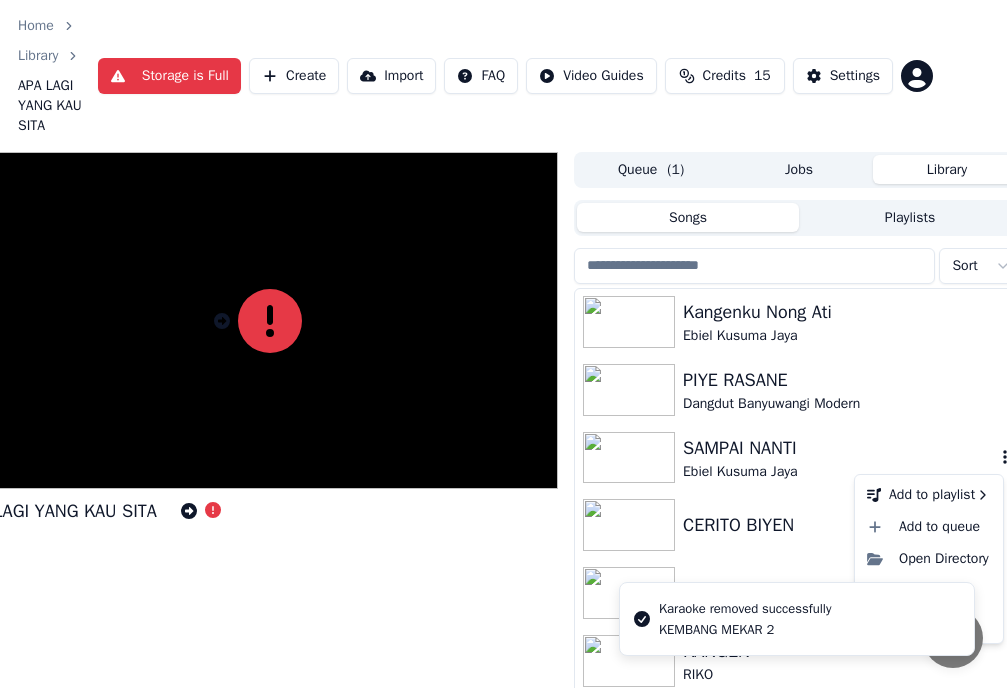 click 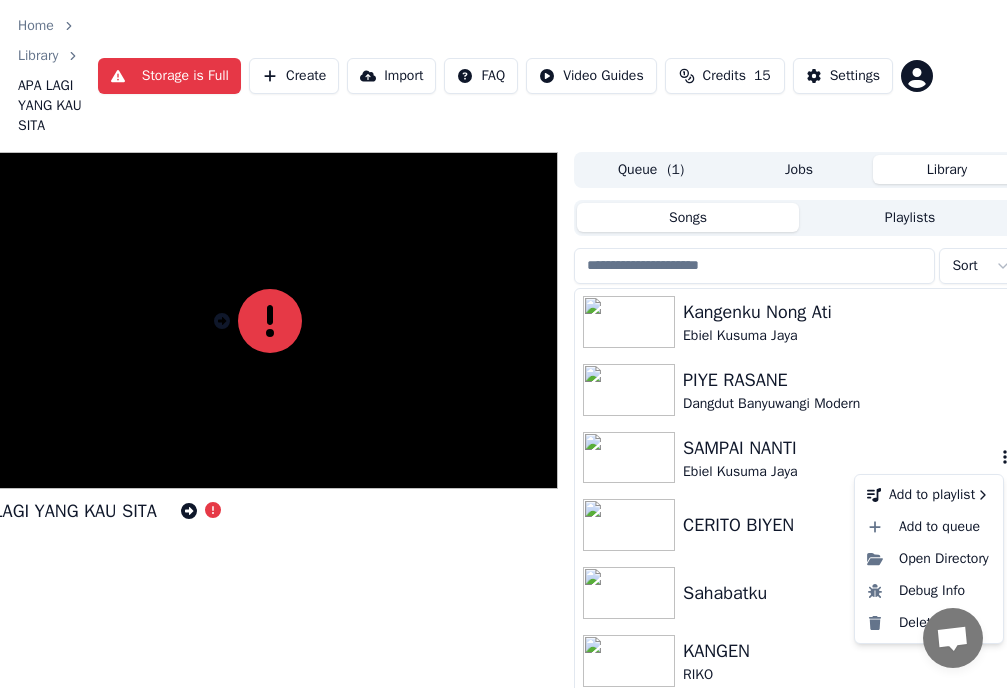 click 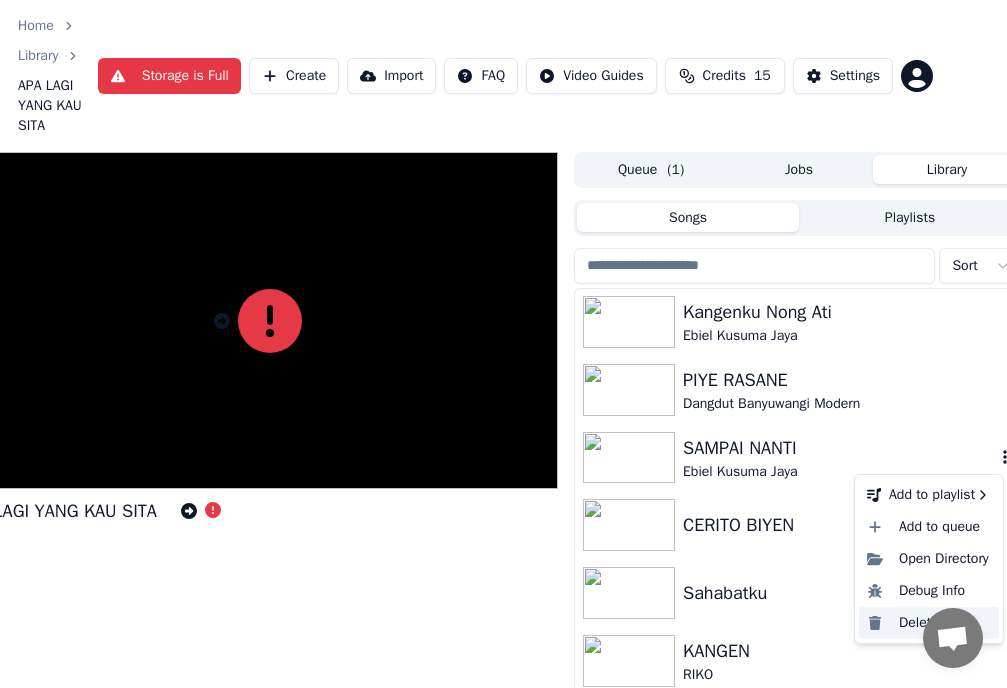 click on "Delete" at bounding box center (929, 623) 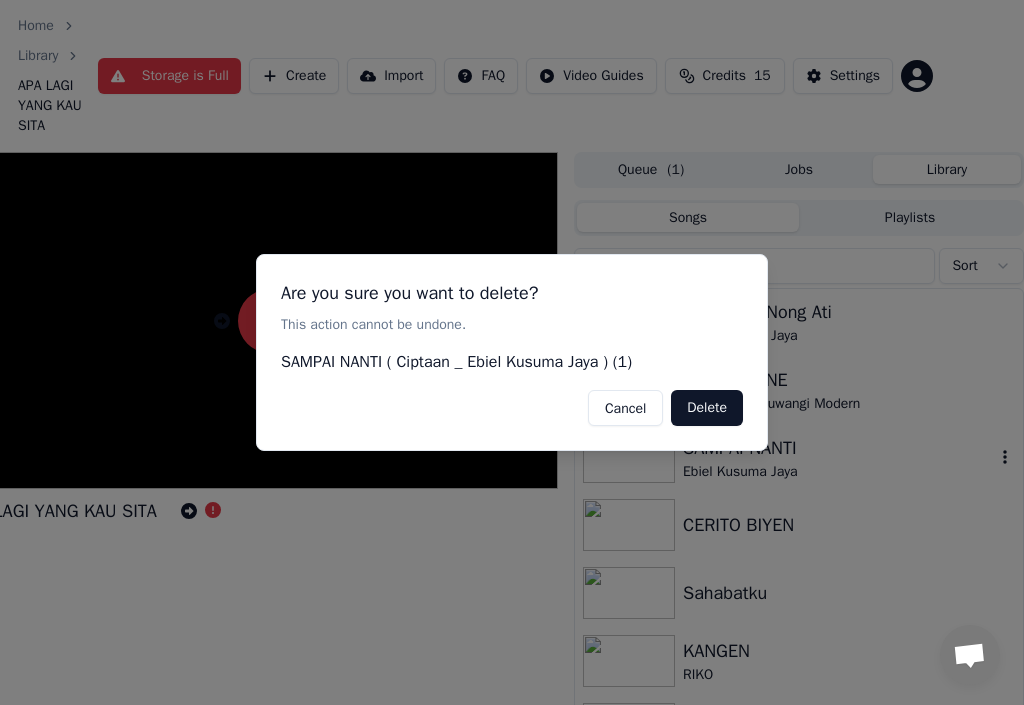 click on "Delete" at bounding box center (707, 408) 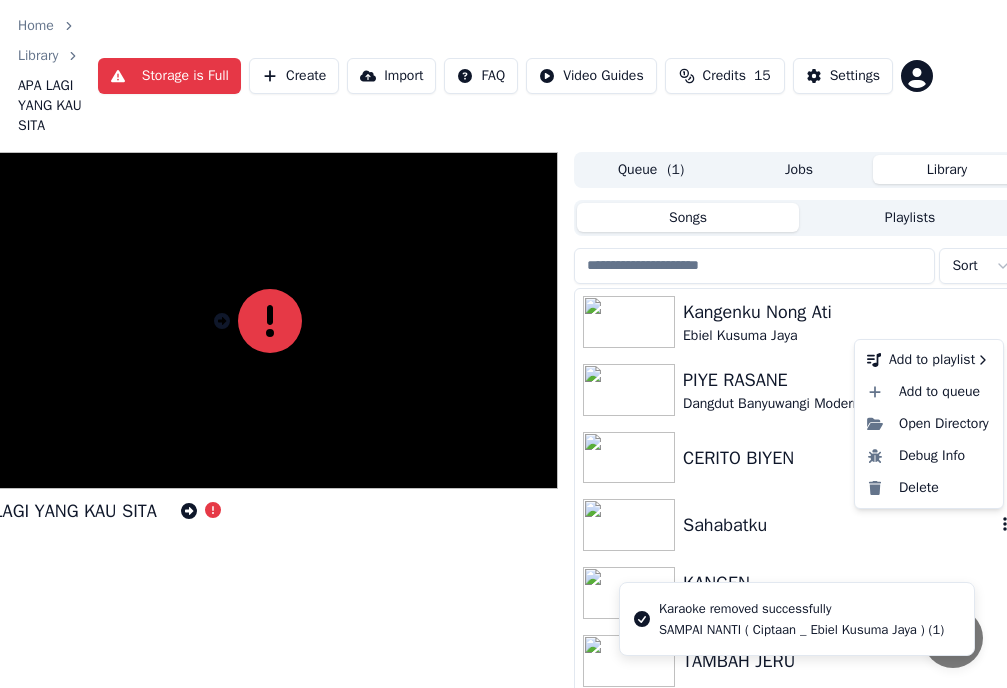 click 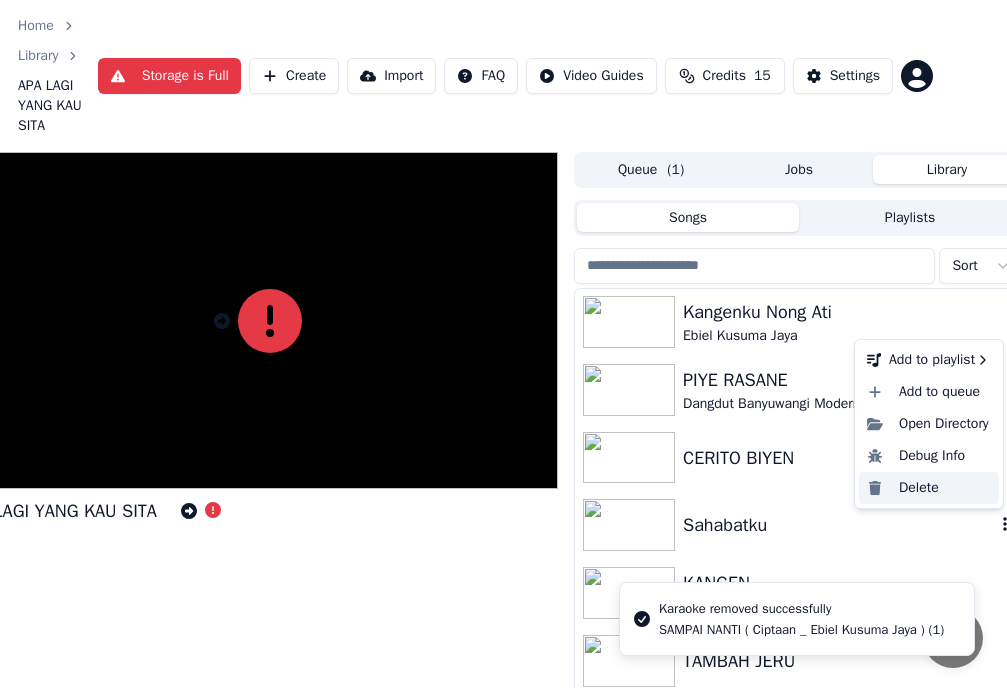 click on "Delete" at bounding box center [929, 488] 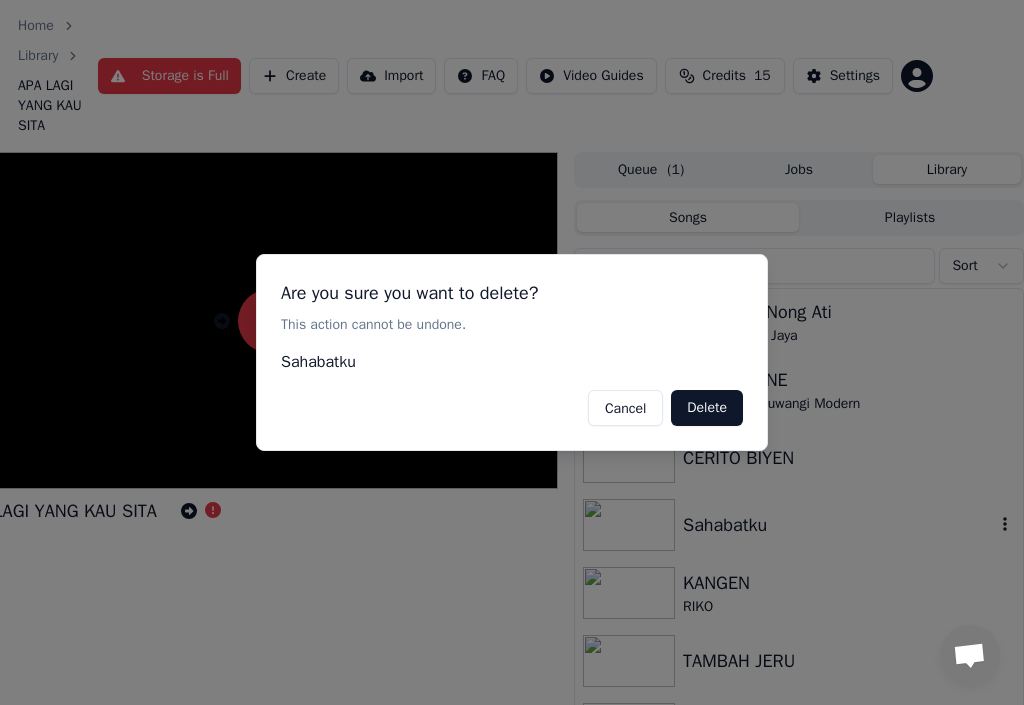 click on "Delete" at bounding box center (707, 408) 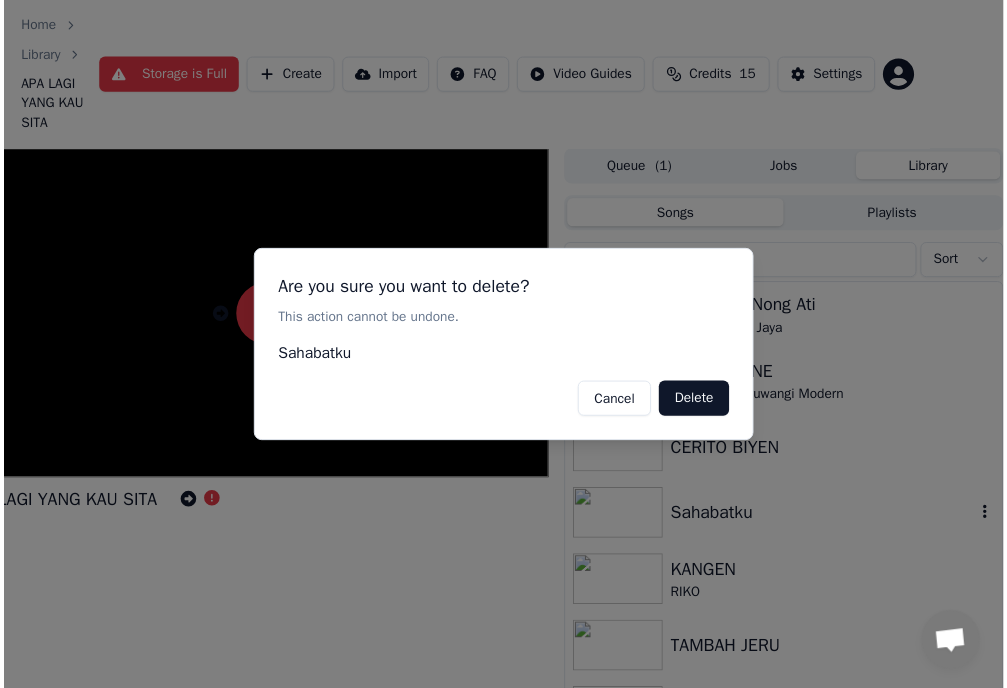 scroll, scrollTop: 1646, scrollLeft: 0, axis: vertical 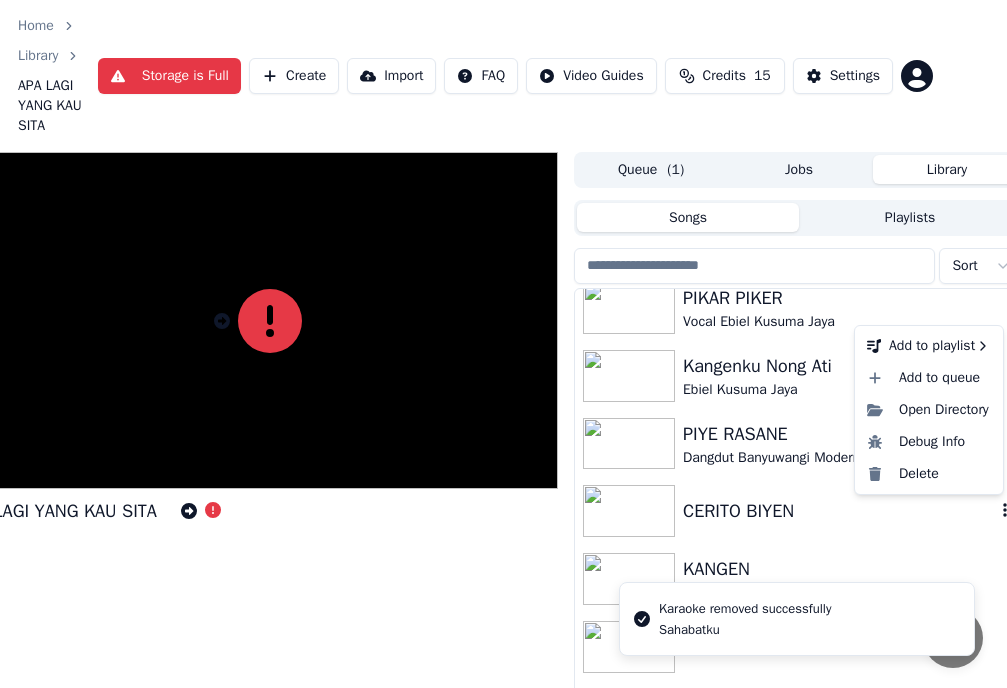 click 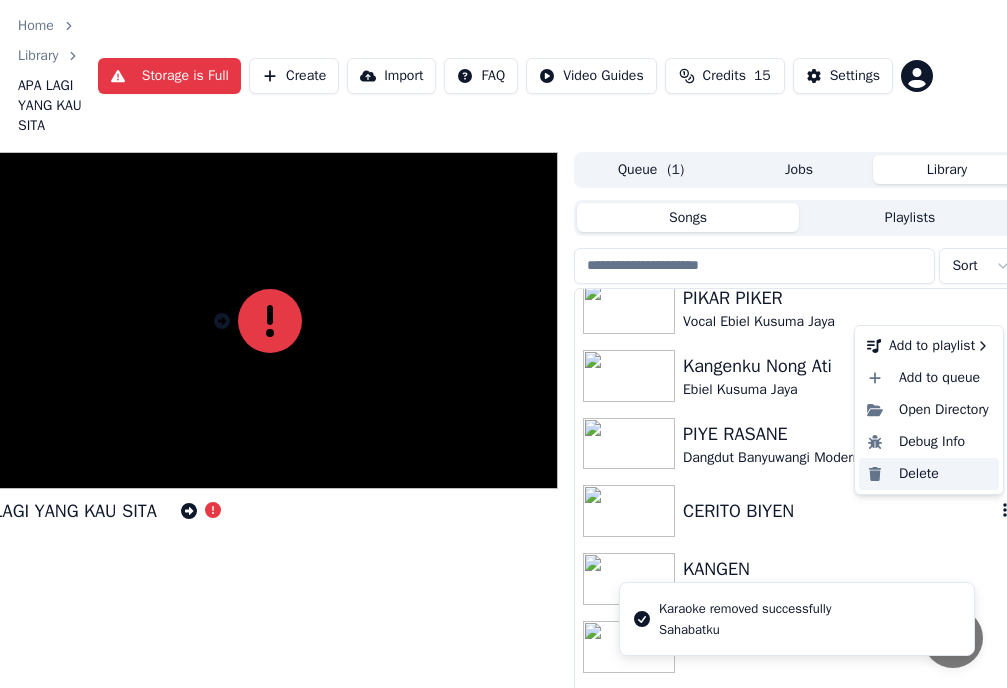 click on "Delete" at bounding box center (929, 474) 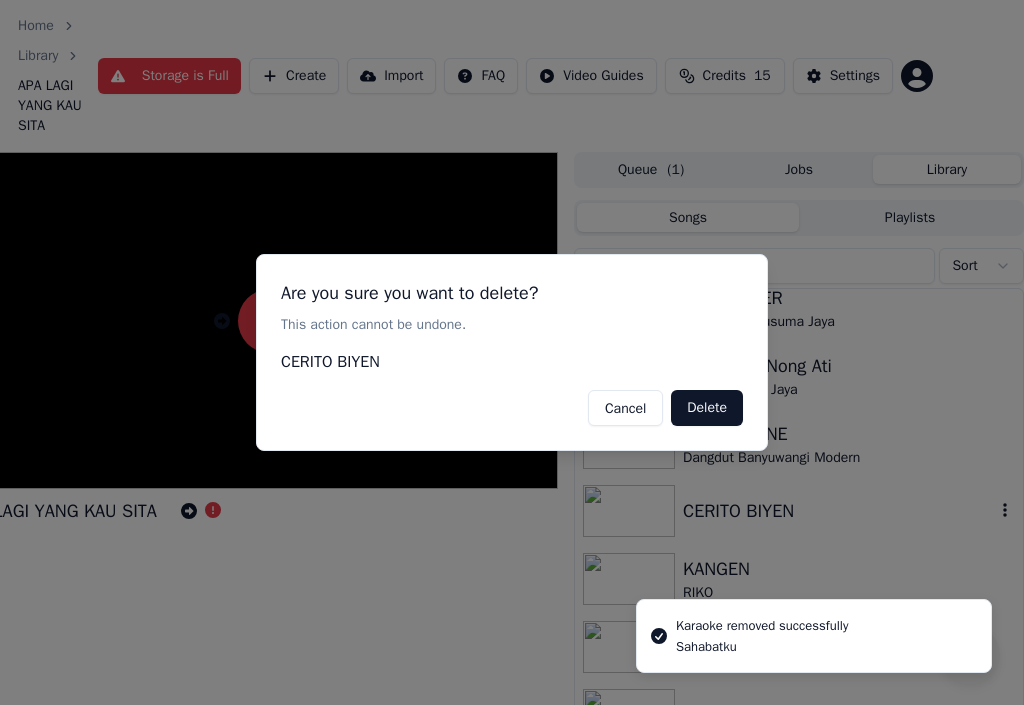click on "Delete" at bounding box center [707, 408] 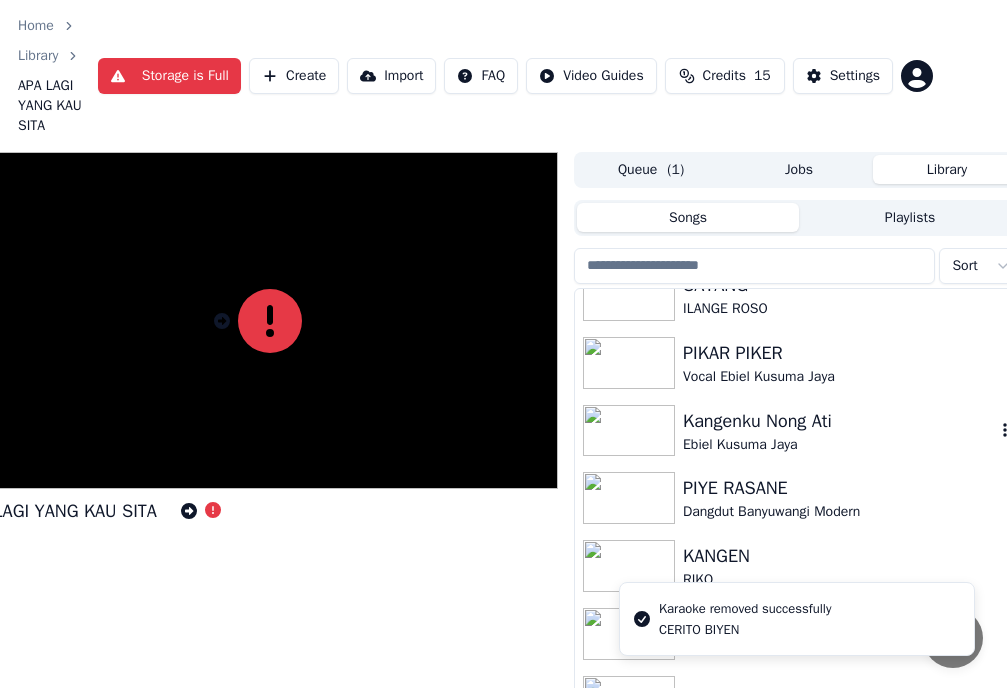 scroll, scrollTop: 1578, scrollLeft: 0, axis: vertical 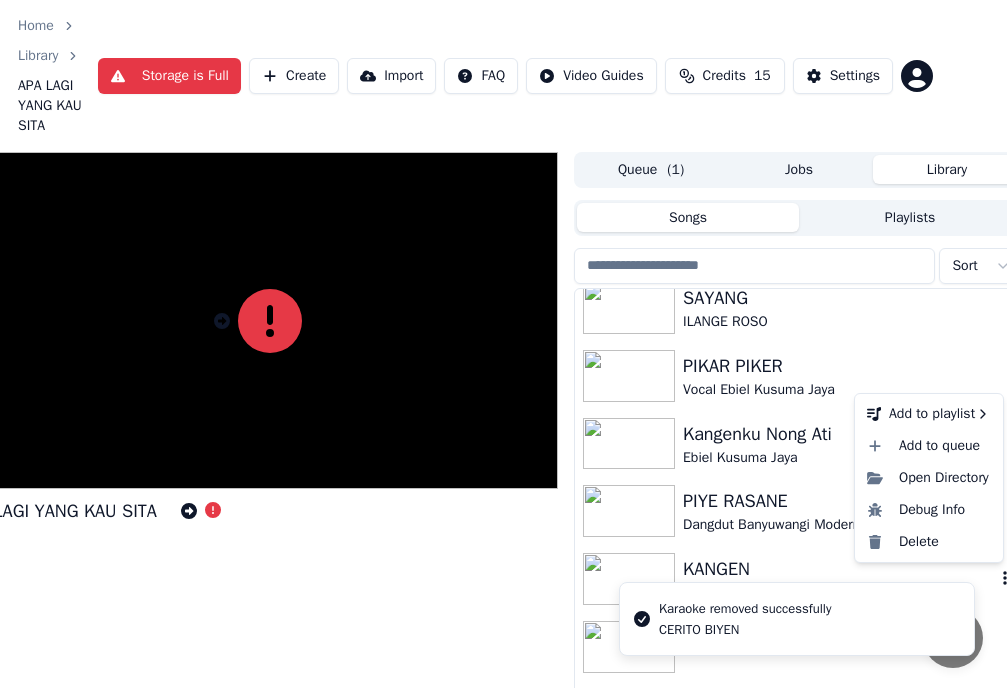 click 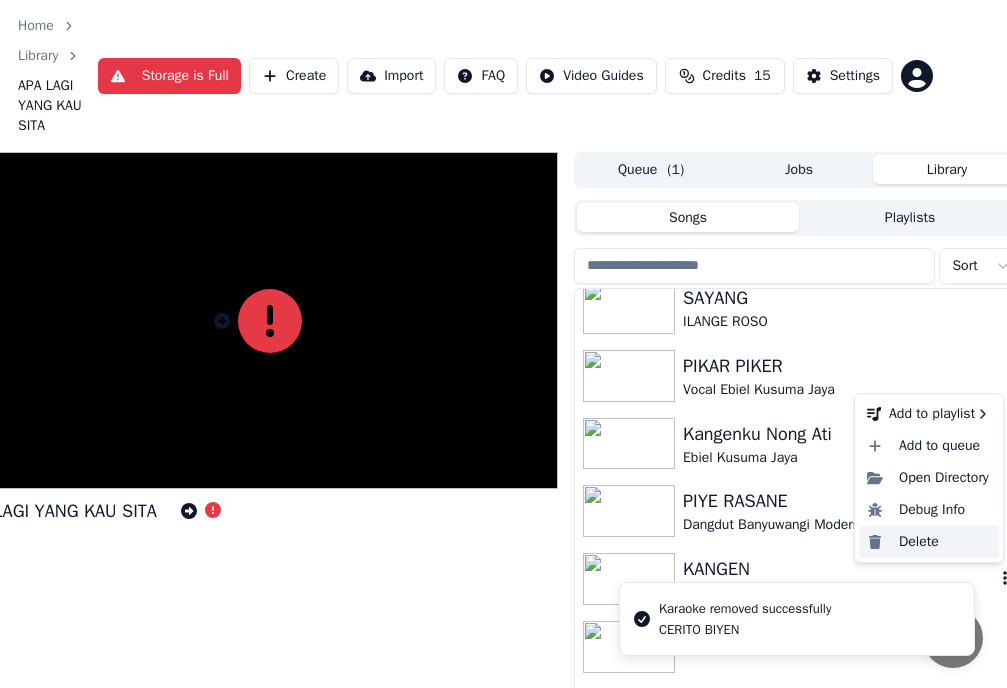 click on "Delete" at bounding box center (929, 542) 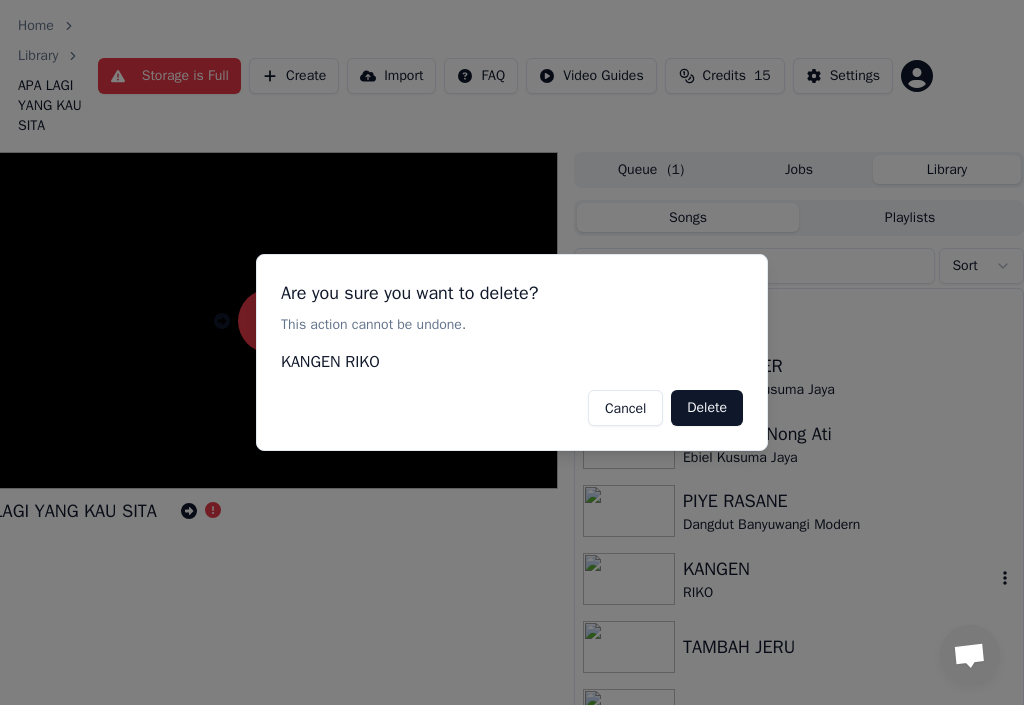 click on "Delete" at bounding box center [707, 408] 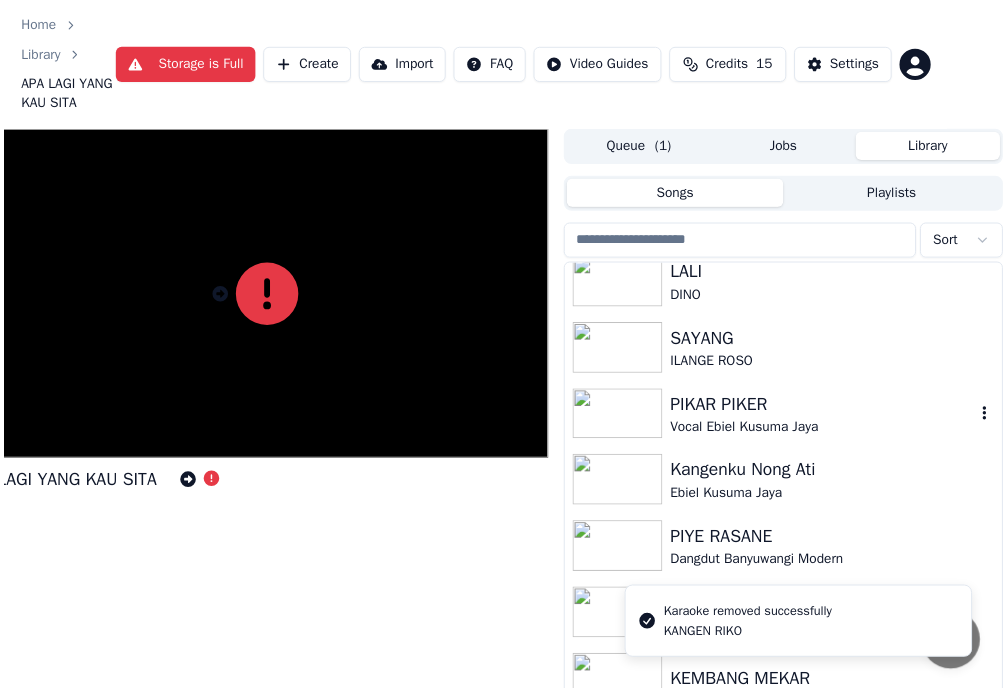 scroll, scrollTop: 1510, scrollLeft: 0, axis: vertical 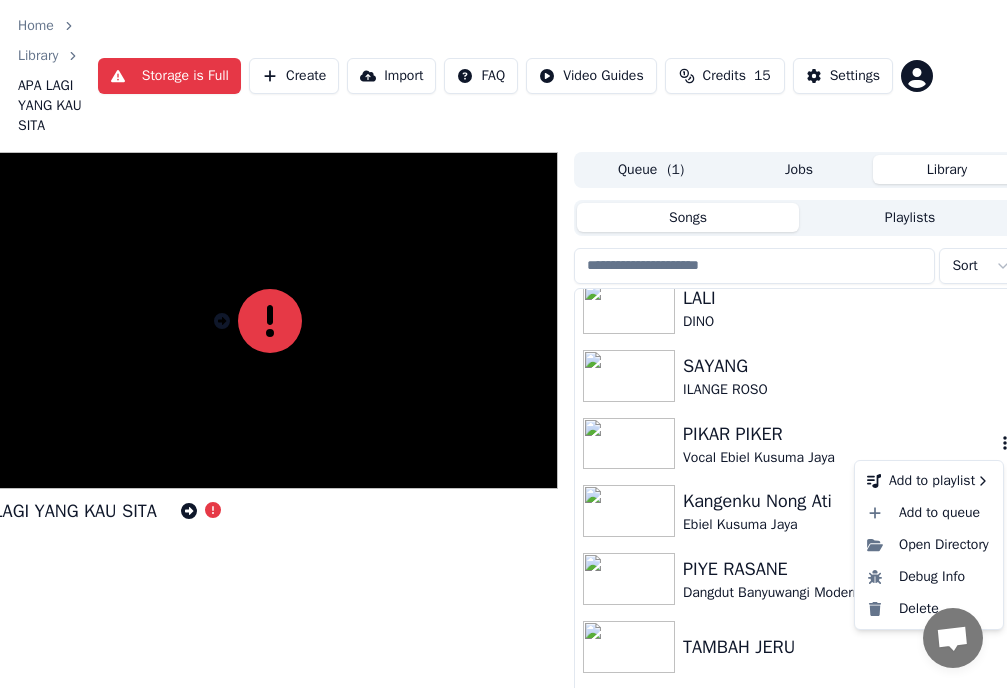 click 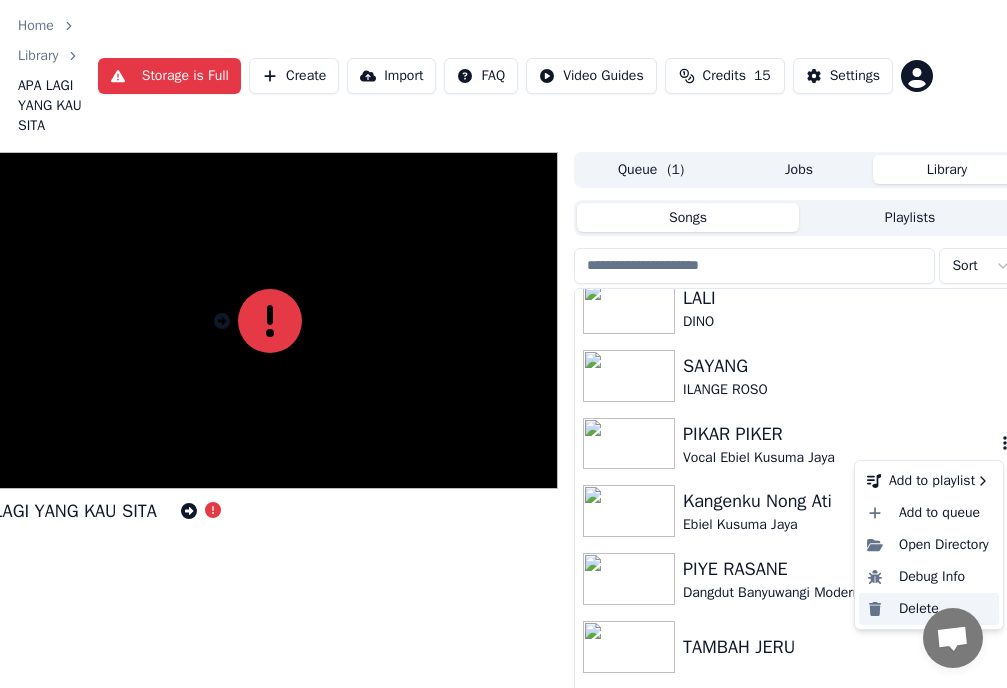 click on "Delete" at bounding box center [929, 609] 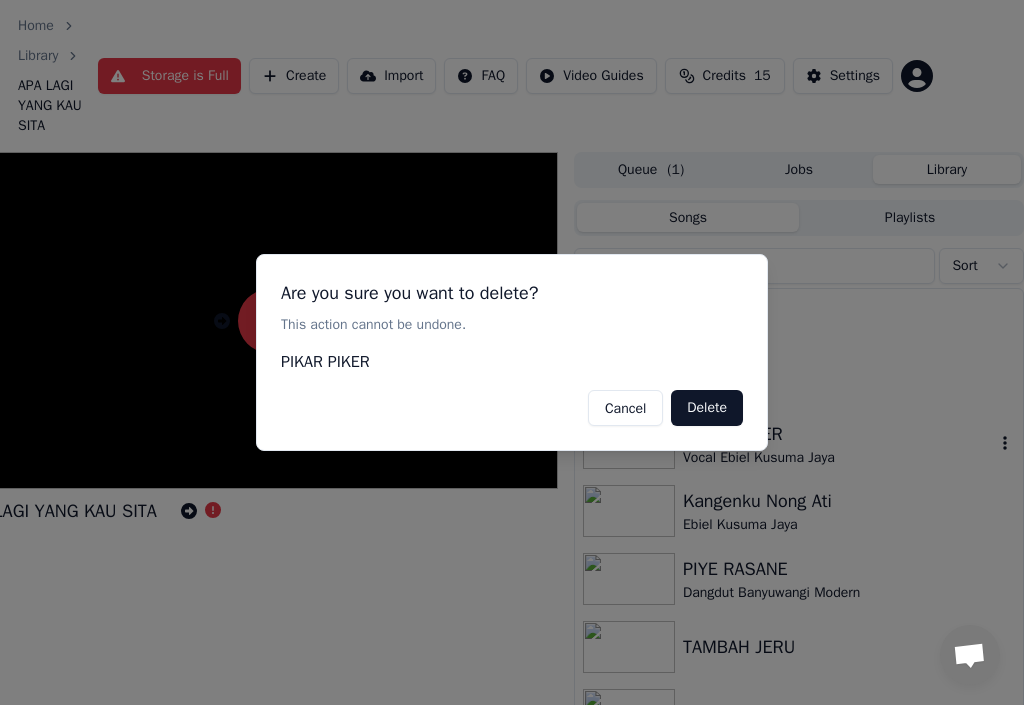 click on "Delete" at bounding box center (707, 408) 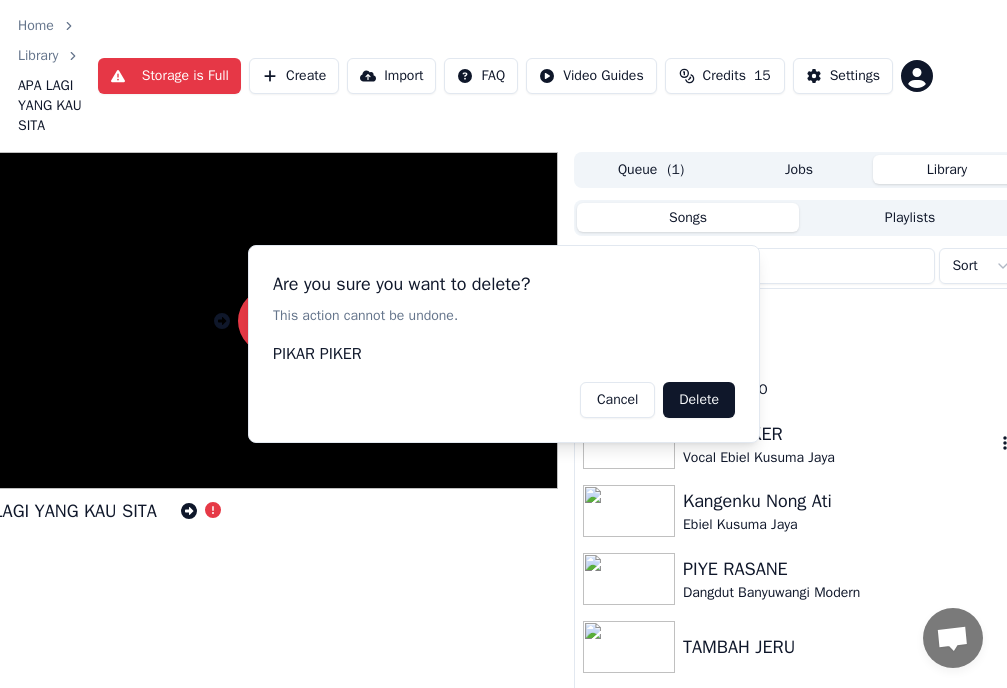 scroll, scrollTop: 1442, scrollLeft: 0, axis: vertical 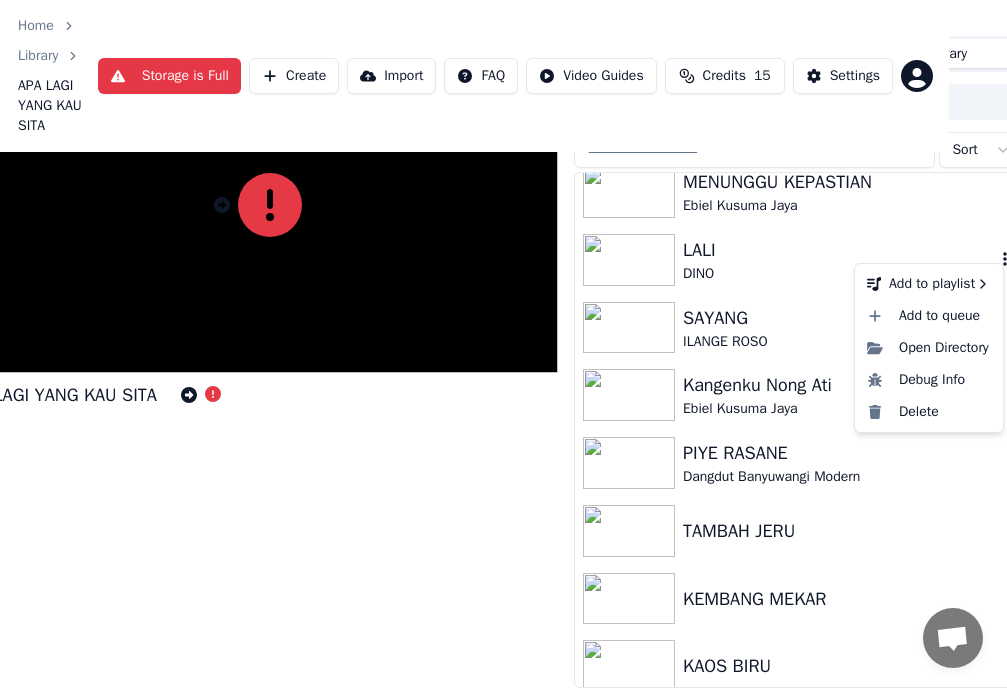 click 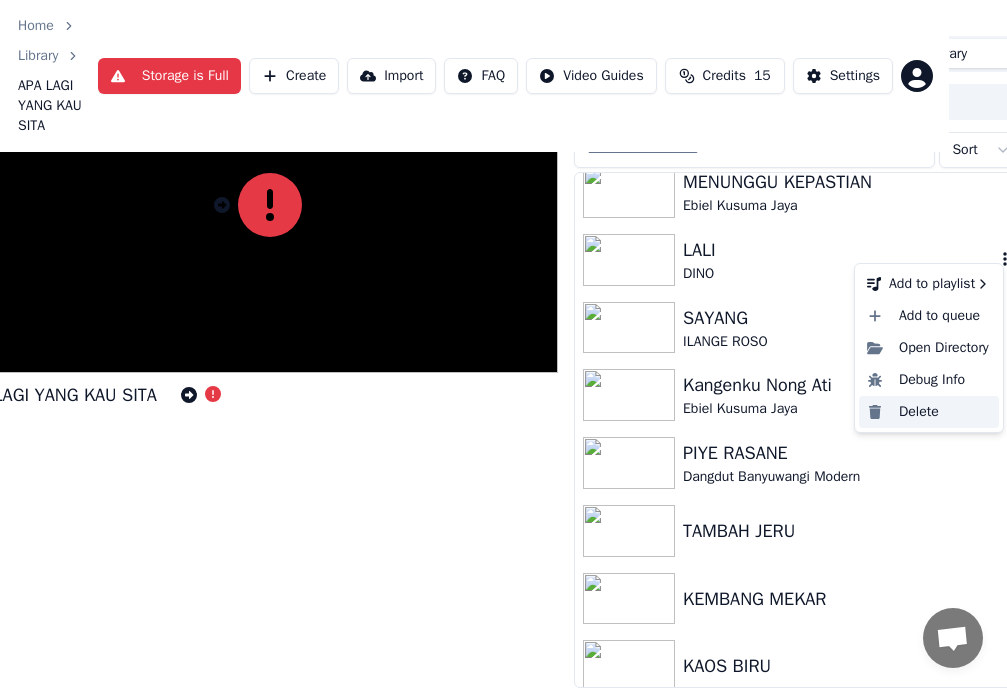 click on "Delete" at bounding box center (929, 412) 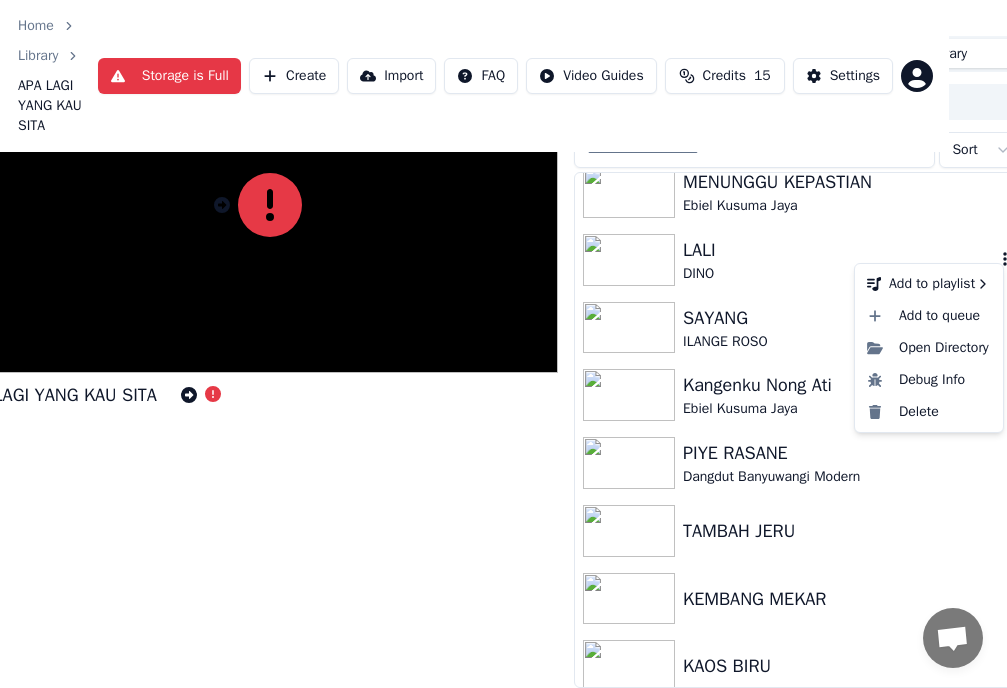scroll, scrollTop: 112, scrollLeft: 58, axis: both 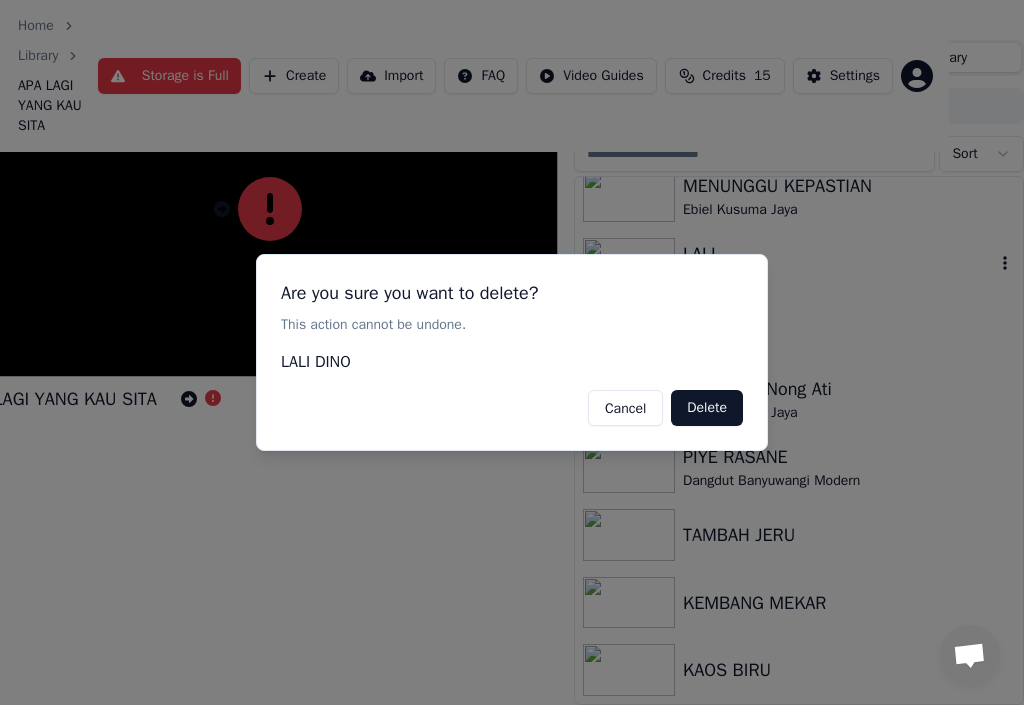 click on "Delete" at bounding box center [707, 408] 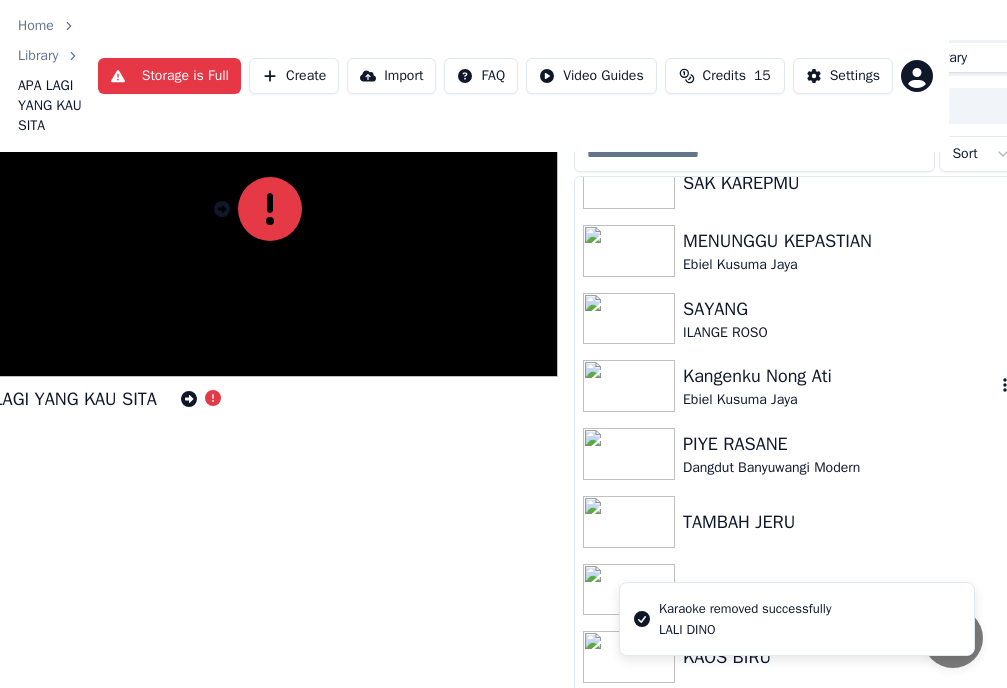 scroll, scrollTop: 1374, scrollLeft: 0, axis: vertical 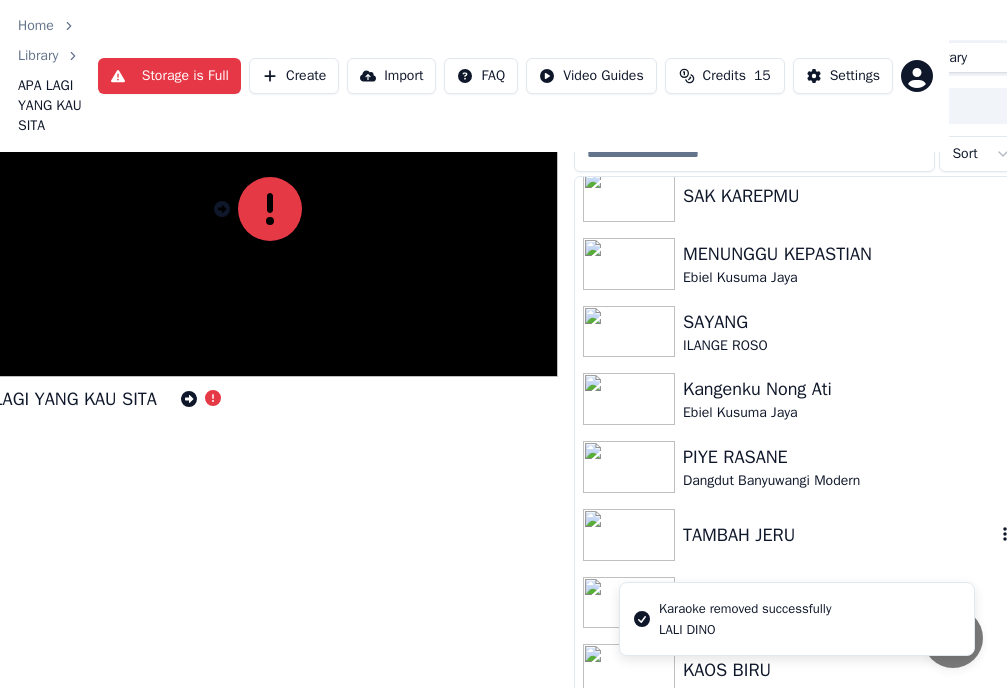 click 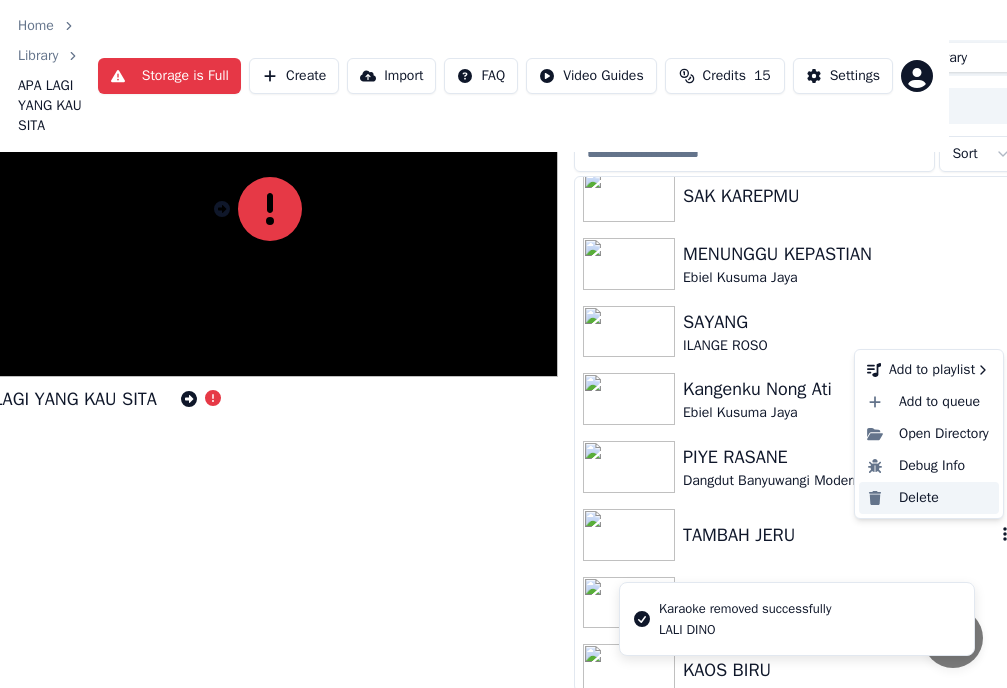 click on "Delete" at bounding box center (929, 498) 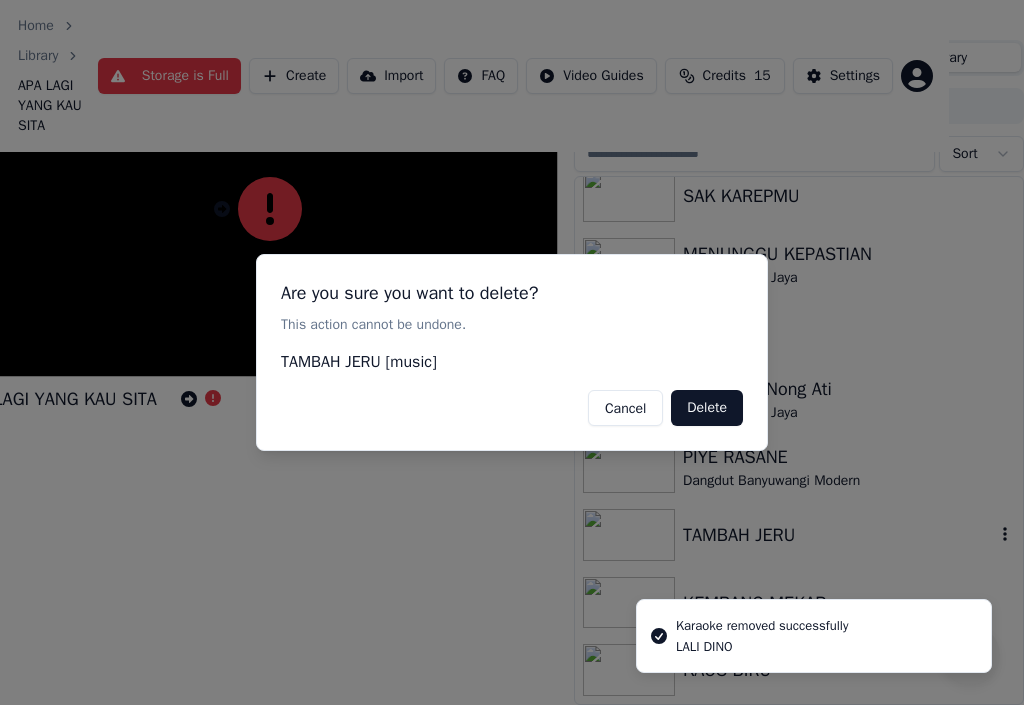 click on "Delete" at bounding box center [707, 408] 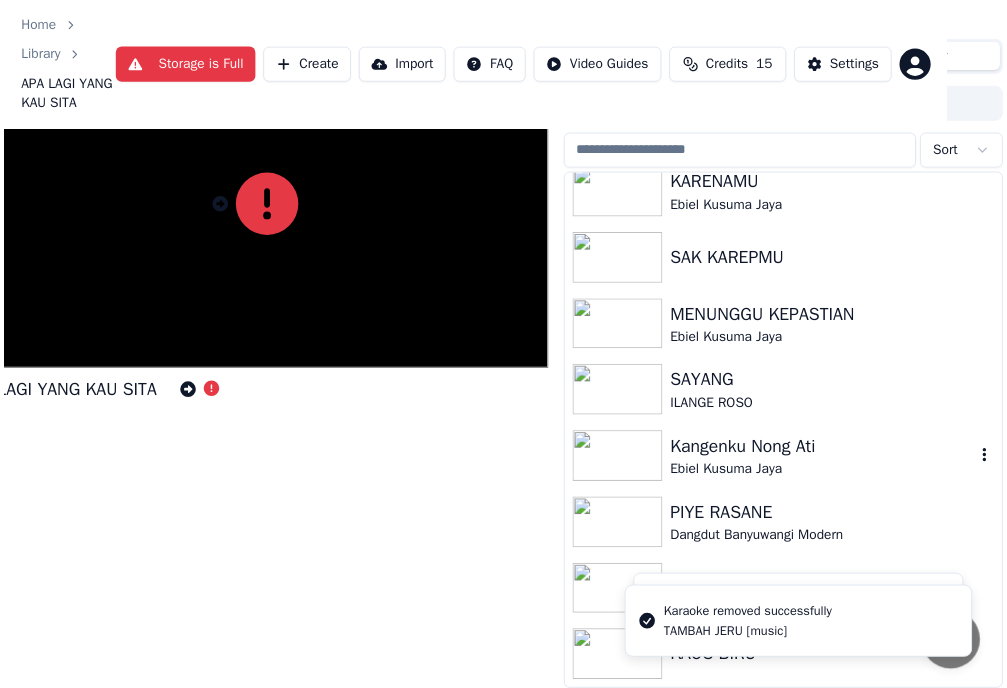 scroll, scrollTop: 1306, scrollLeft: 0, axis: vertical 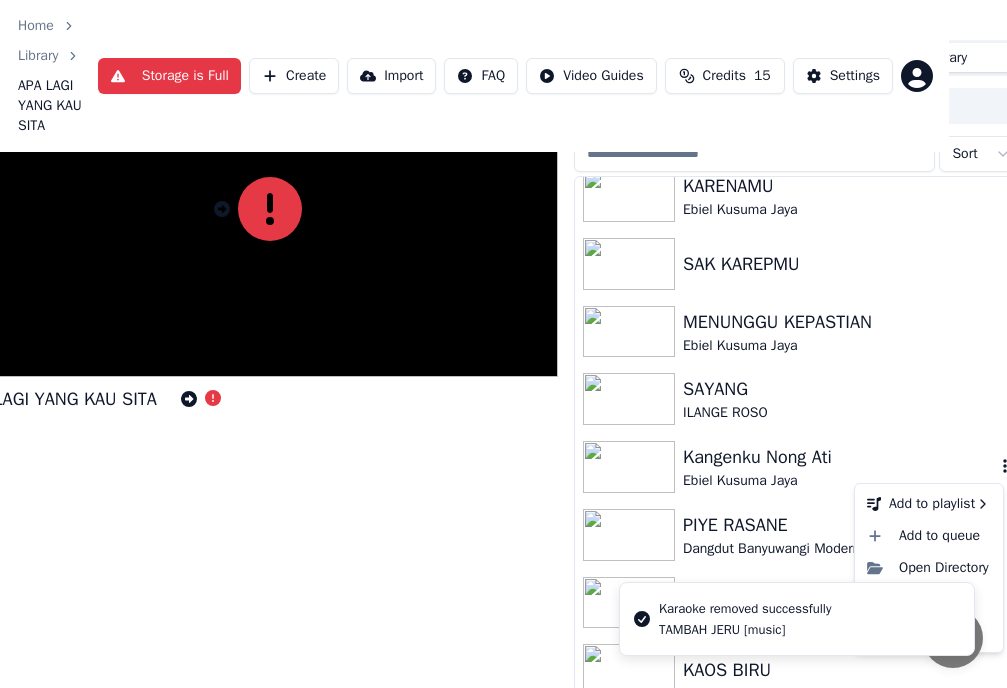click 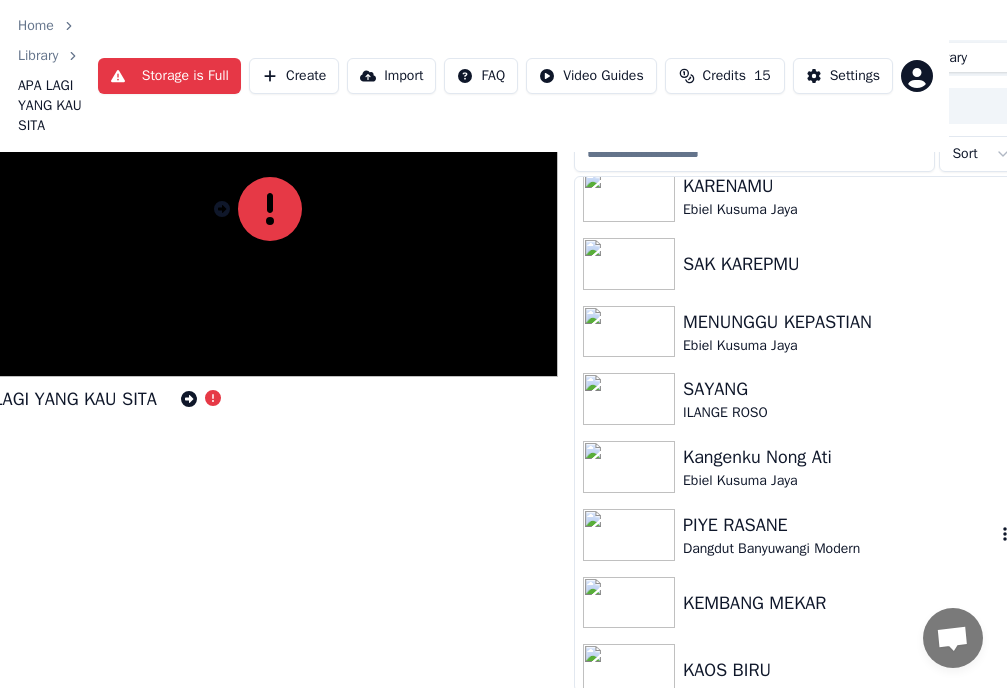 click 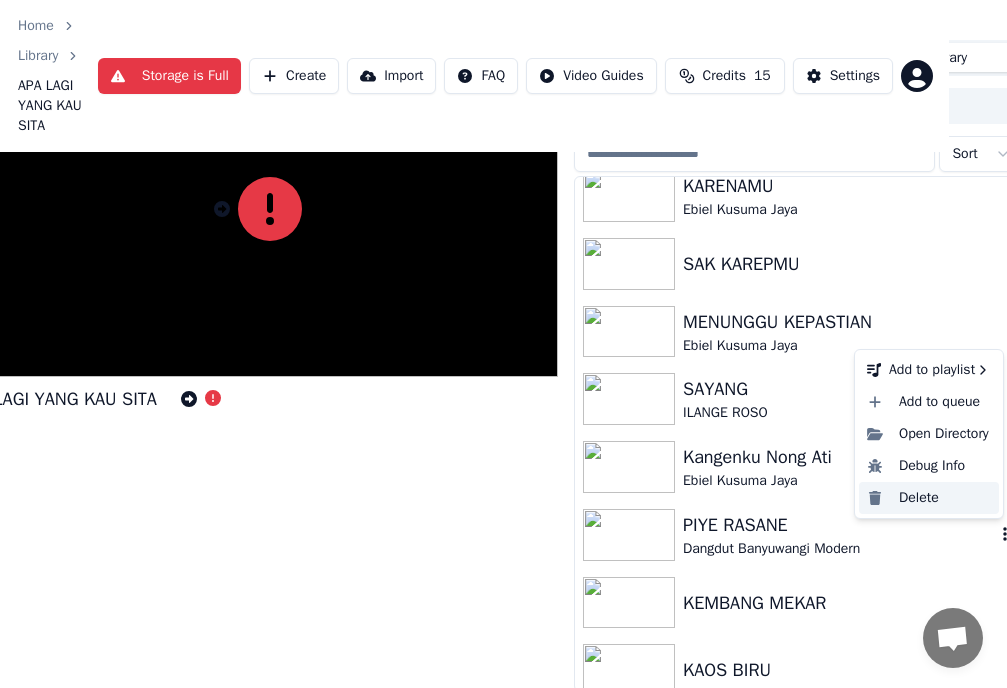 click on "Delete" at bounding box center [929, 498] 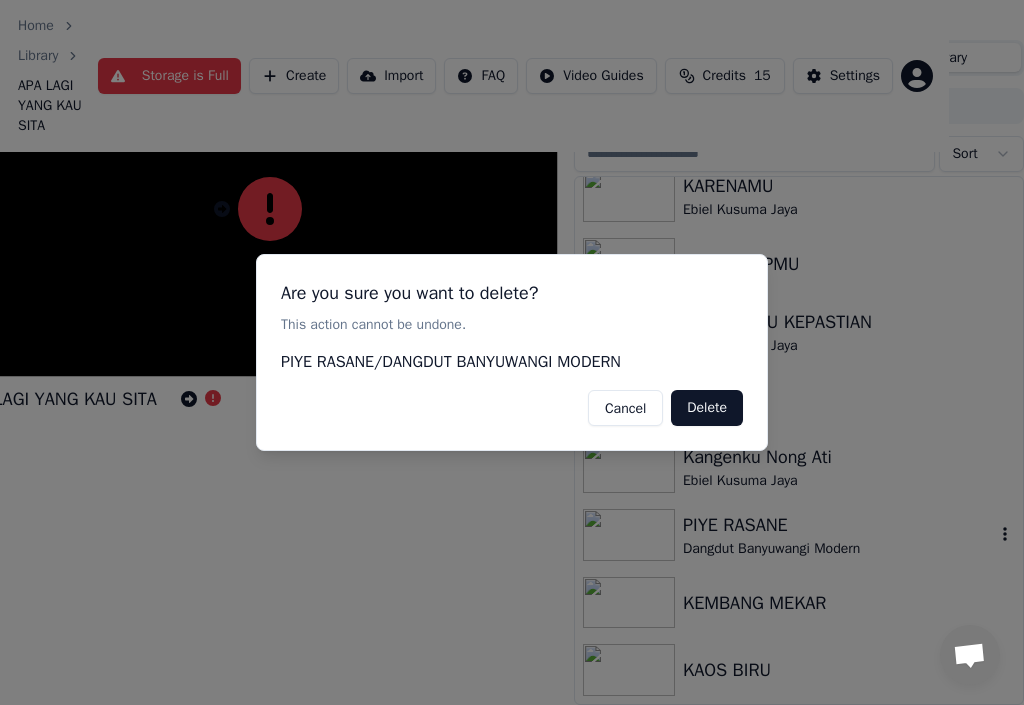 click on "Delete" at bounding box center (707, 408) 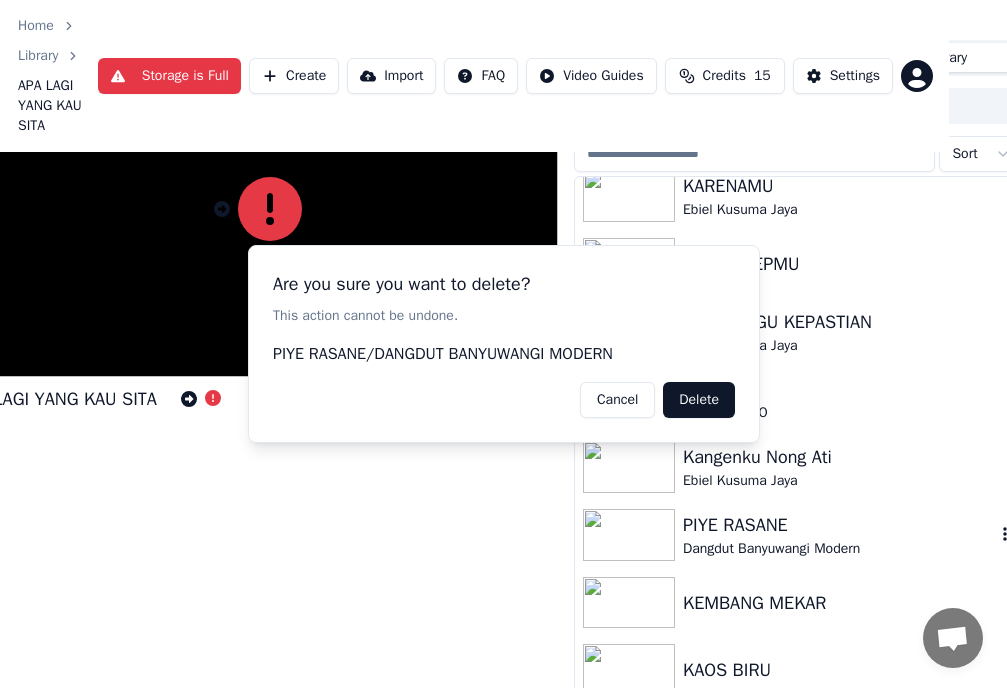 scroll, scrollTop: 1238, scrollLeft: 0, axis: vertical 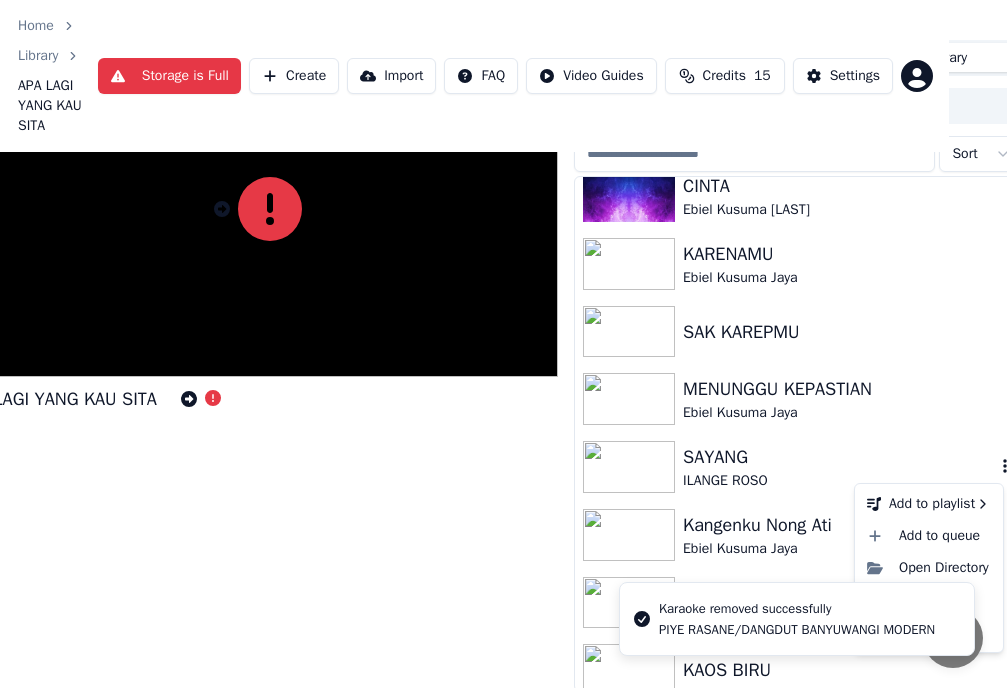 click 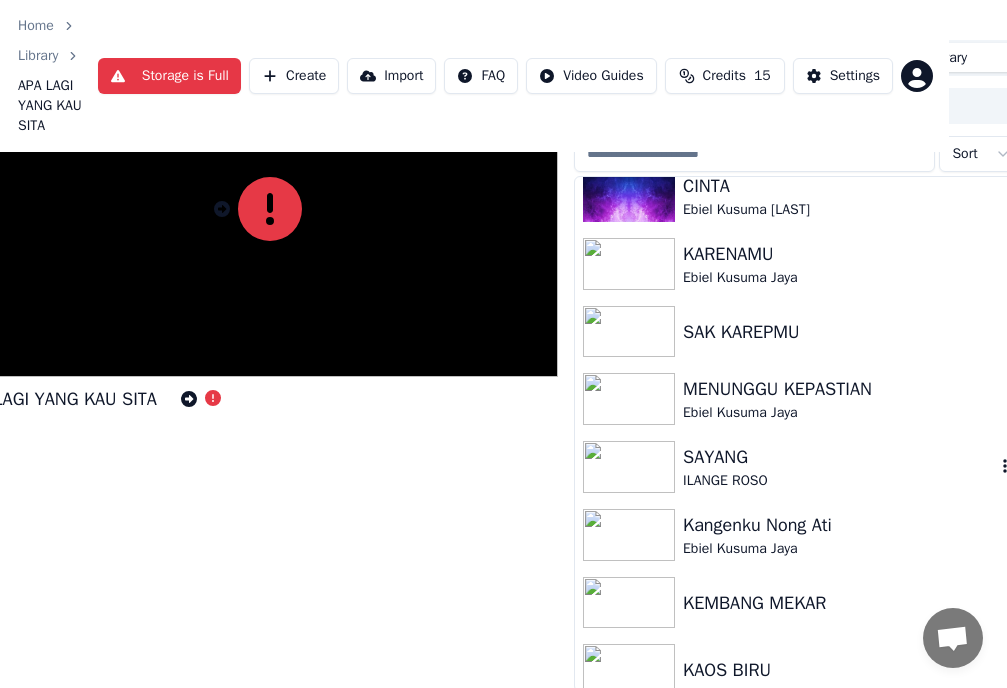 click 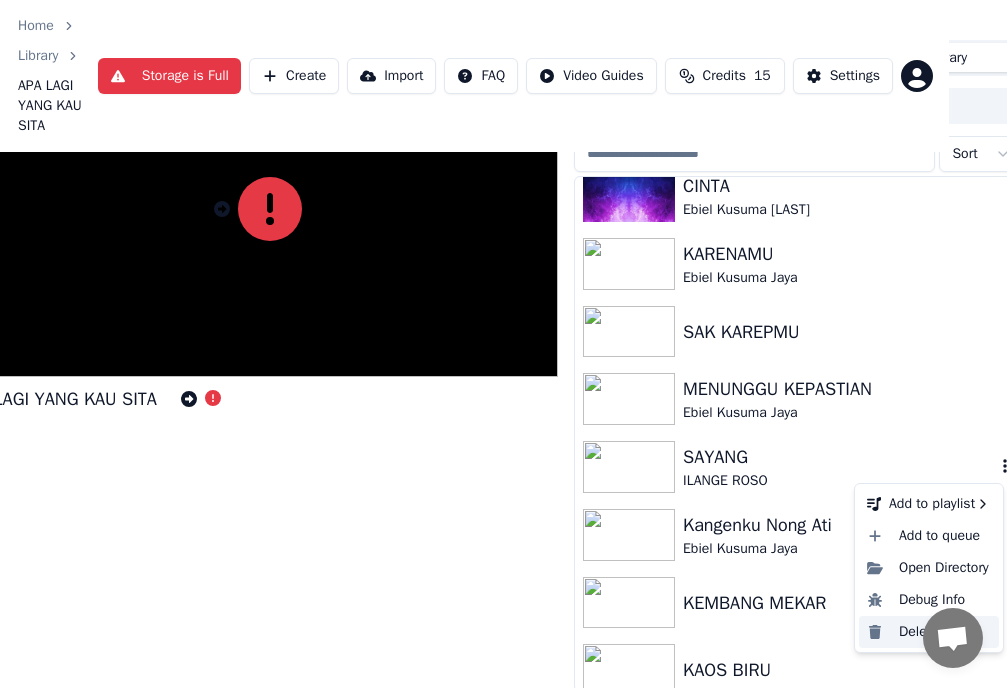 click on "Delete" at bounding box center [929, 632] 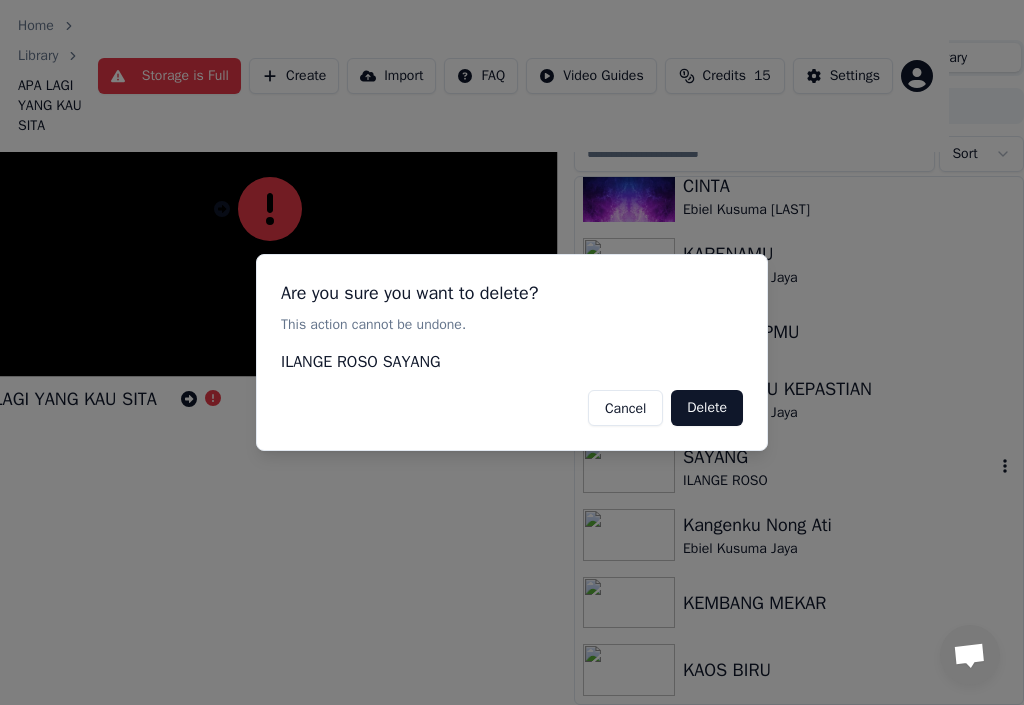 click on "Delete" at bounding box center (707, 408) 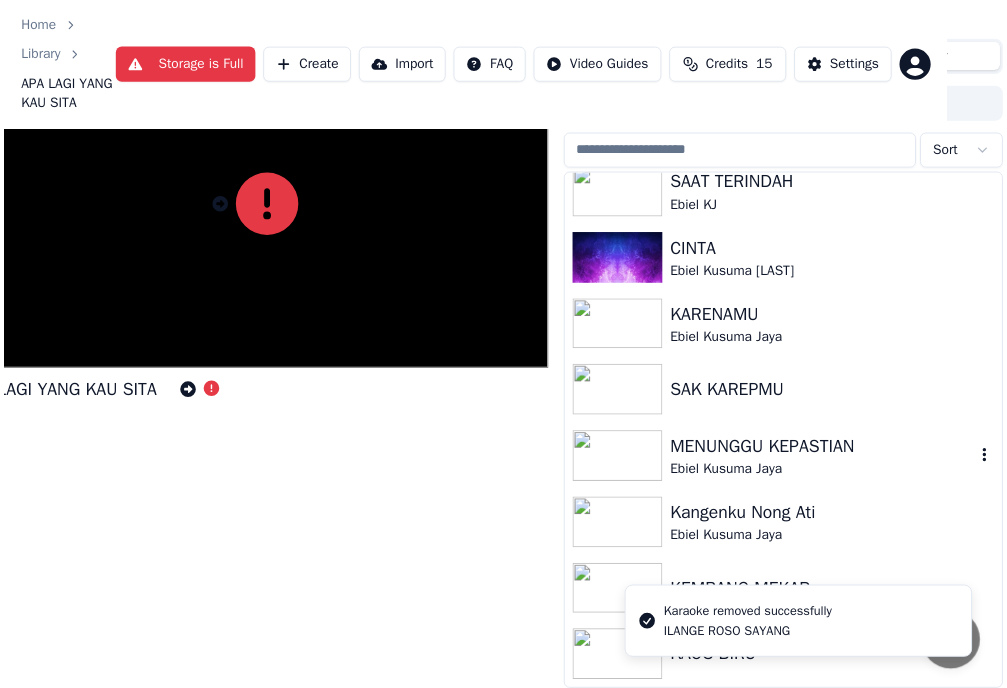 scroll, scrollTop: 1170, scrollLeft: 0, axis: vertical 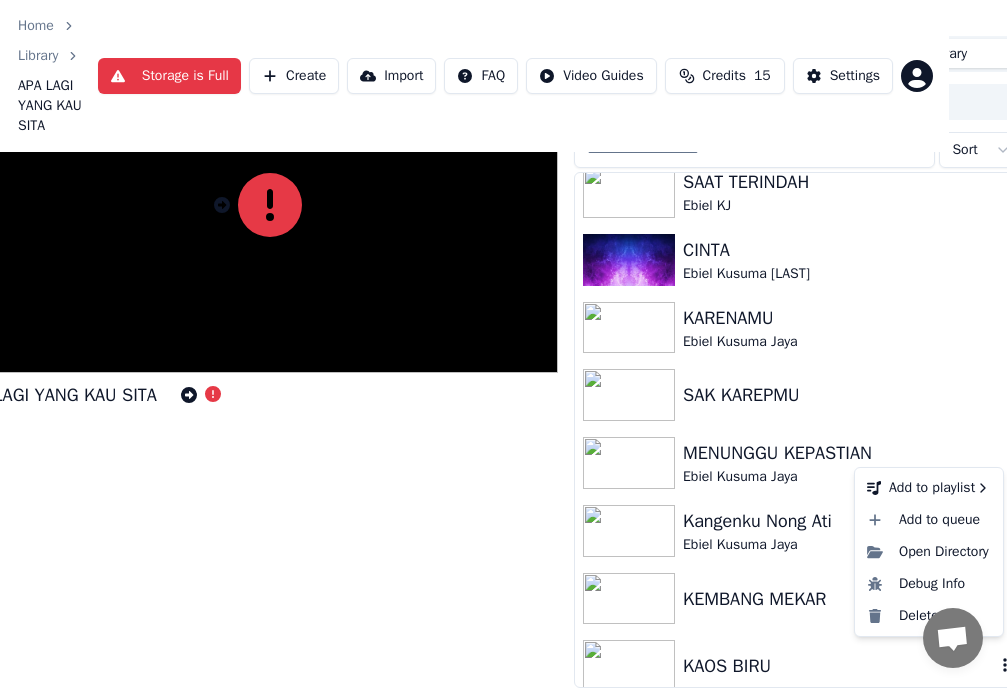 click 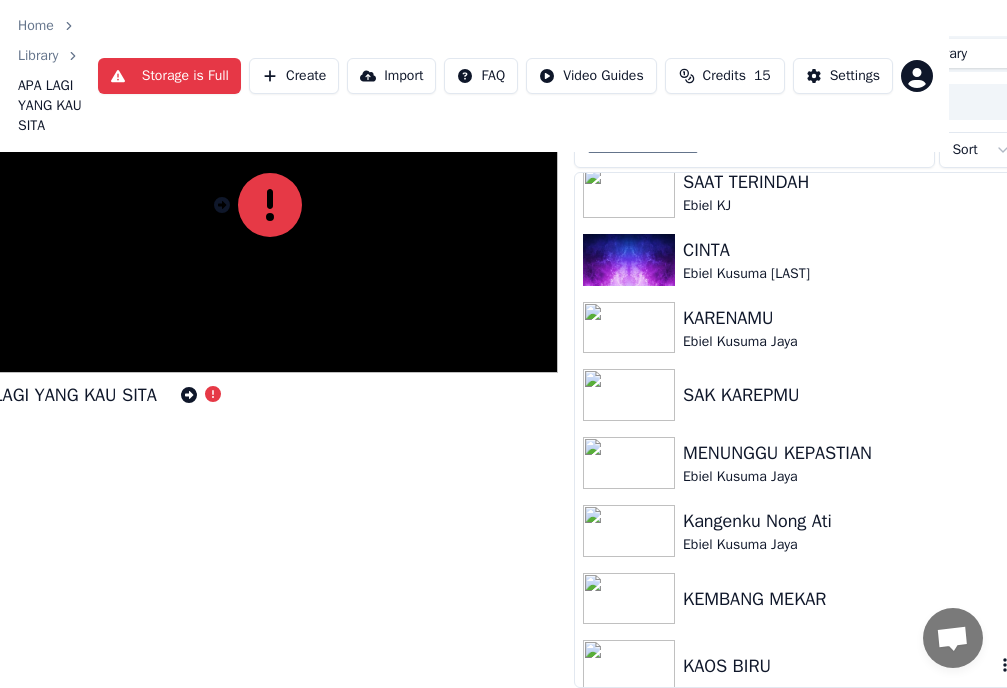 click 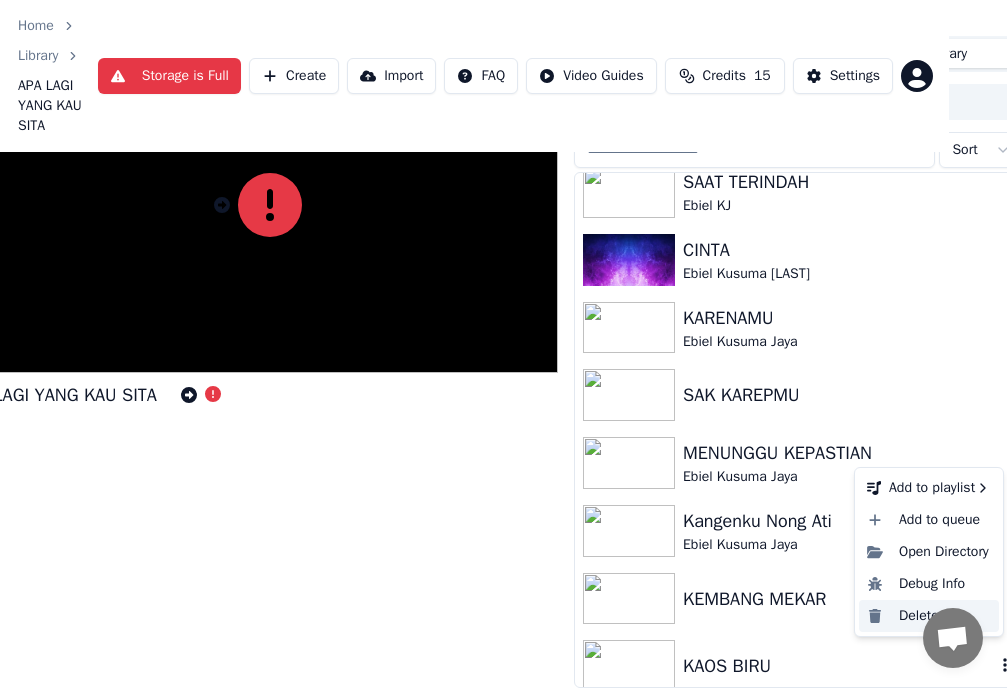 click on "Delete" at bounding box center (929, 616) 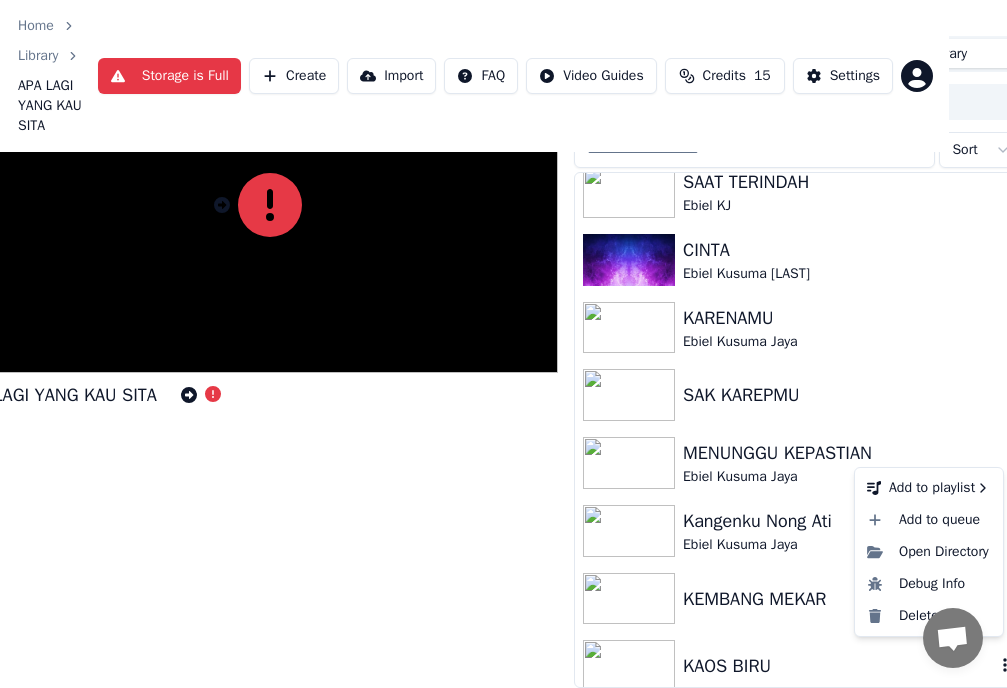scroll, scrollTop: 112, scrollLeft: 58, axis: both 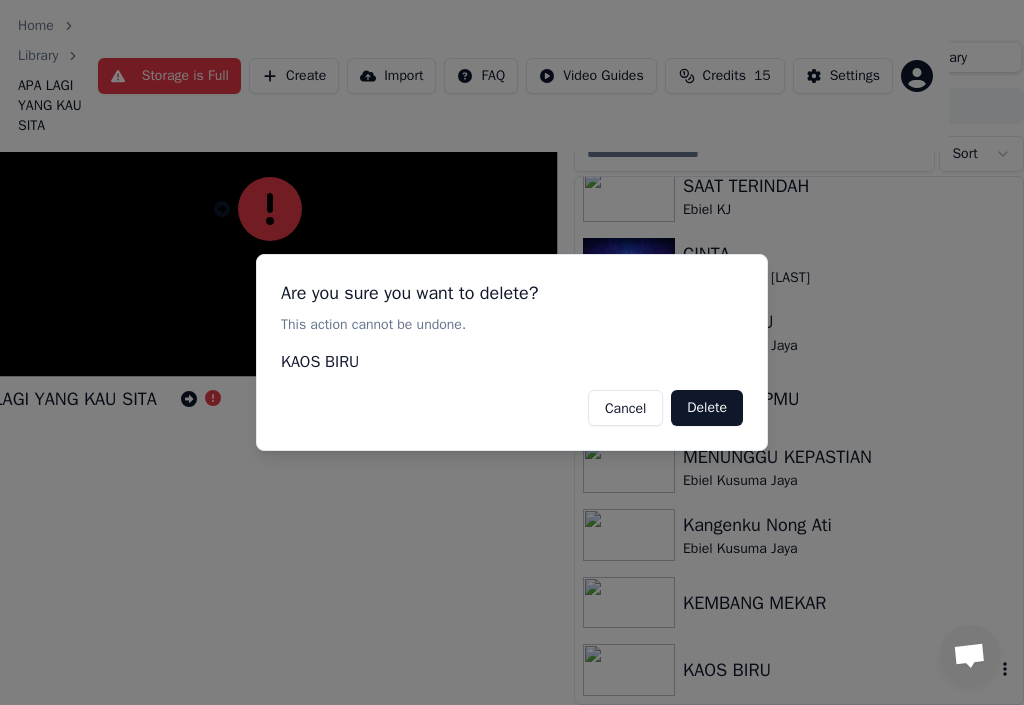 click on "Delete" at bounding box center (707, 408) 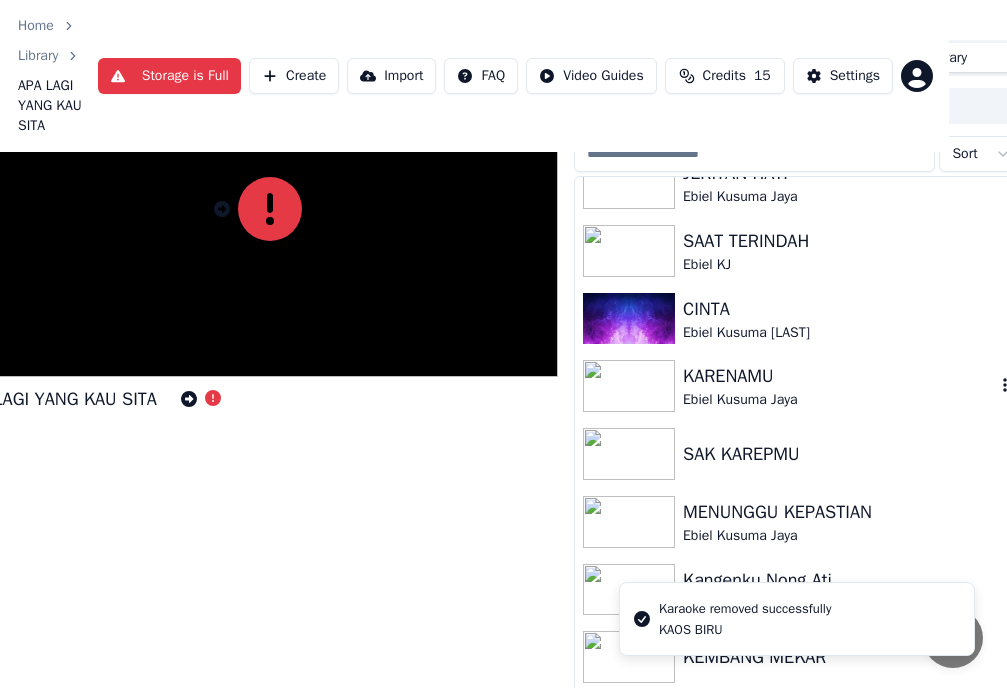 scroll, scrollTop: 1102, scrollLeft: 0, axis: vertical 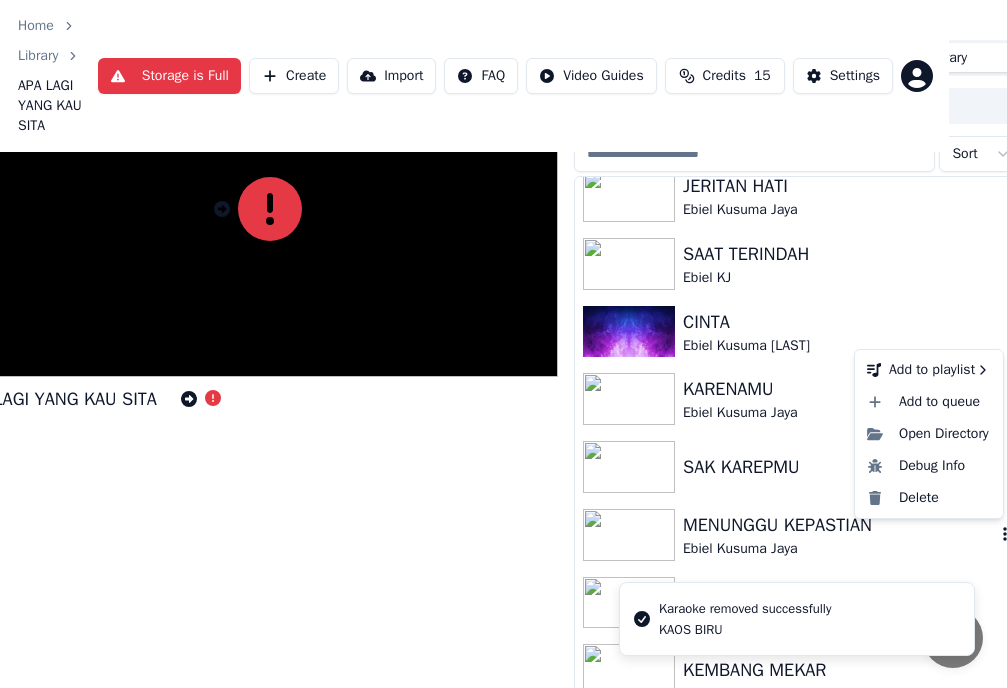 click 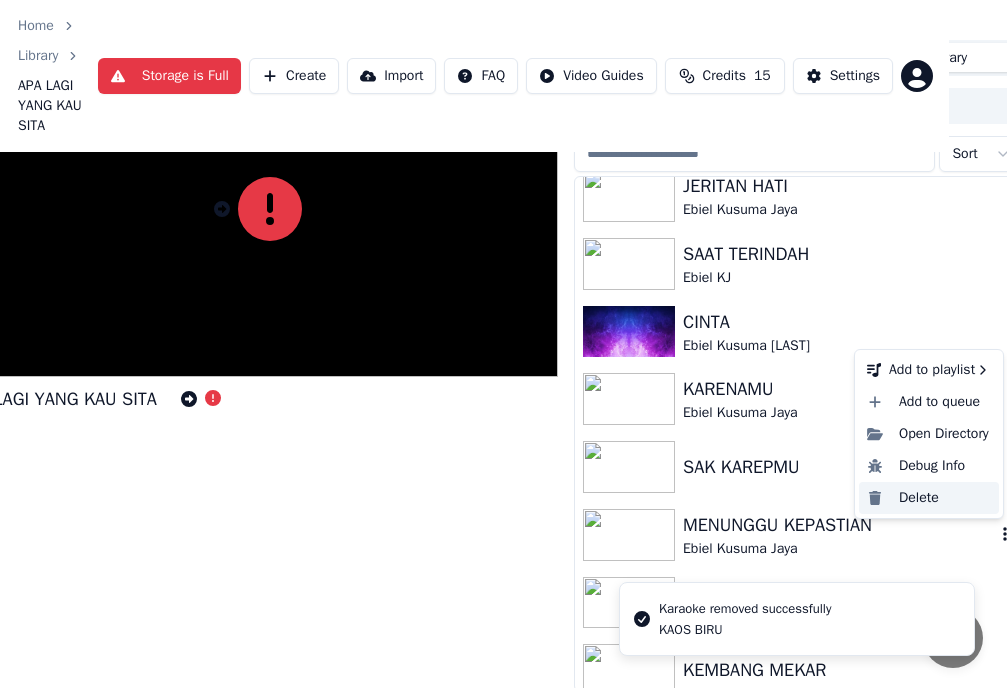click on "Delete" at bounding box center (929, 498) 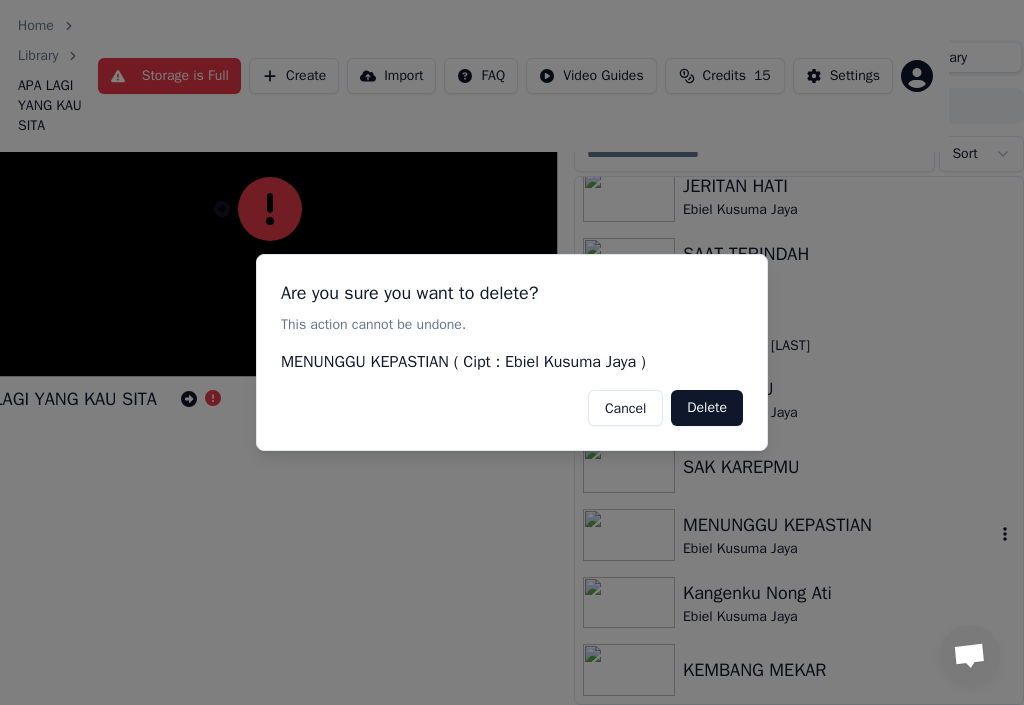 click on "Delete" at bounding box center (707, 408) 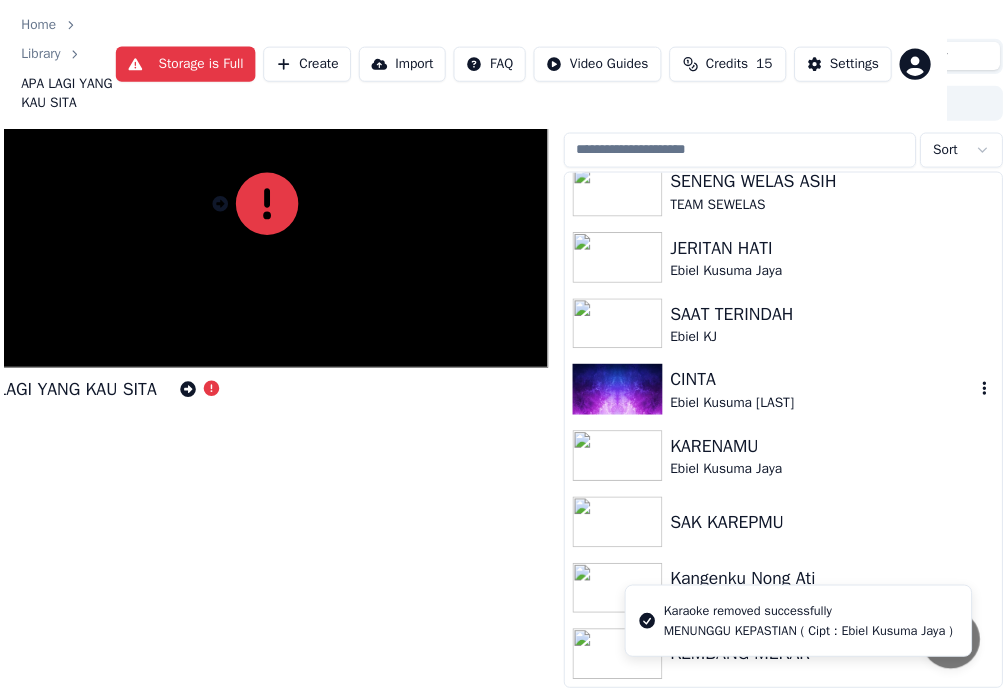 scroll, scrollTop: 1034, scrollLeft: 0, axis: vertical 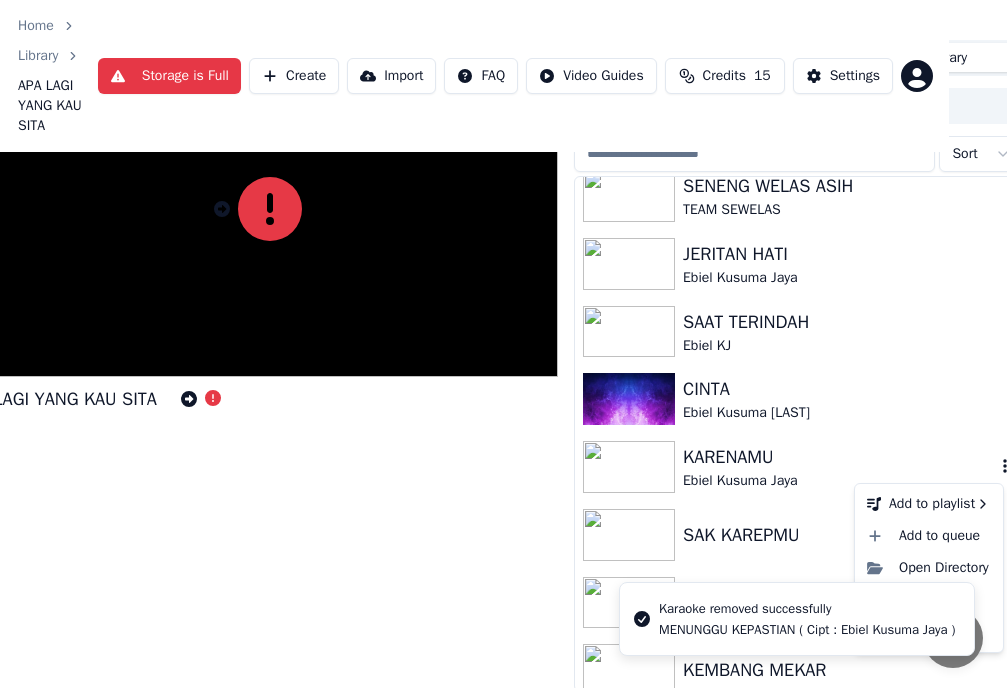 click 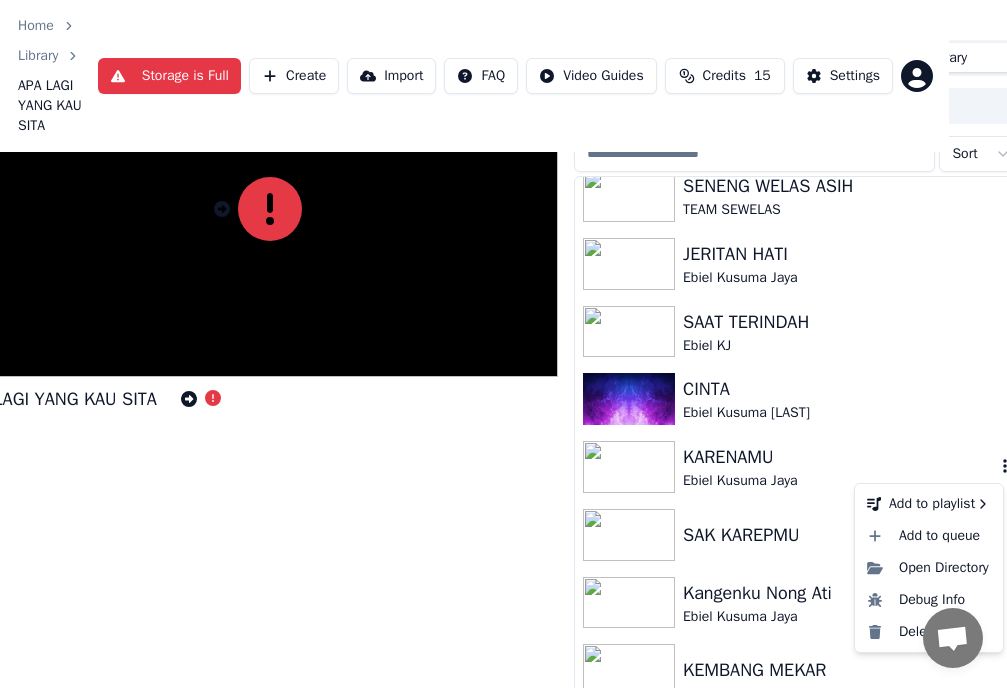 click 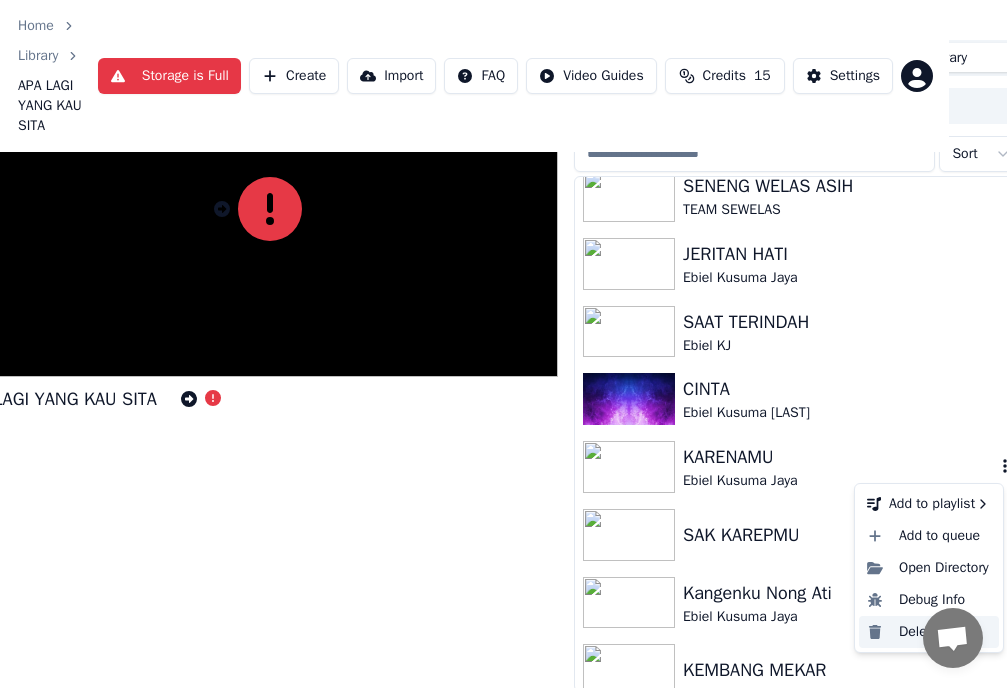 click on "Delete" at bounding box center [929, 632] 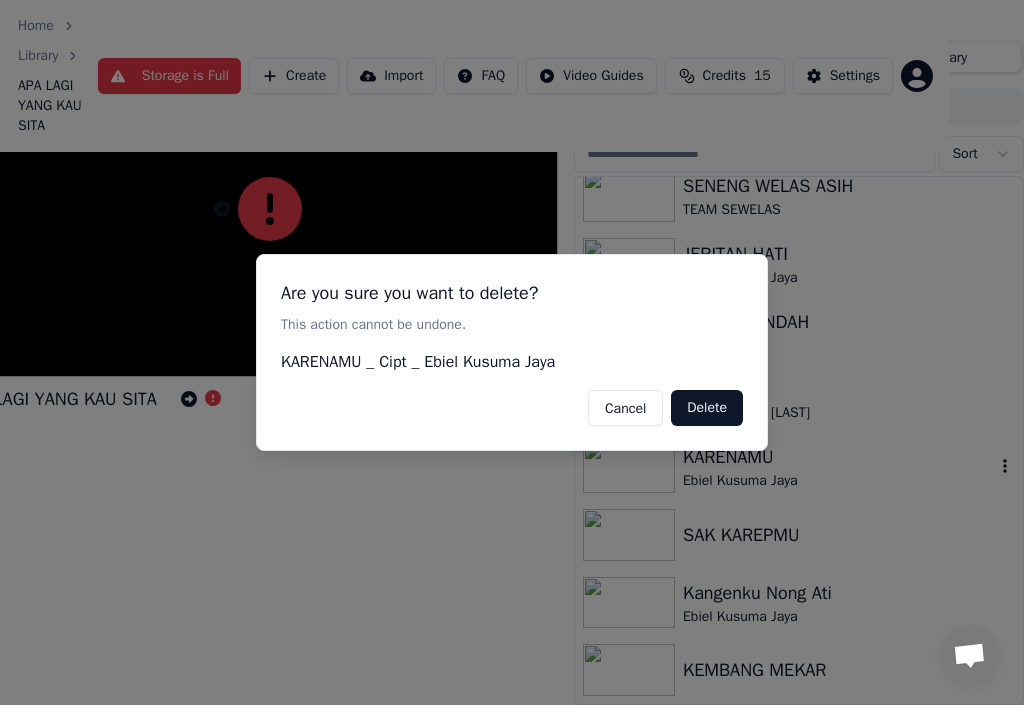 click on "Delete" at bounding box center [707, 408] 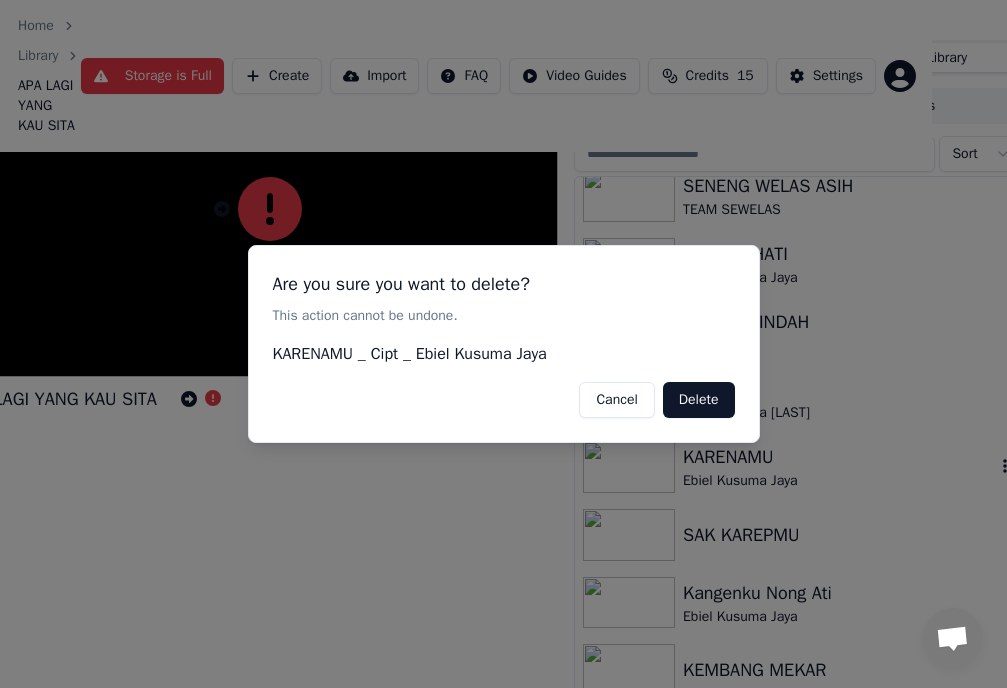 scroll, scrollTop: 966, scrollLeft: 0, axis: vertical 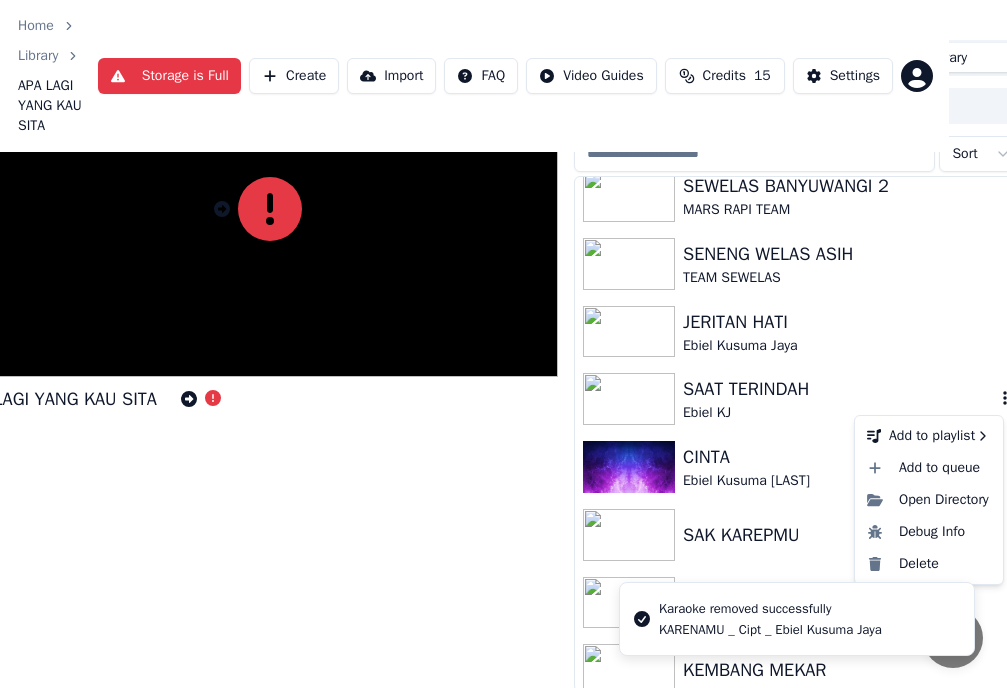 click 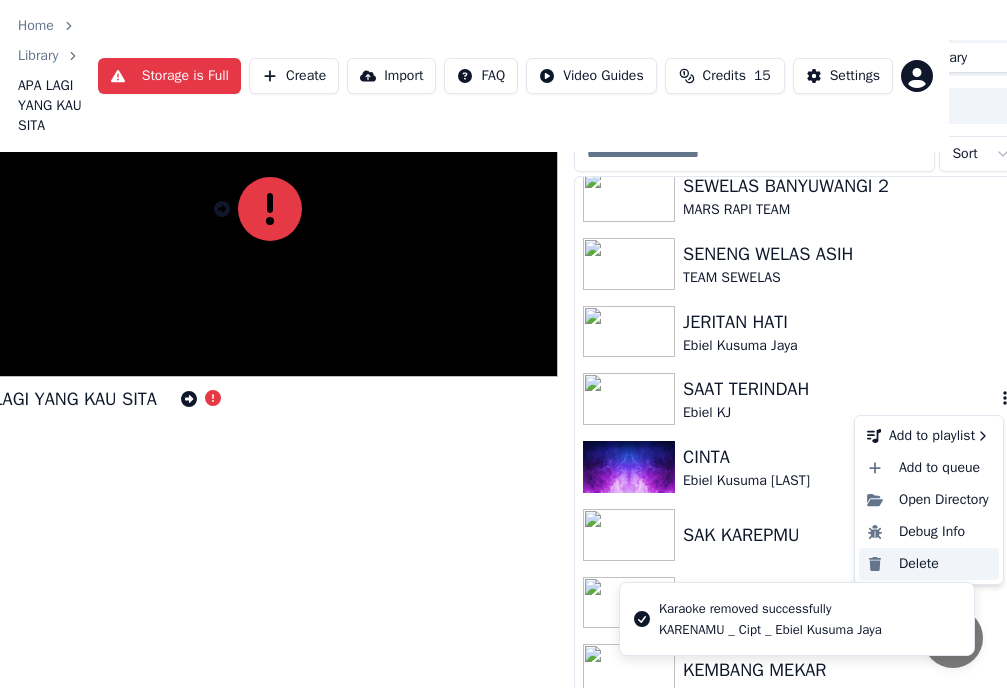 click on "Delete" at bounding box center [929, 564] 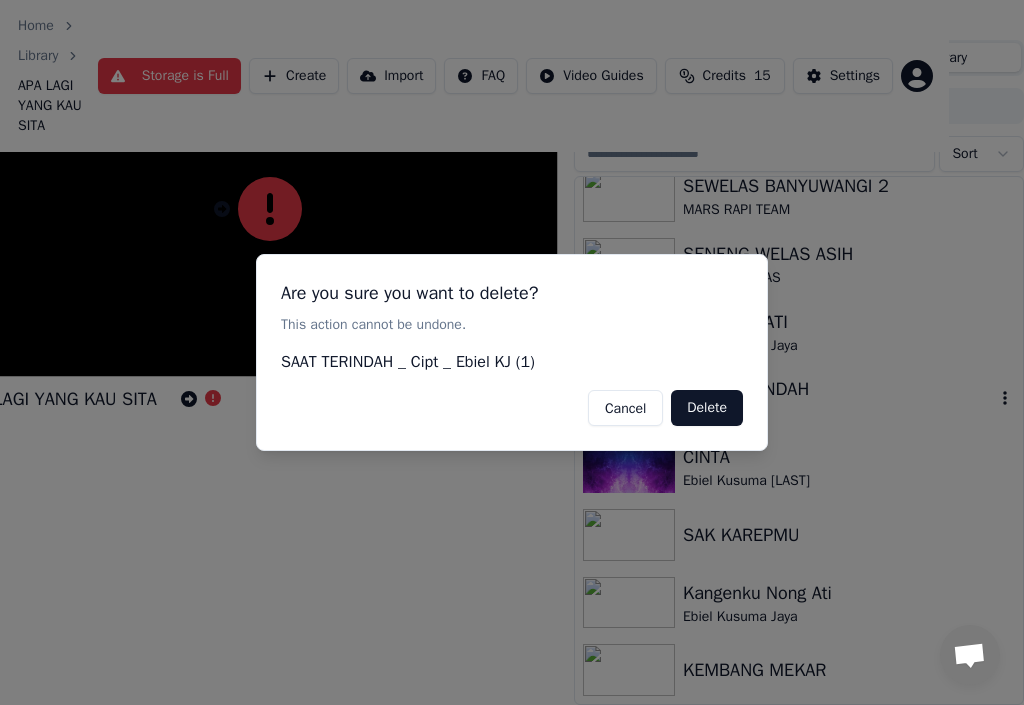 click on "Delete" at bounding box center (707, 408) 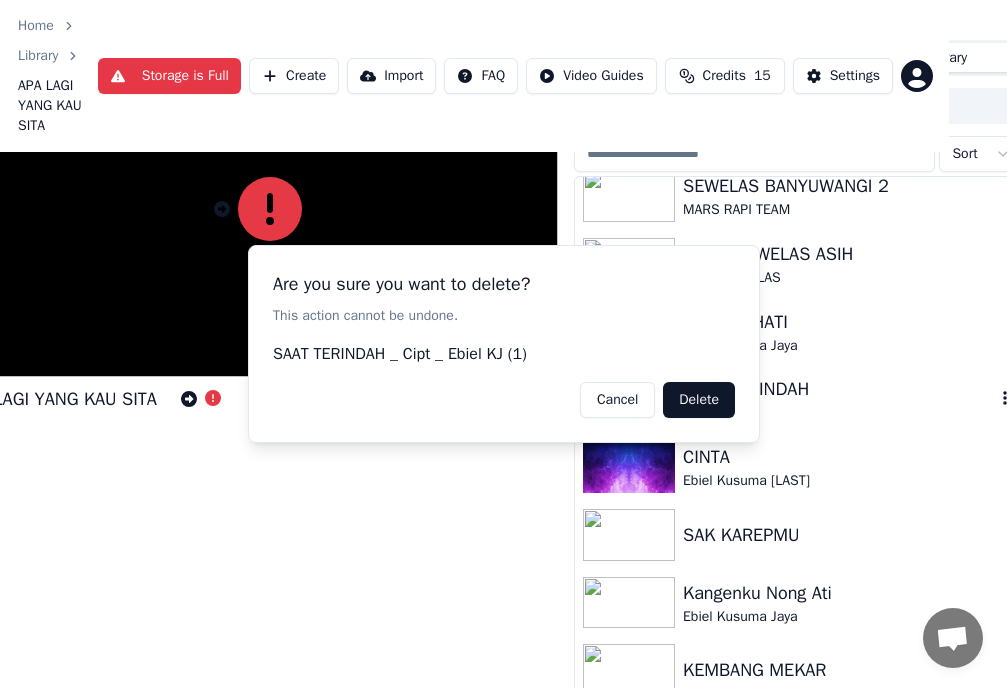 scroll, scrollTop: 898, scrollLeft: 0, axis: vertical 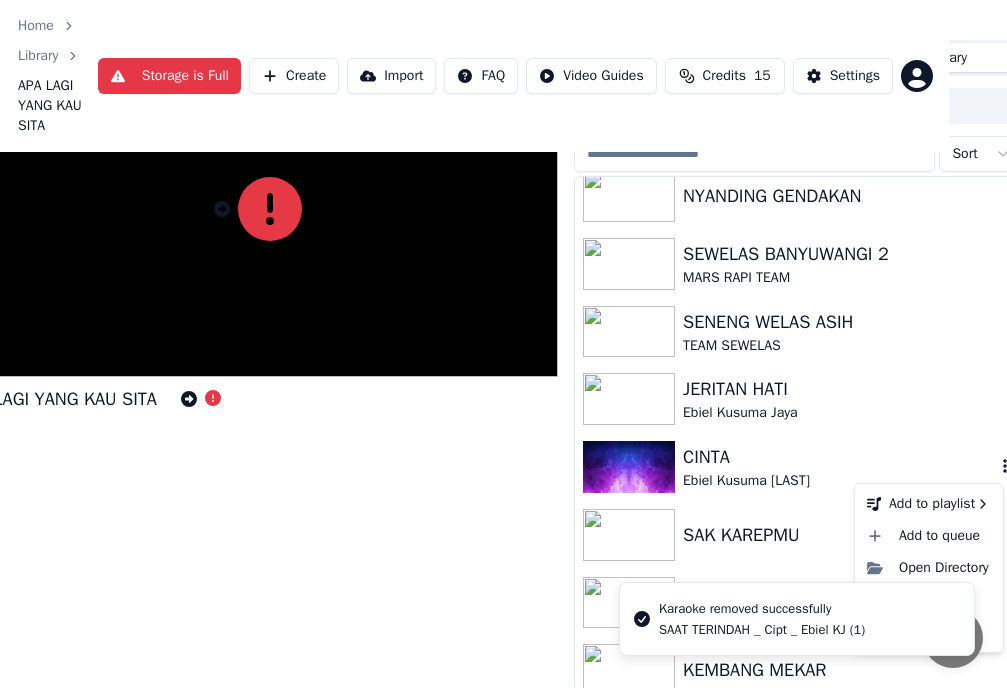 click 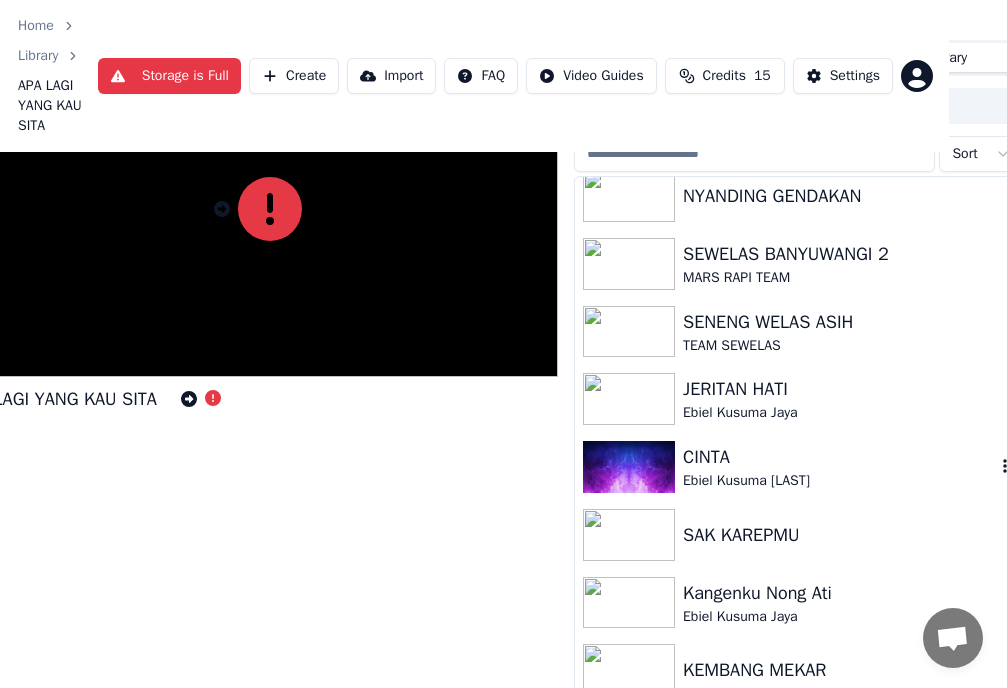 click 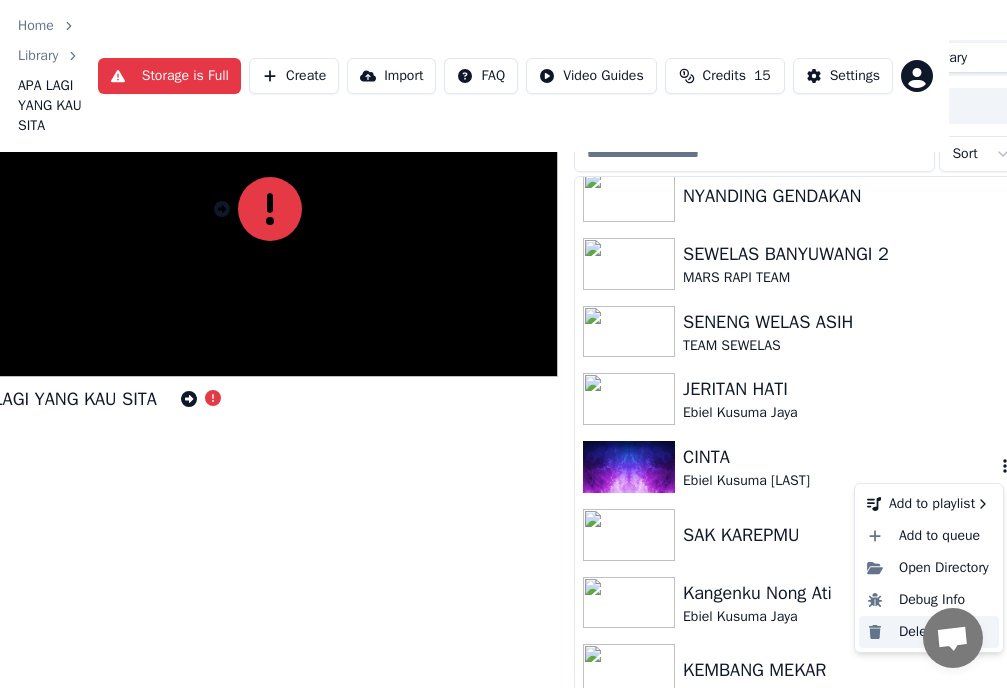 click on "Delete" at bounding box center [929, 632] 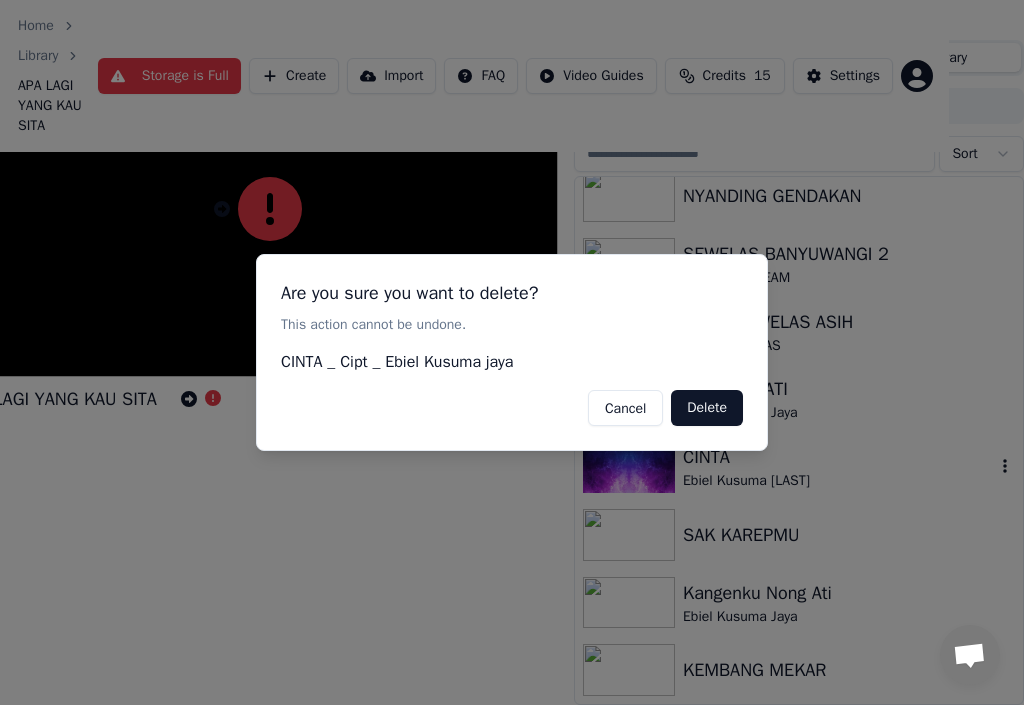 click on "Delete" at bounding box center (707, 408) 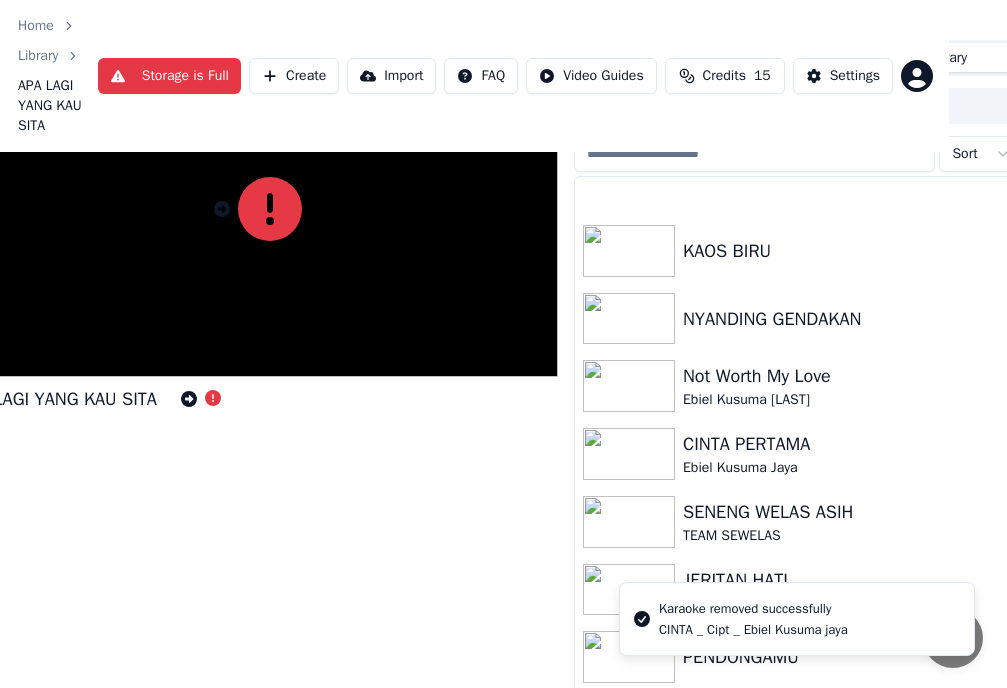scroll, scrollTop: 830, scrollLeft: 0, axis: vertical 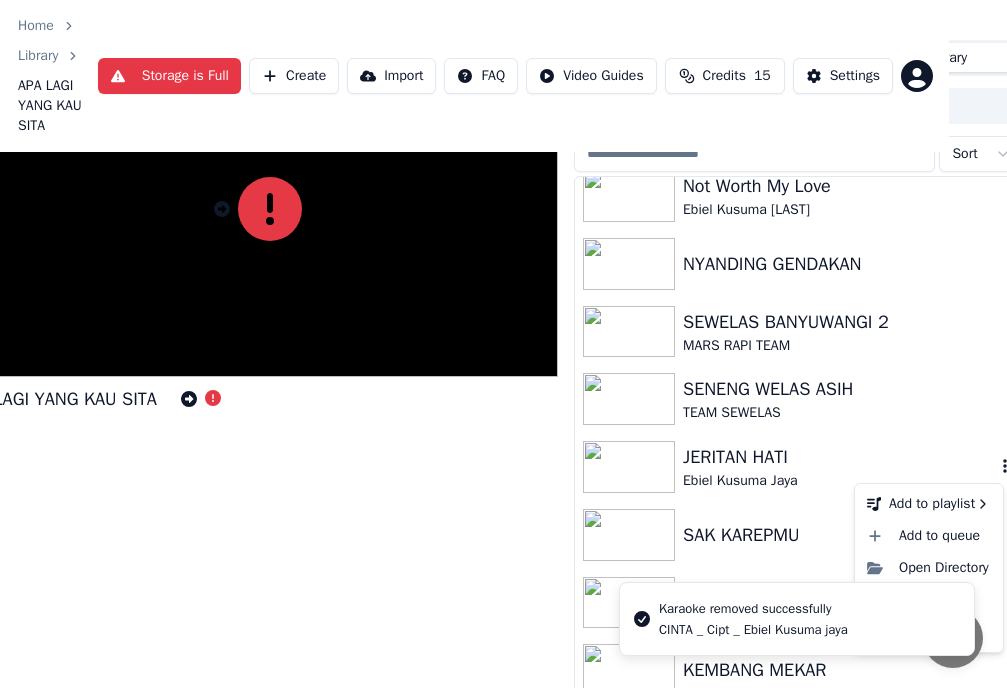 click 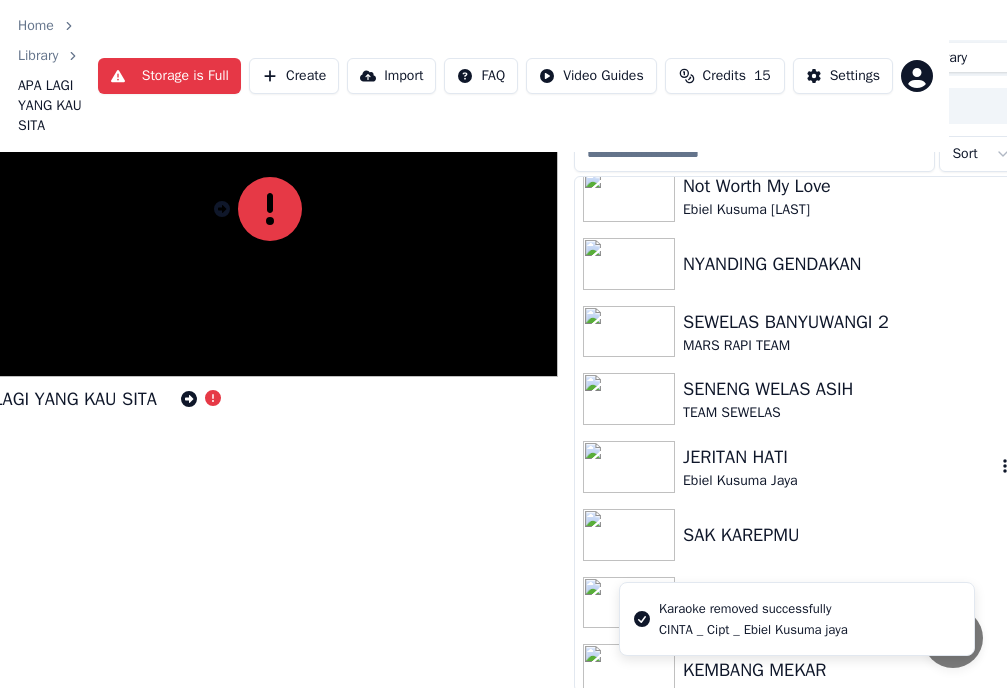 click 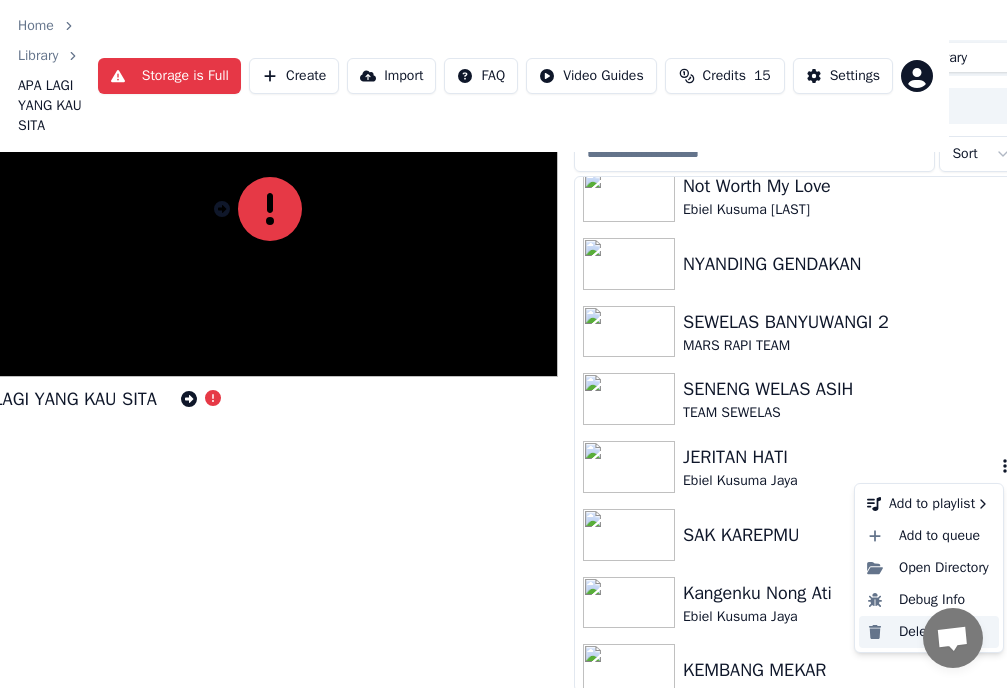 click on "Delete" at bounding box center (929, 632) 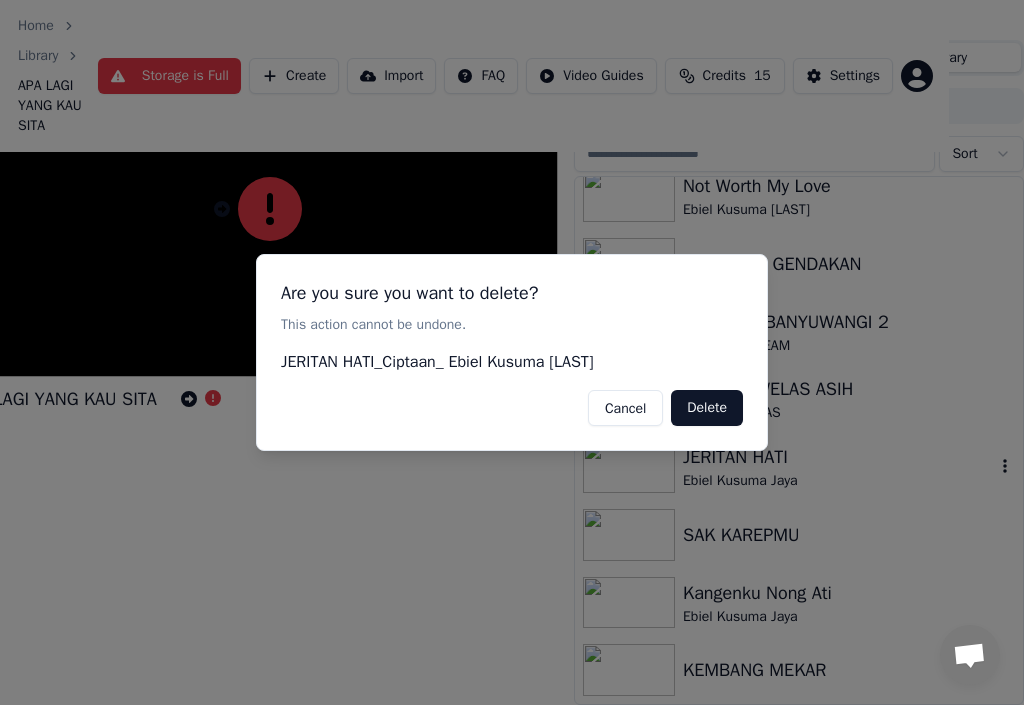 click on "Delete" at bounding box center (707, 408) 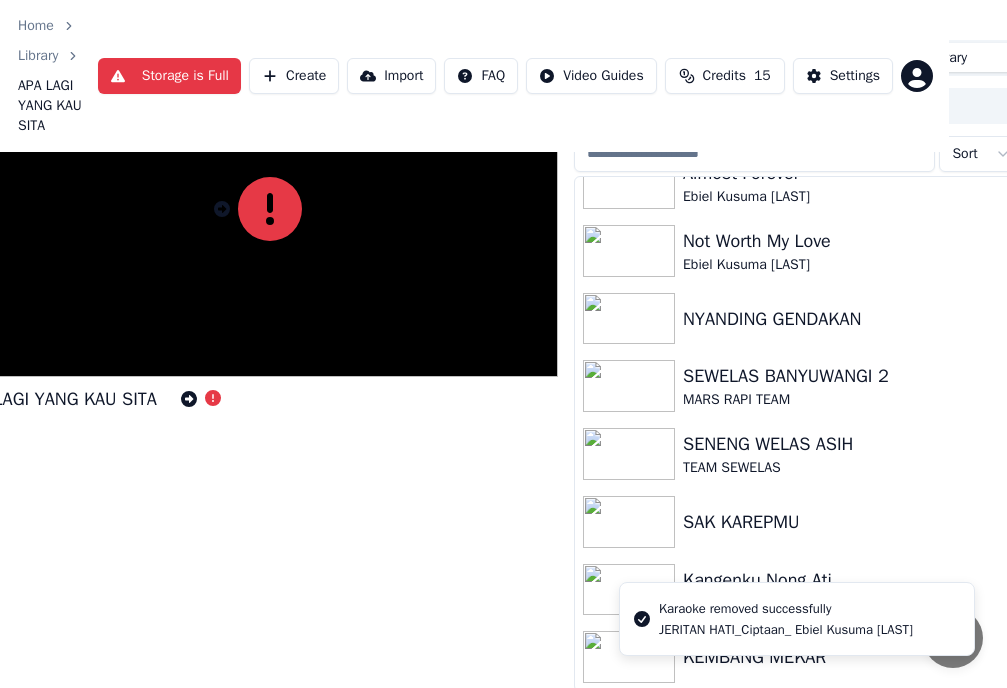 scroll, scrollTop: 762, scrollLeft: 0, axis: vertical 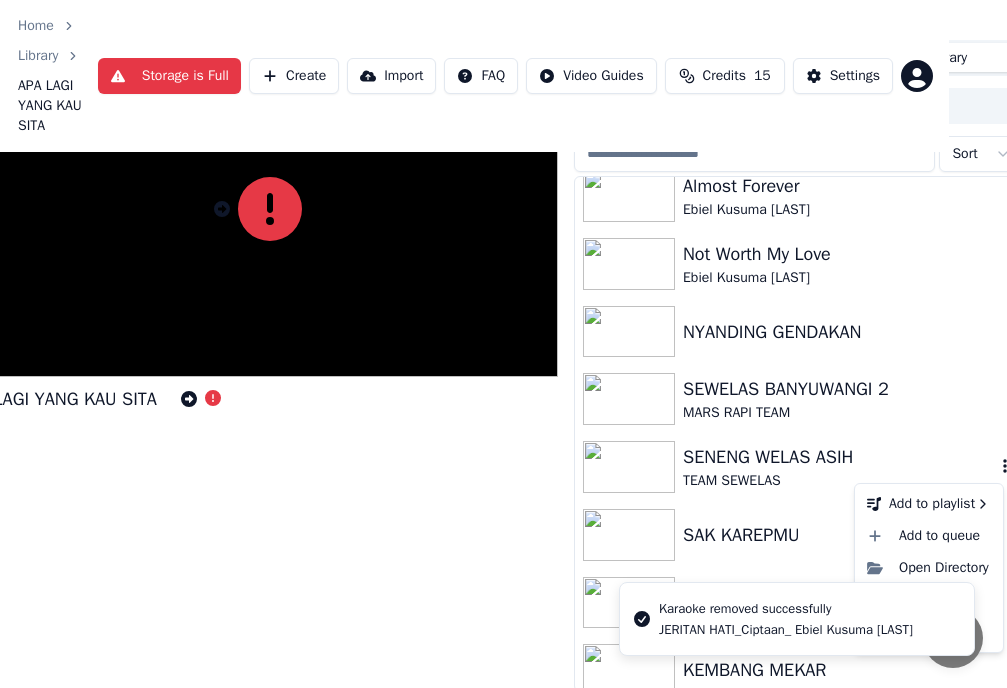 click 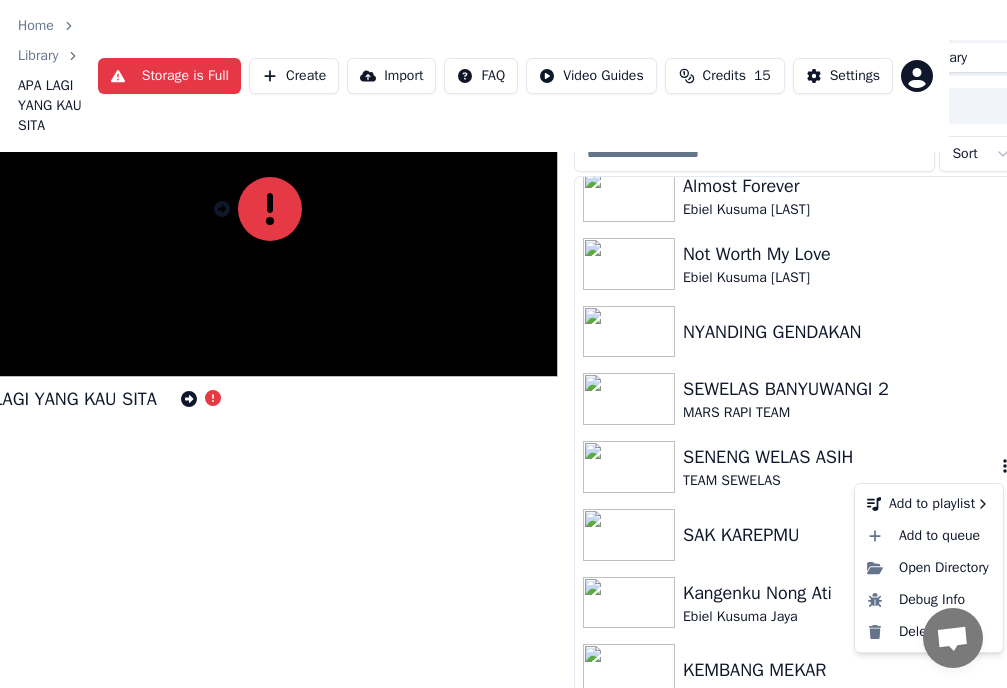 click 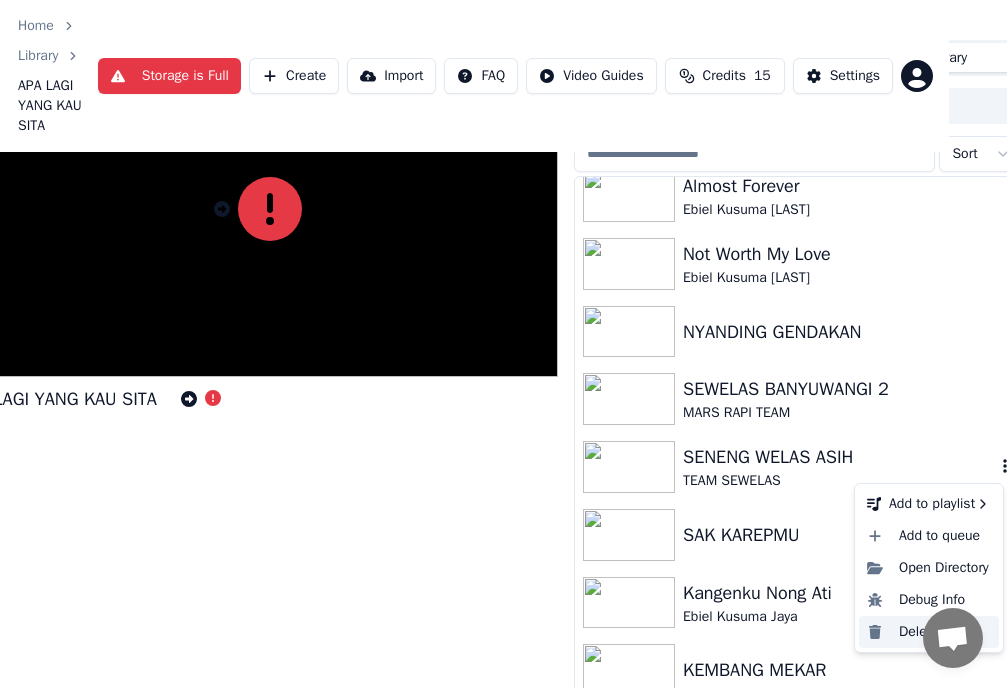 click on "Delete" at bounding box center (929, 632) 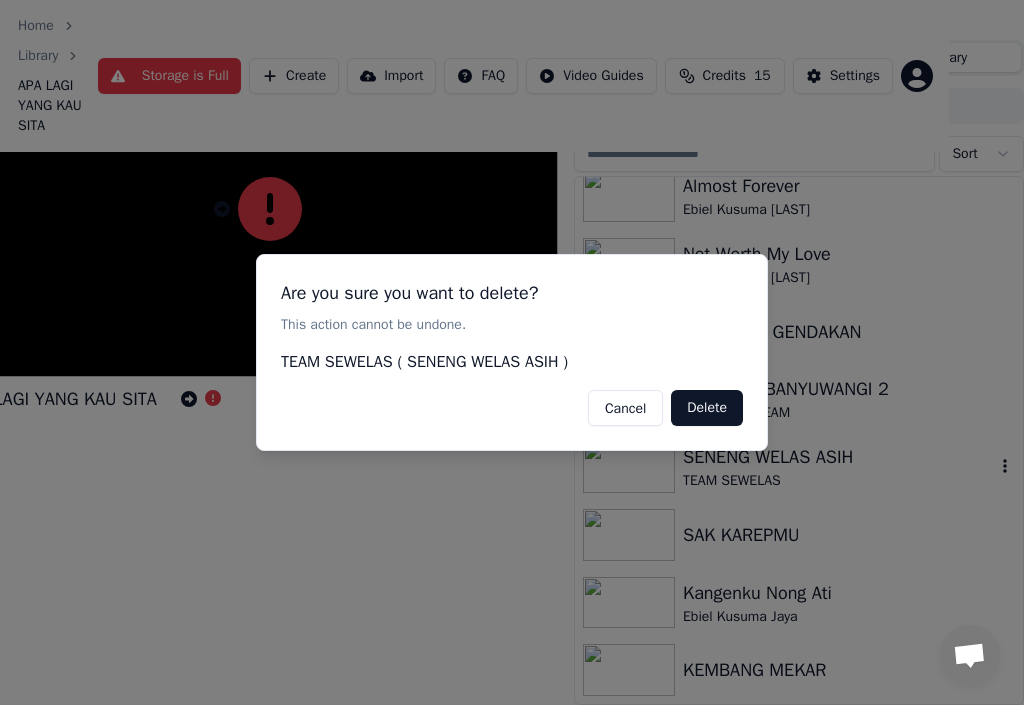 click on "Delete" at bounding box center [707, 408] 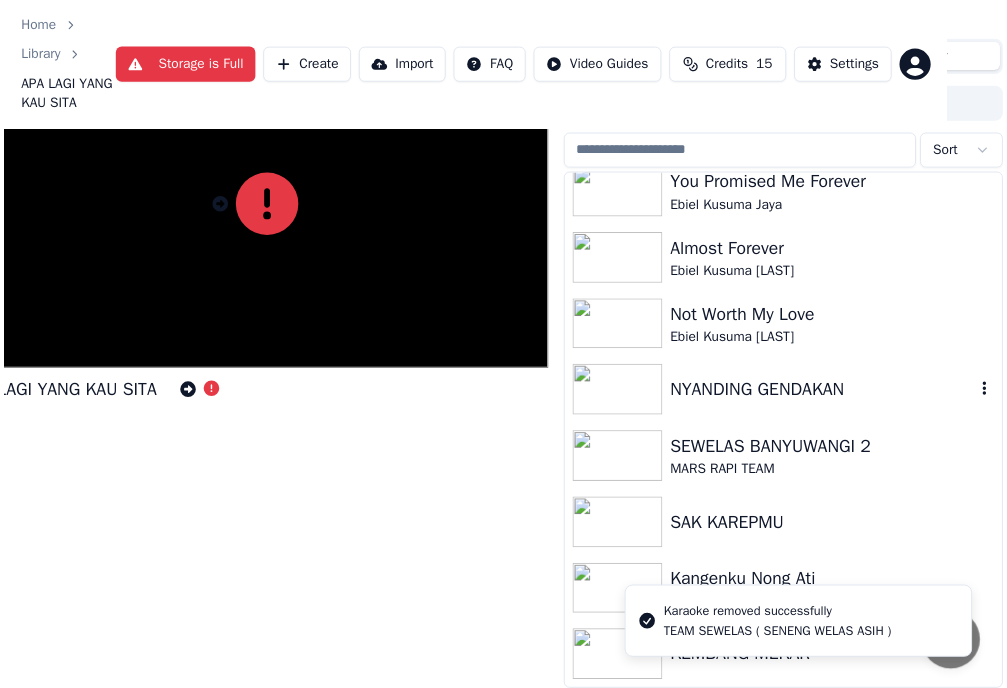 scroll, scrollTop: 694, scrollLeft: 0, axis: vertical 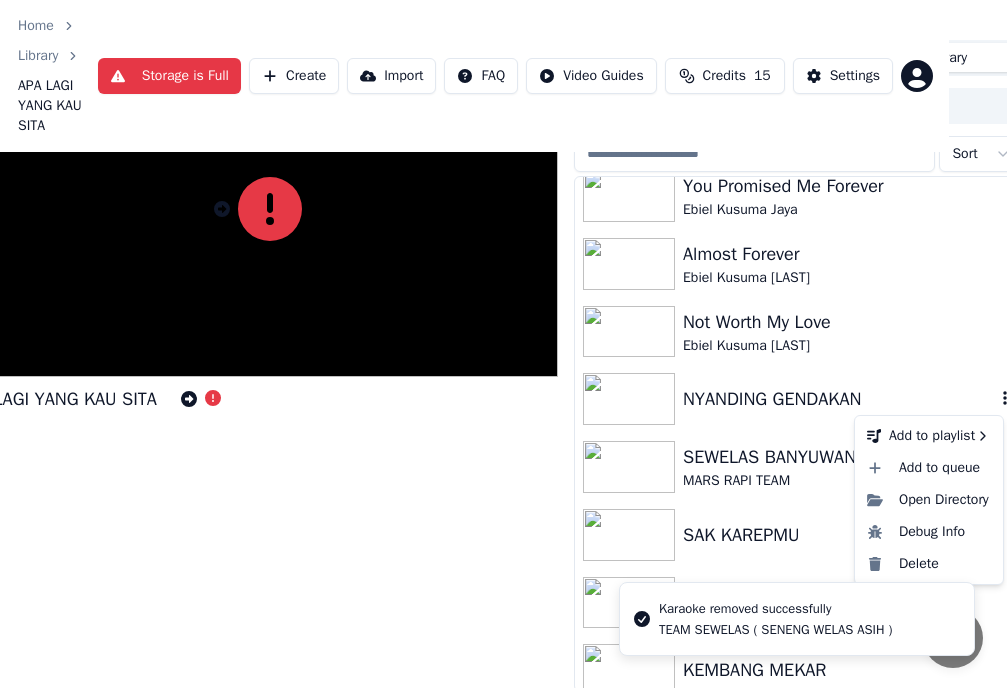 click 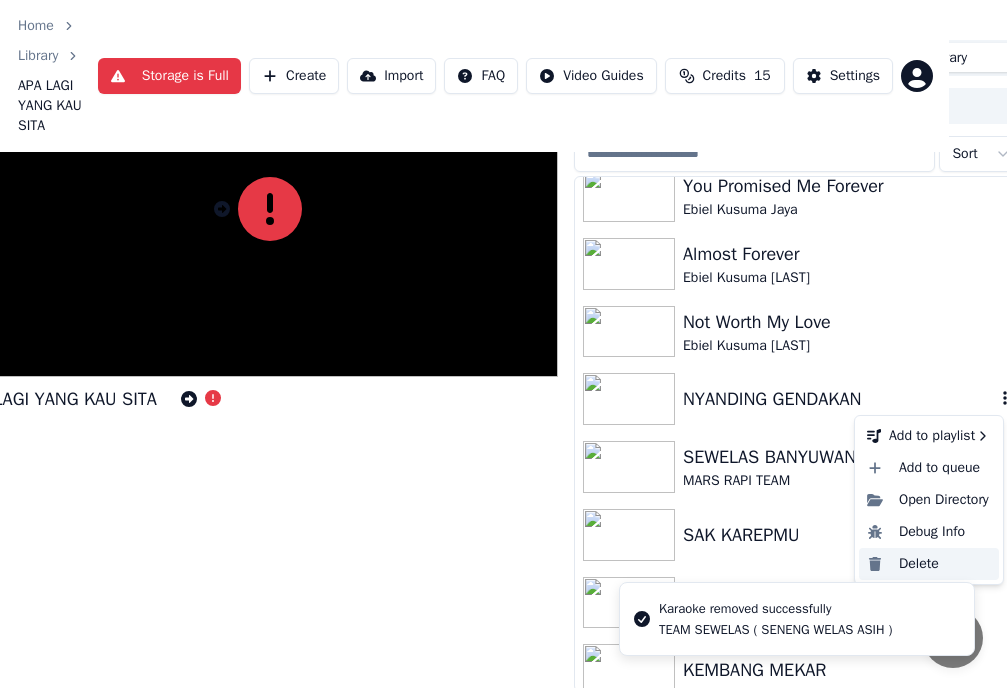 click on "Delete" at bounding box center (929, 564) 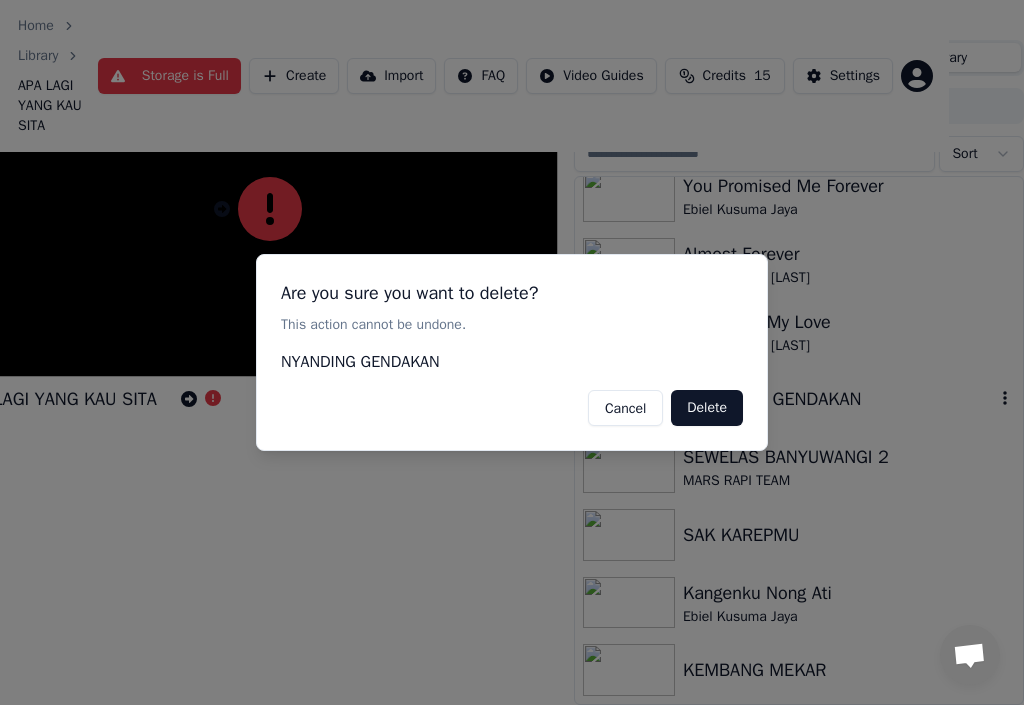 click on "Delete" at bounding box center [707, 408] 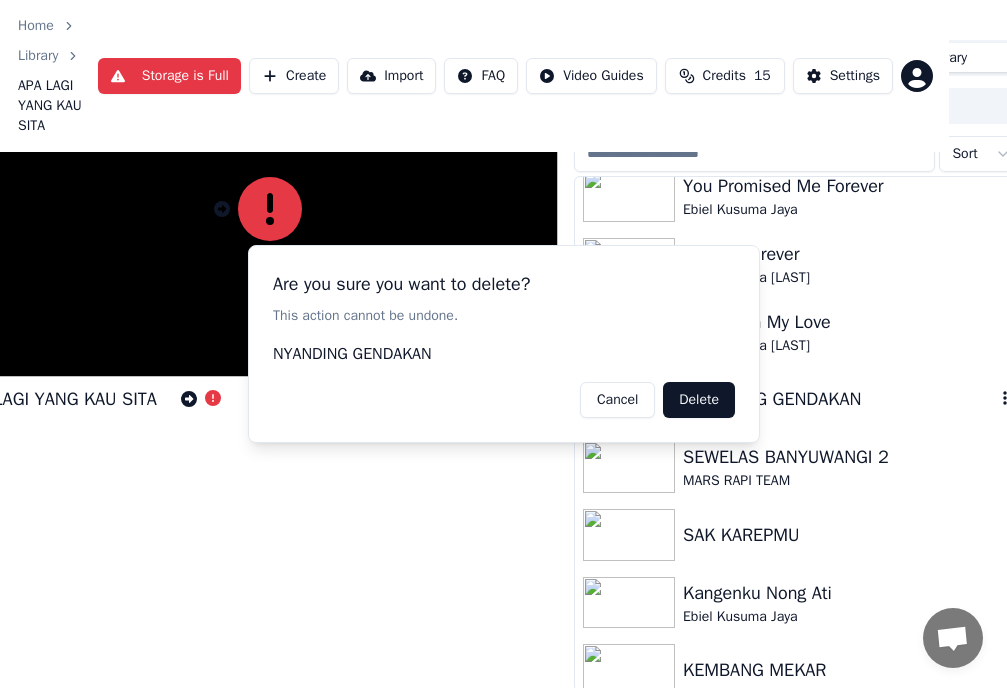 scroll, scrollTop: 626, scrollLeft: 0, axis: vertical 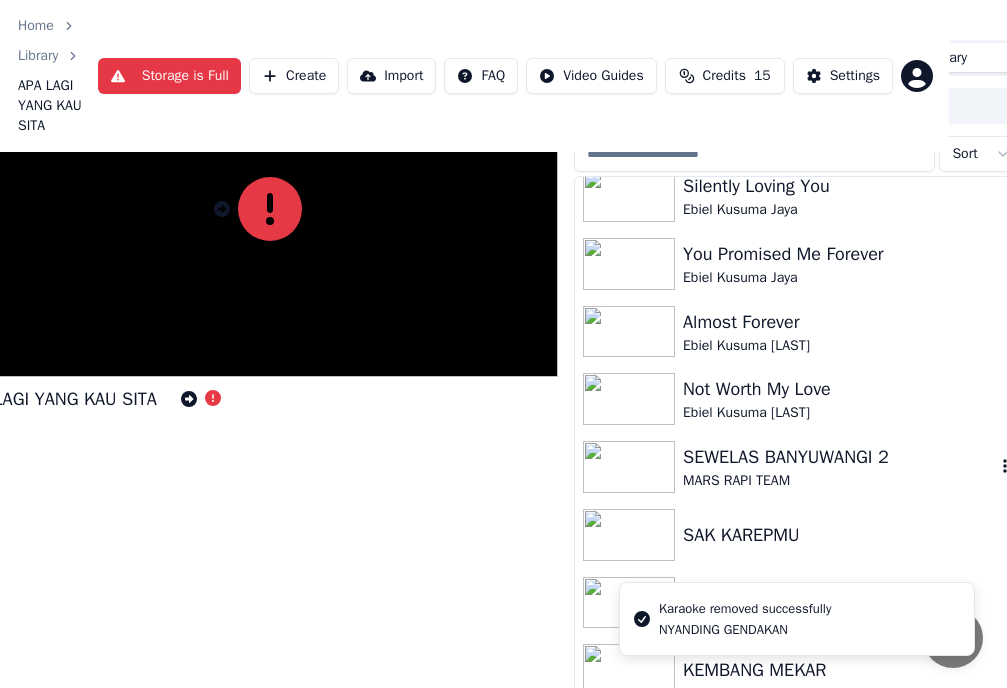 click 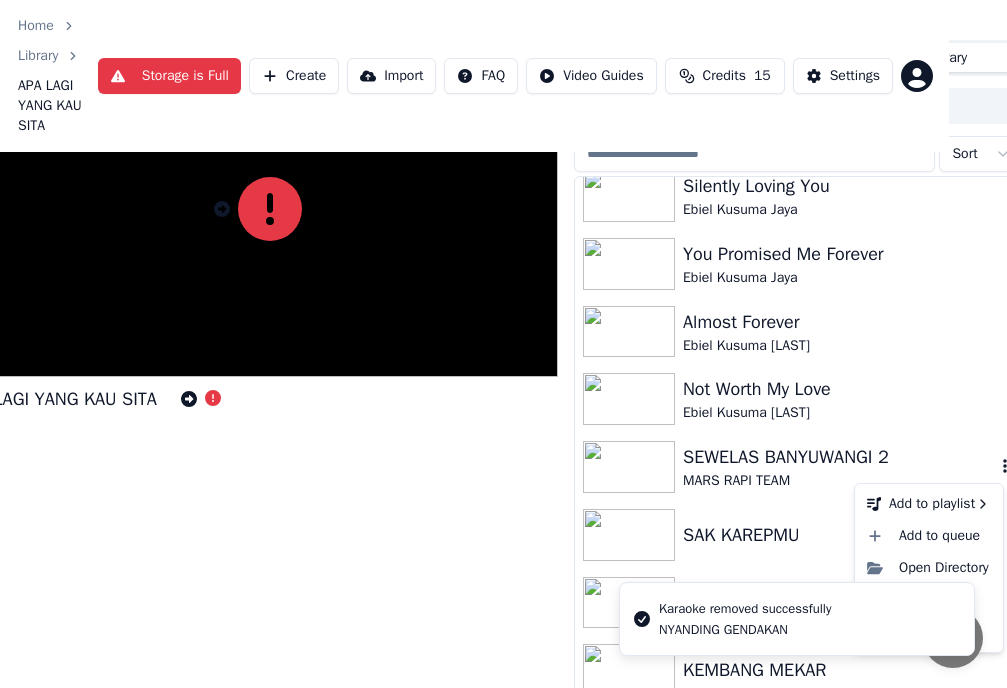 click 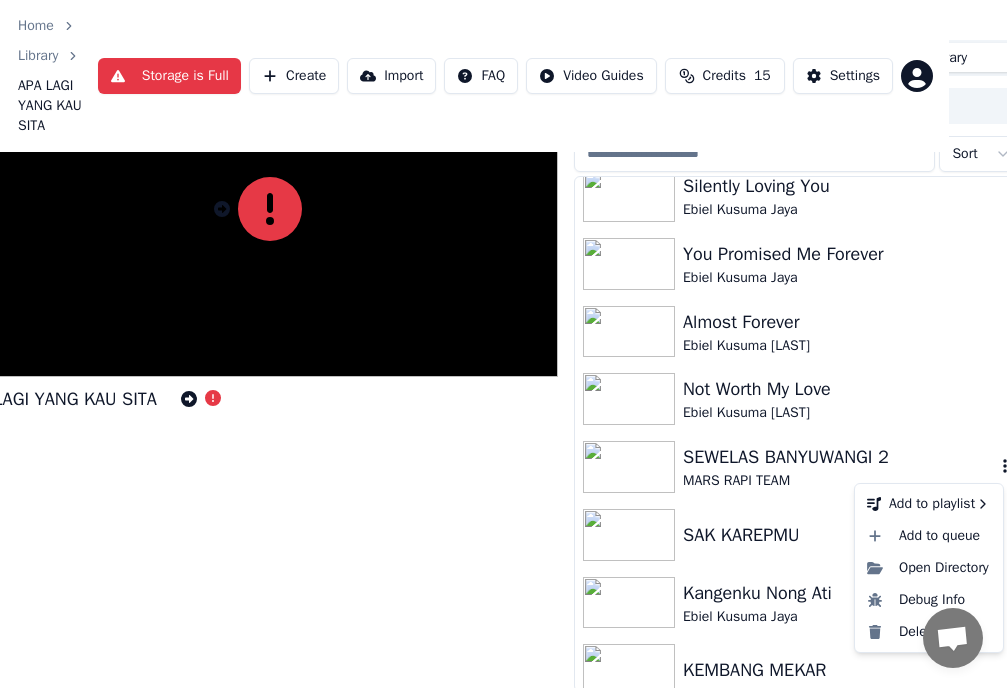 click 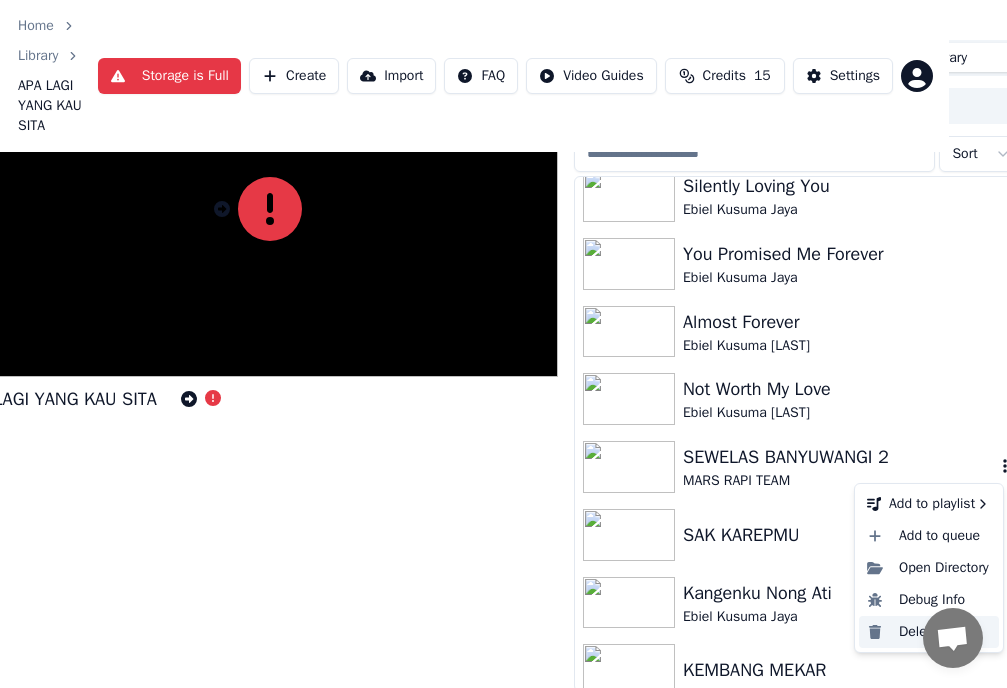 click on "Delete" at bounding box center [929, 632] 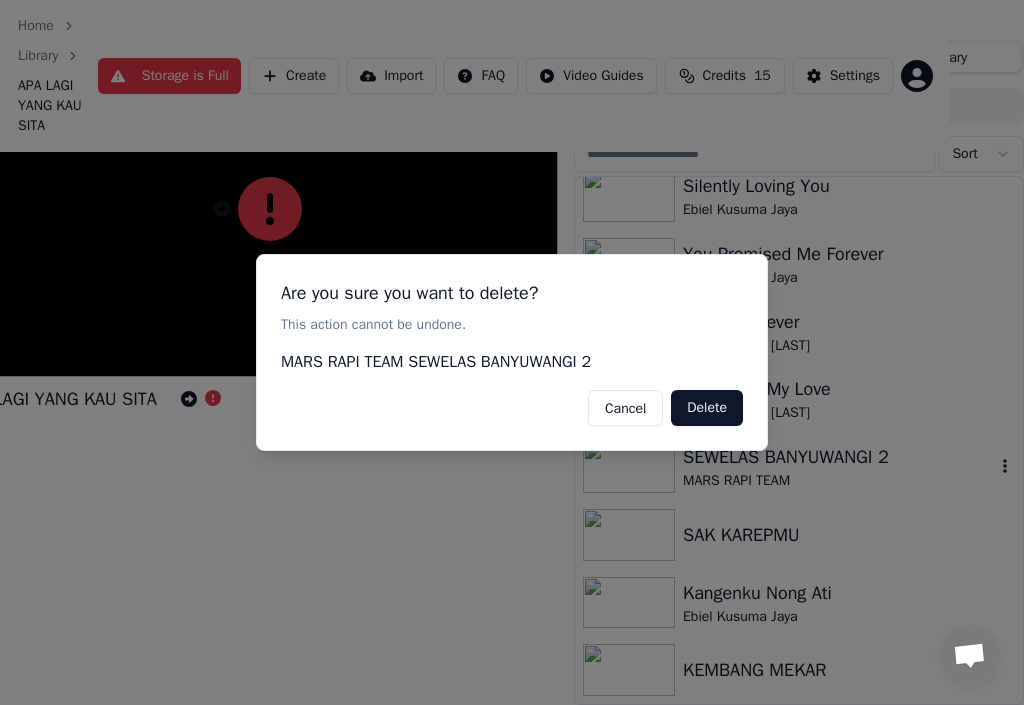 click on "Delete" at bounding box center (707, 408) 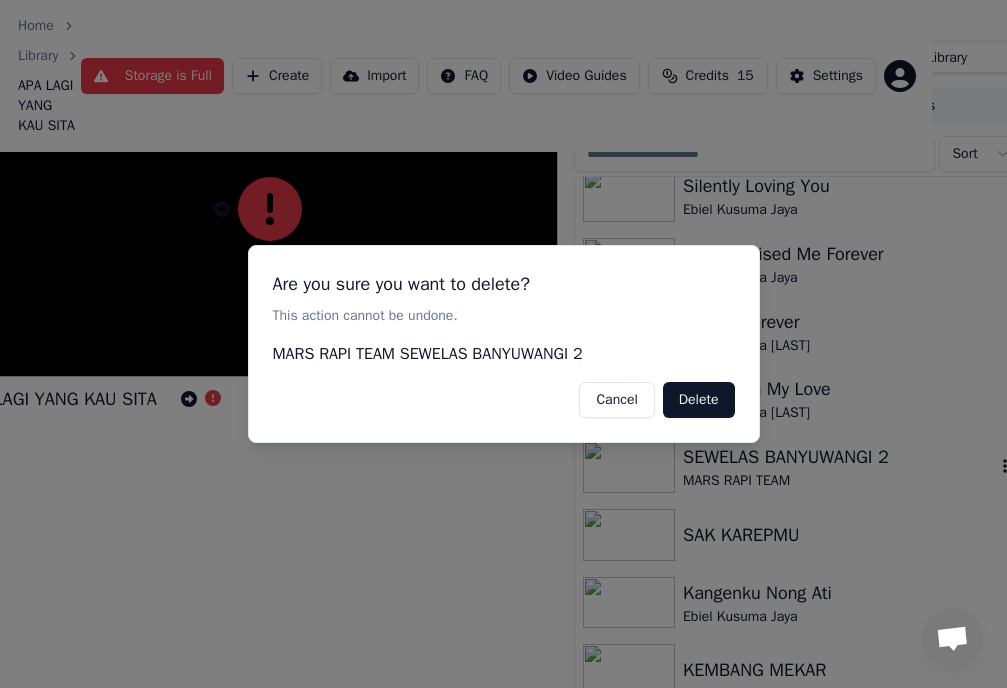 scroll, scrollTop: 558, scrollLeft: 0, axis: vertical 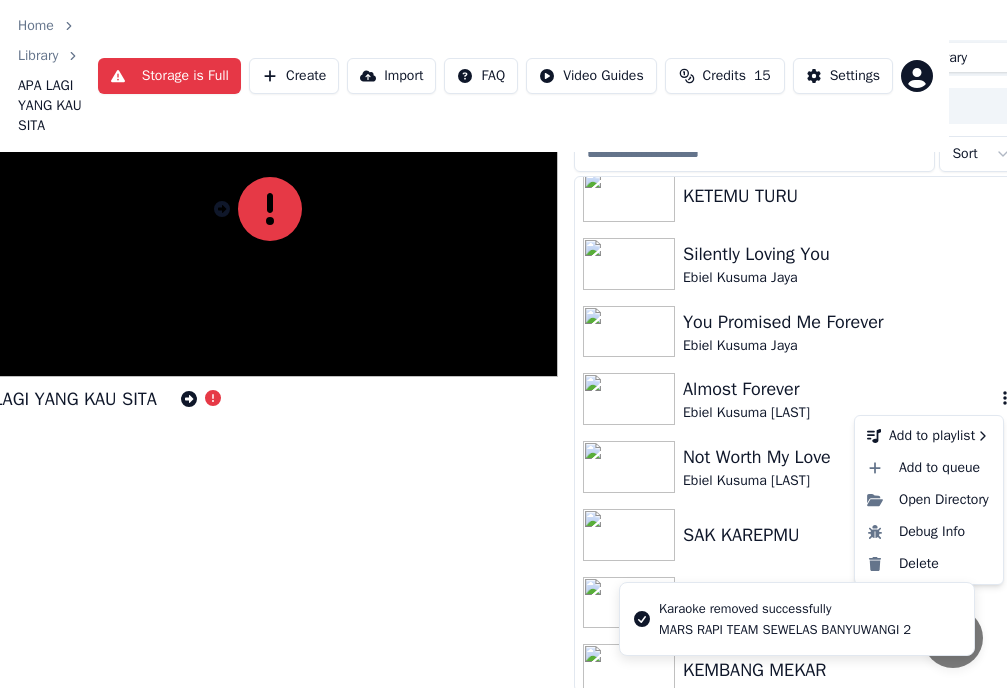 click 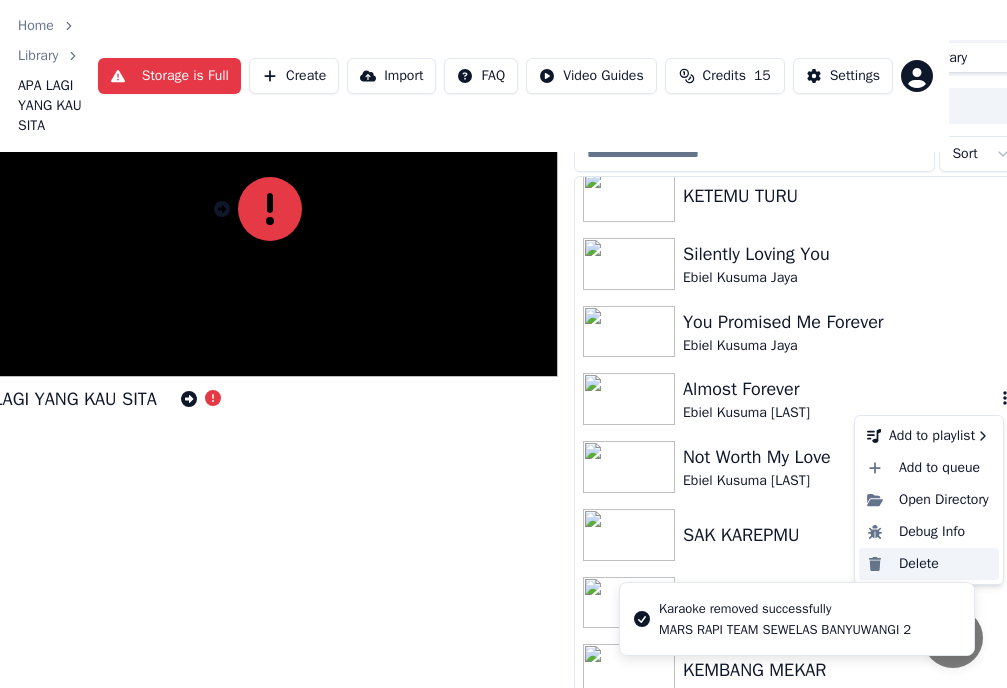 click on "Delete" at bounding box center (929, 564) 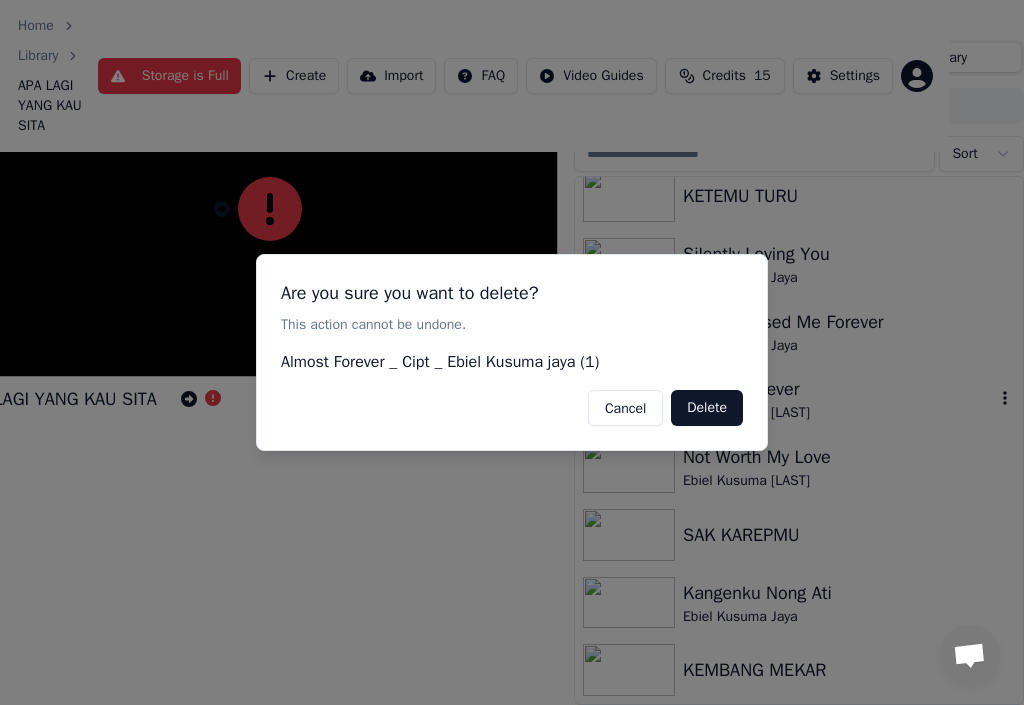 click on "Delete" at bounding box center (707, 408) 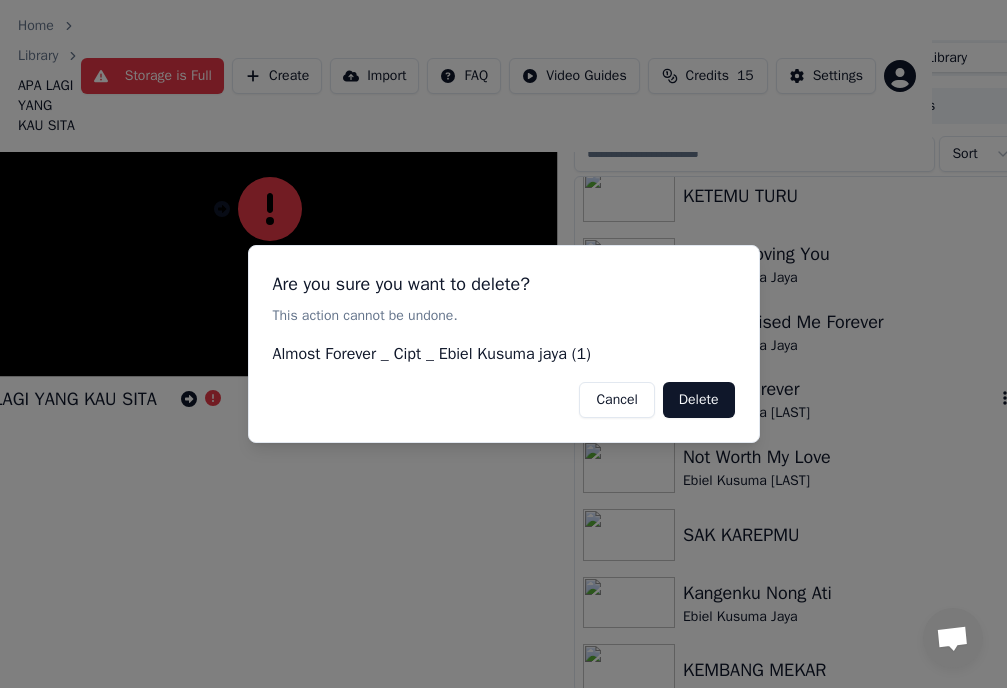scroll, scrollTop: 490, scrollLeft: 0, axis: vertical 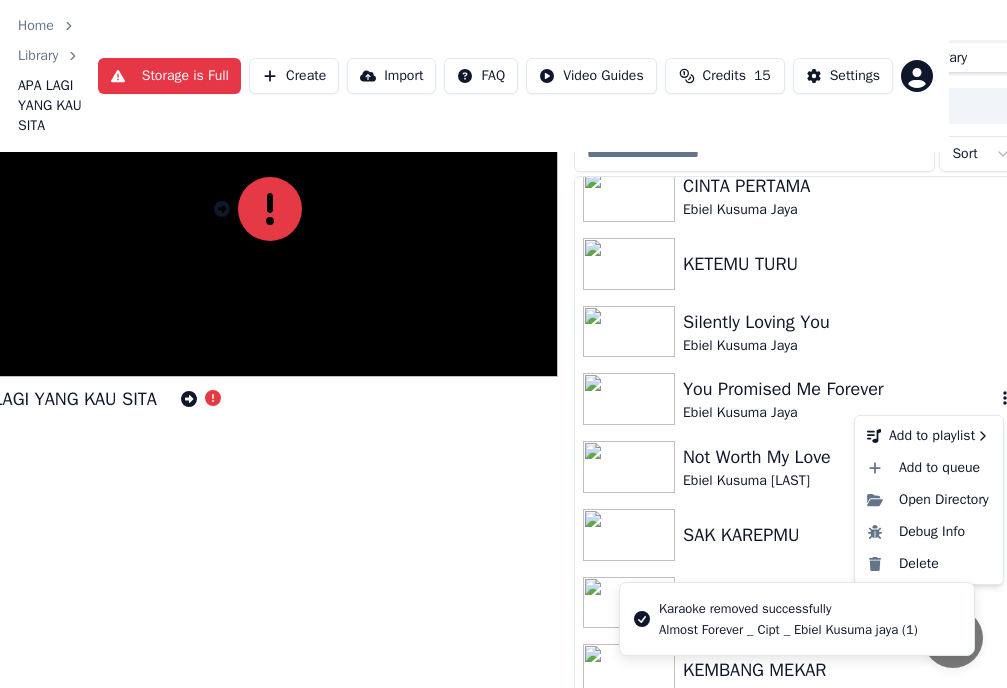 click 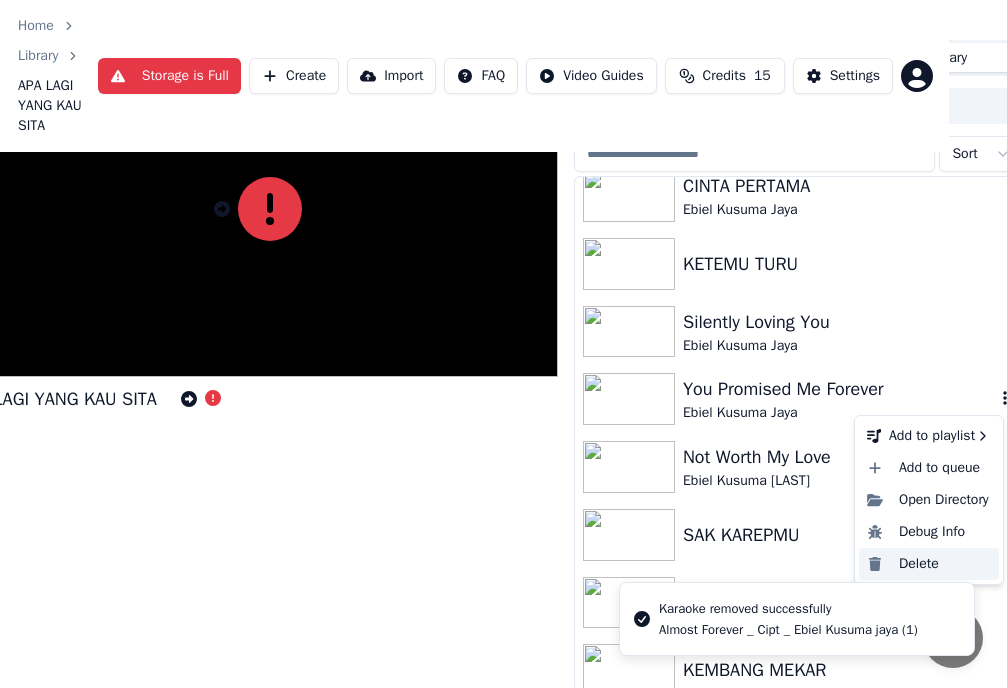 click on "Delete" at bounding box center [929, 564] 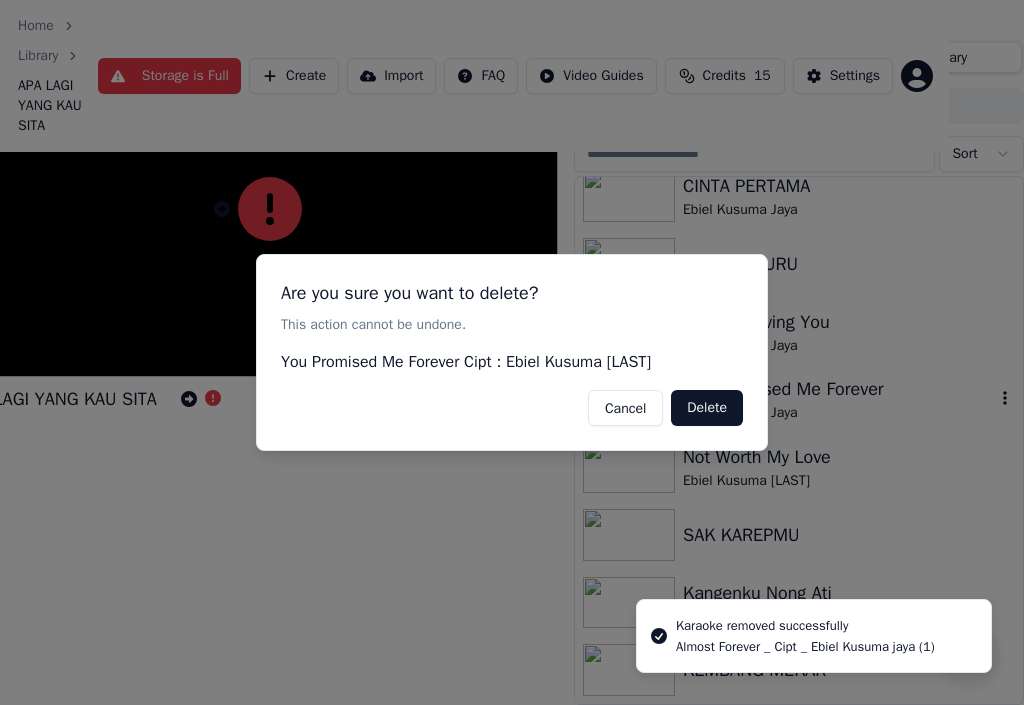 click on "Delete" at bounding box center (707, 408) 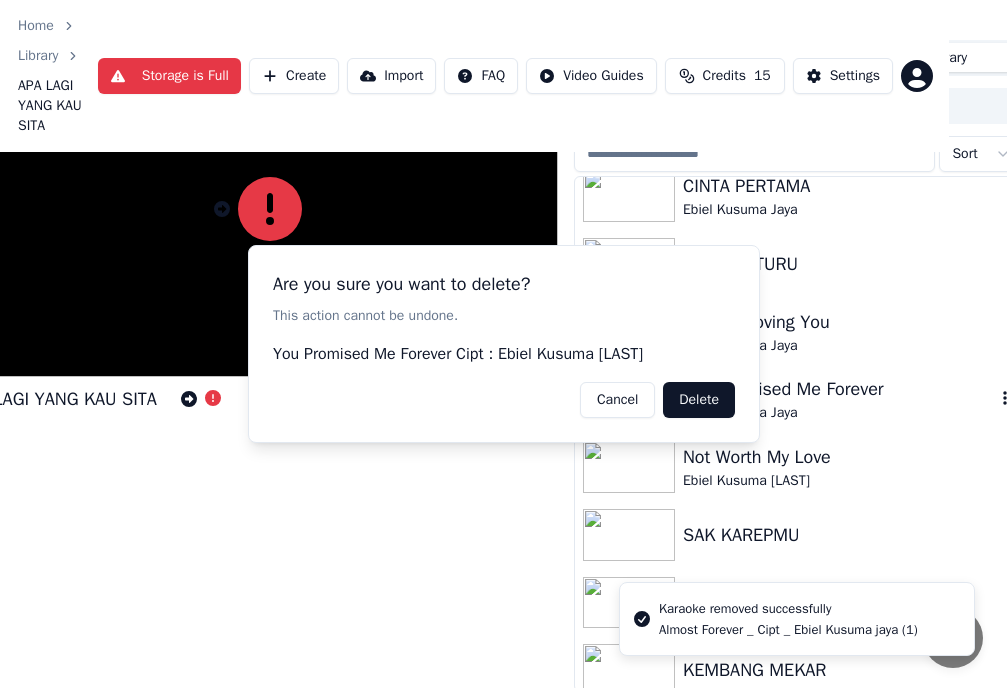 scroll, scrollTop: 422, scrollLeft: 0, axis: vertical 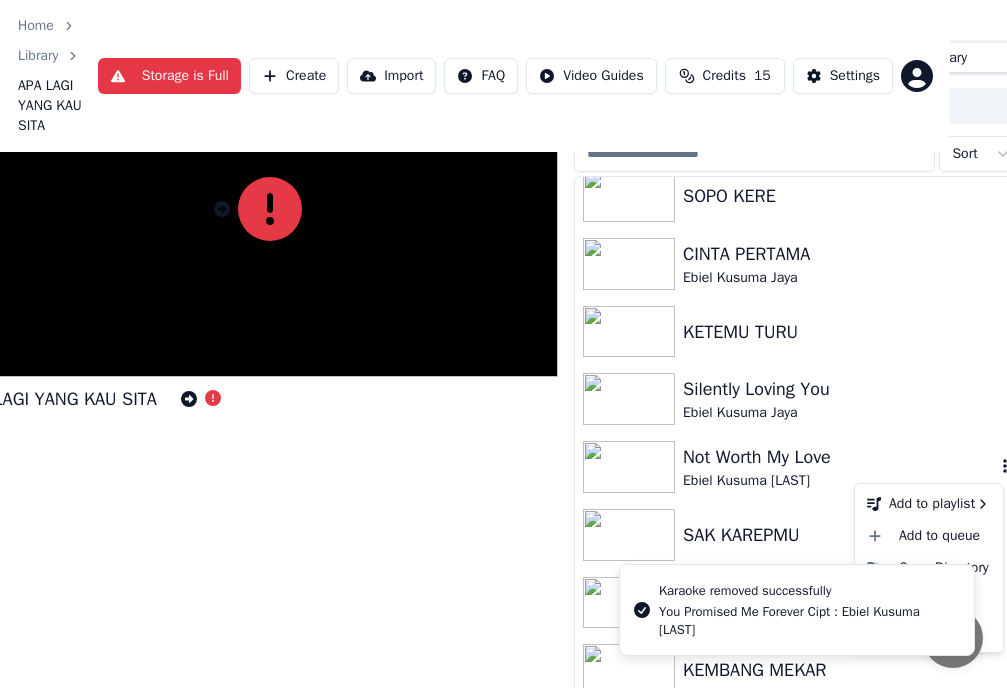 click 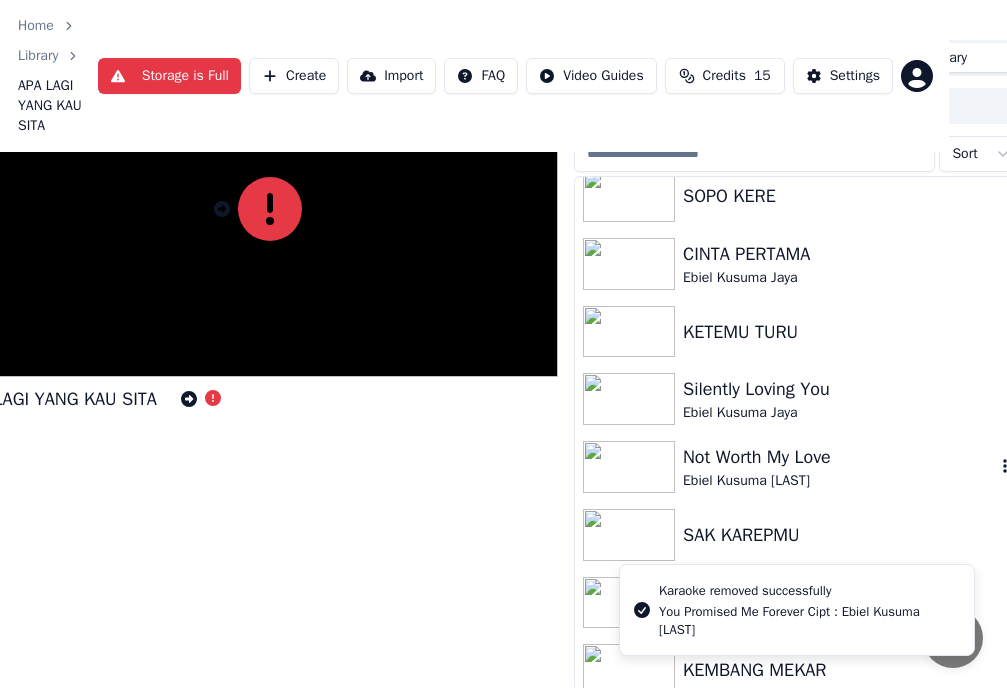 click 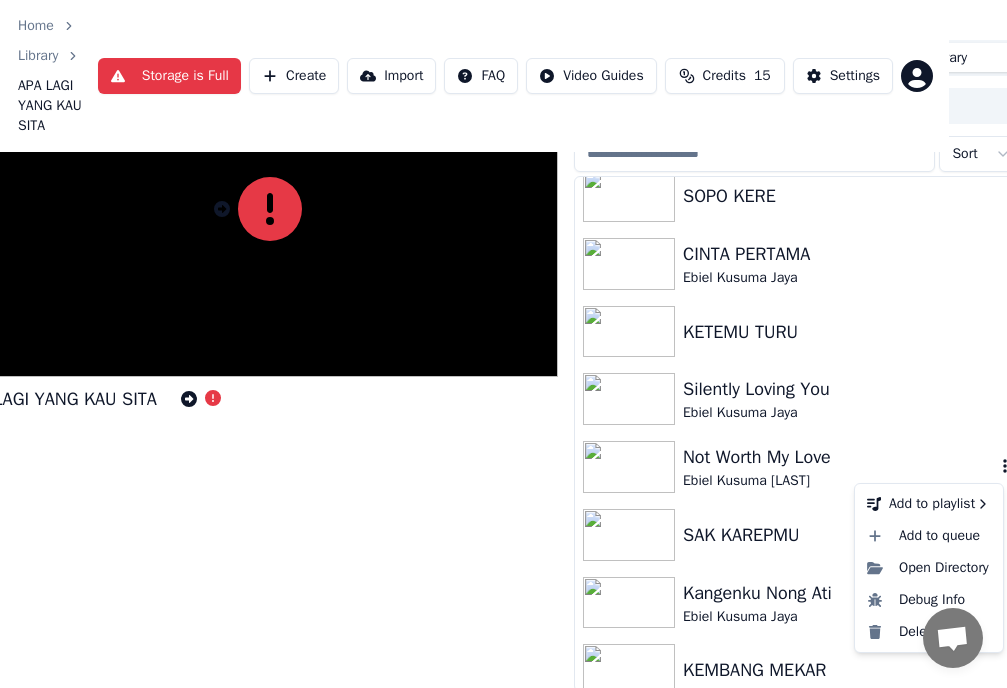 click 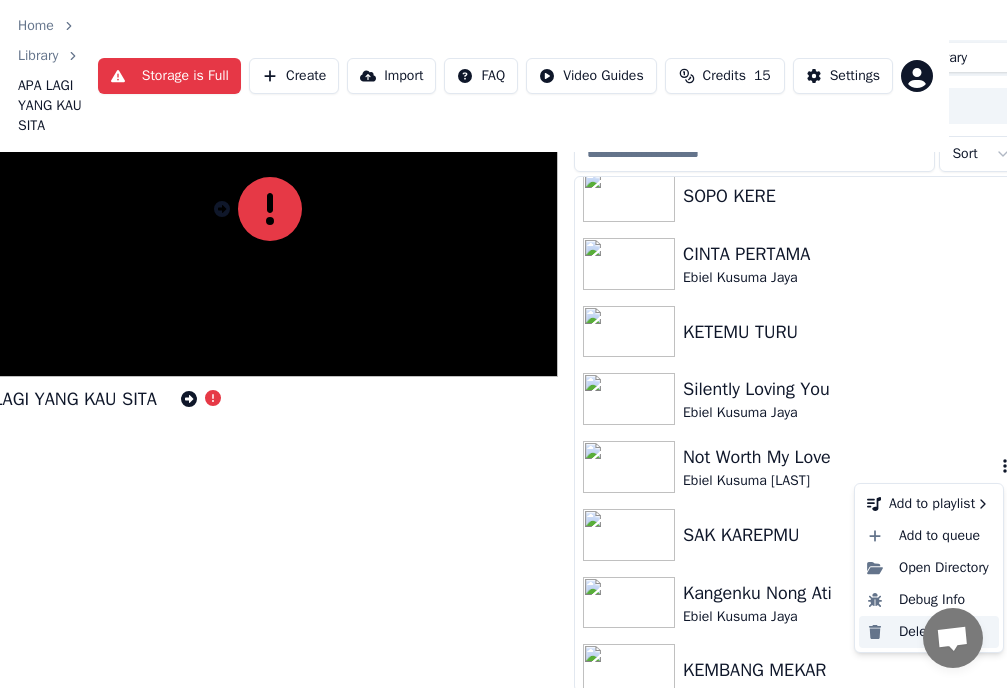 click on "Delete" at bounding box center [929, 632] 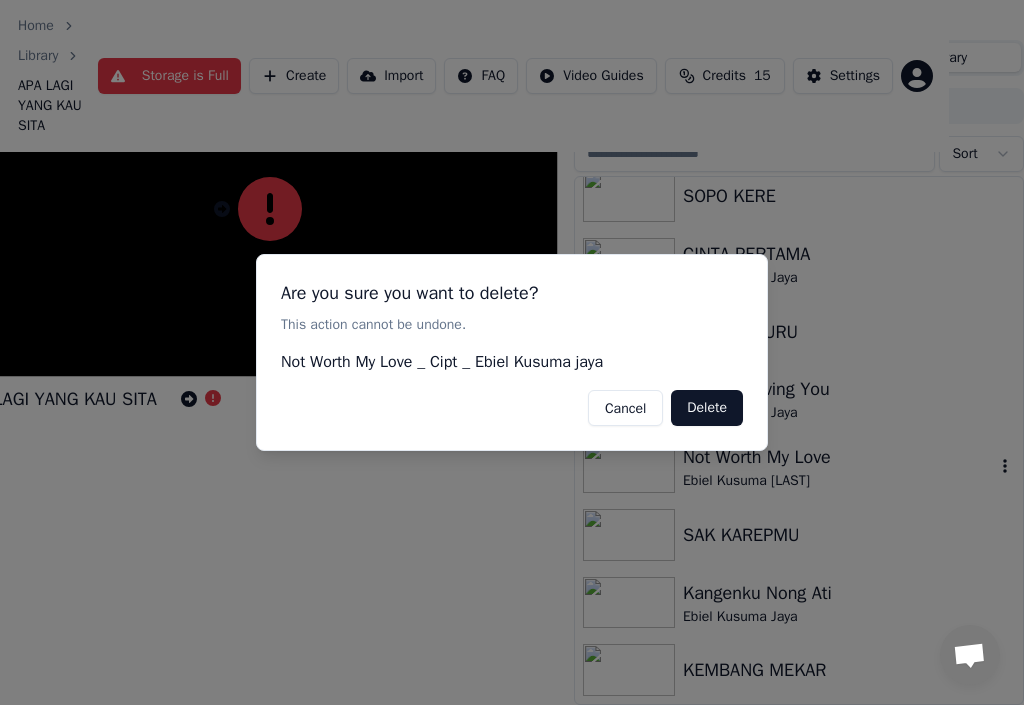 click on "Delete" at bounding box center [707, 408] 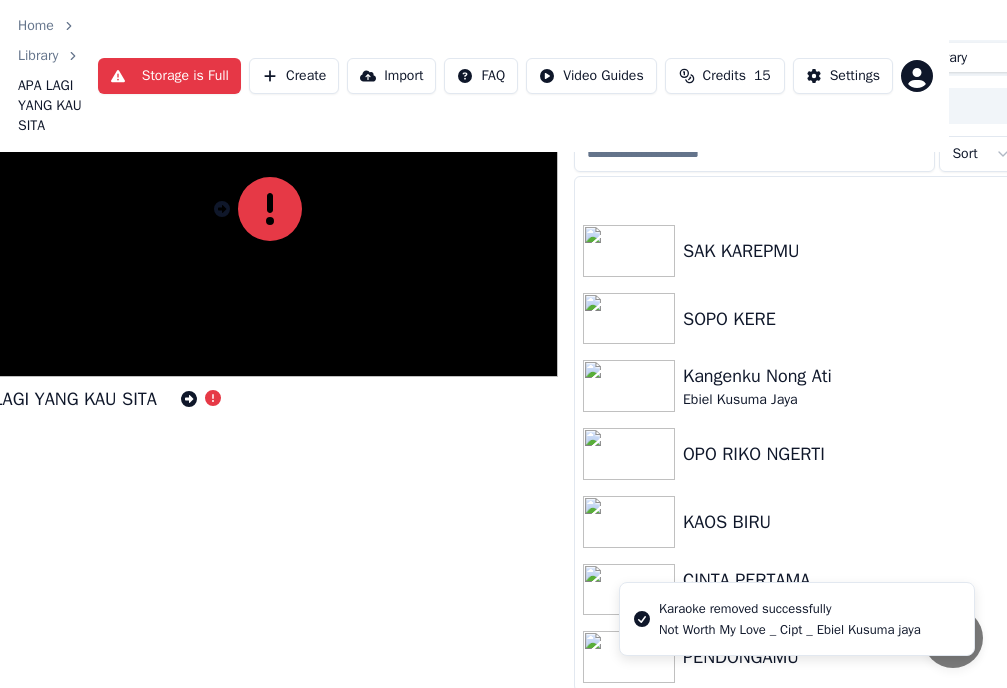 scroll, scrollTop: 354, scrollLeft: 0, axis: vertical 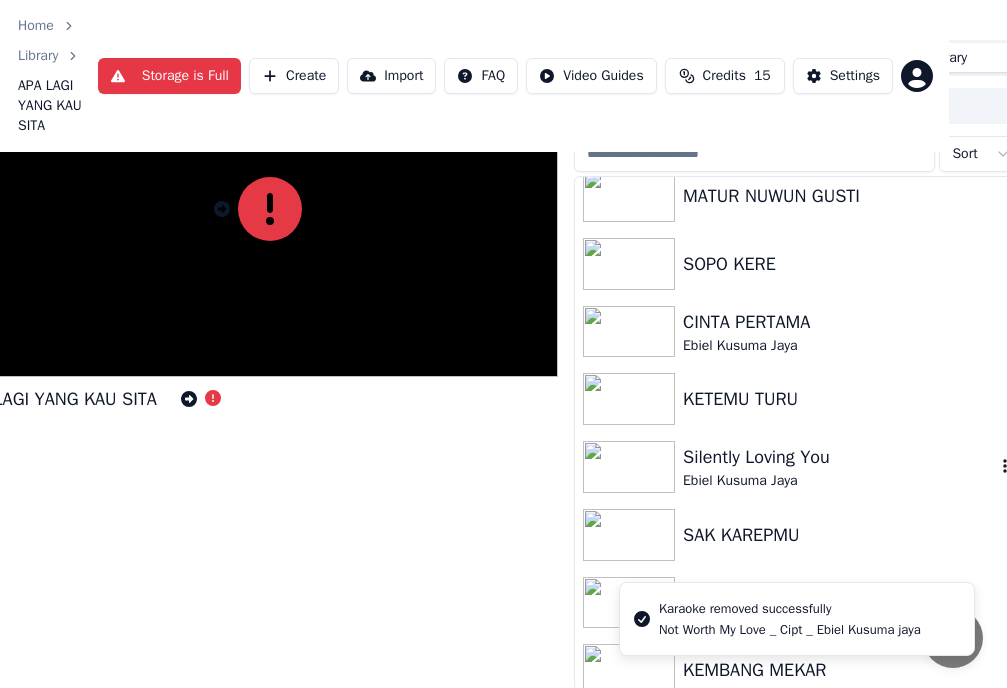 click 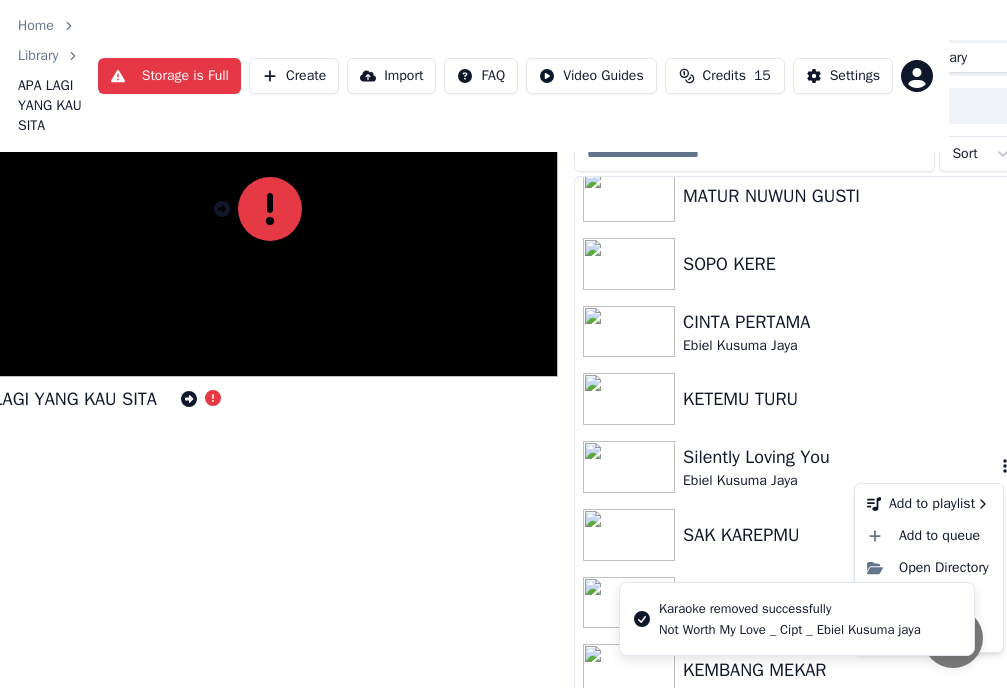 click 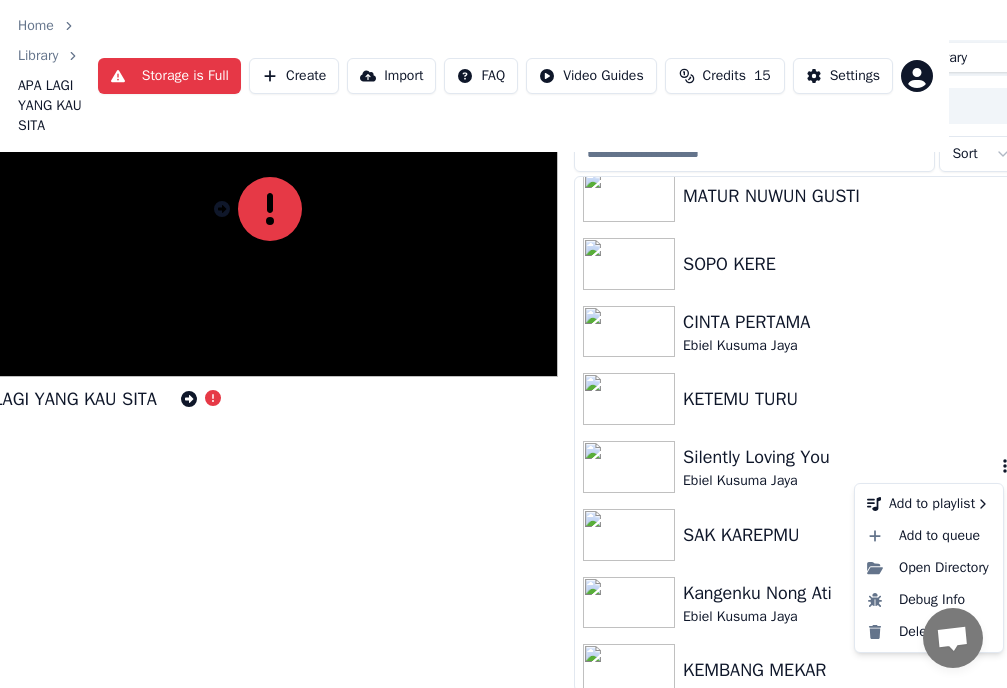 click 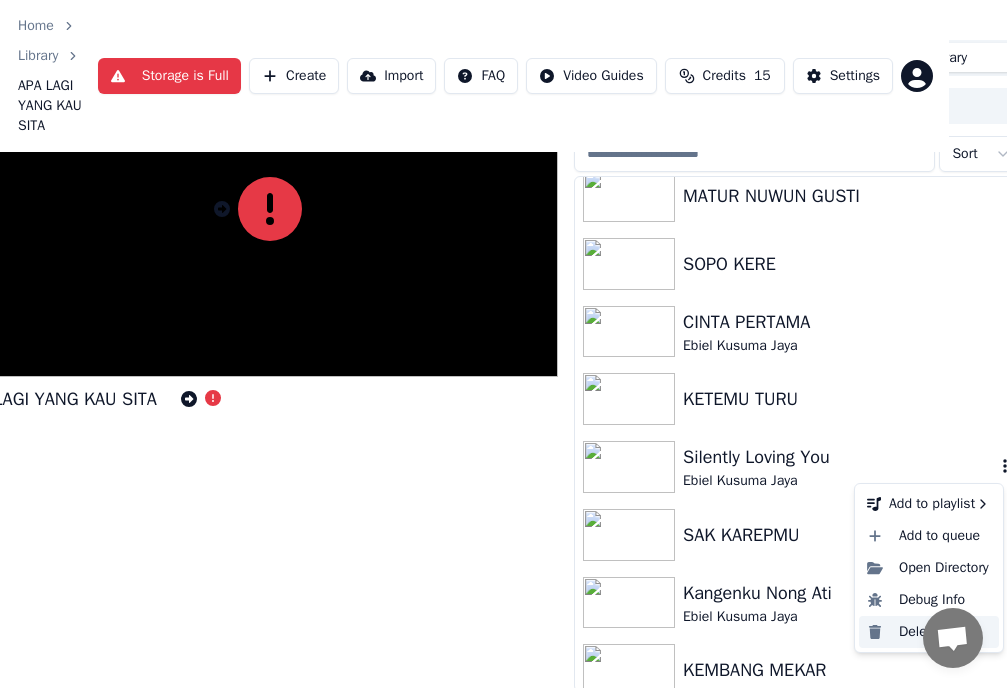 click on "Delete" at bounding box center (929, 632) 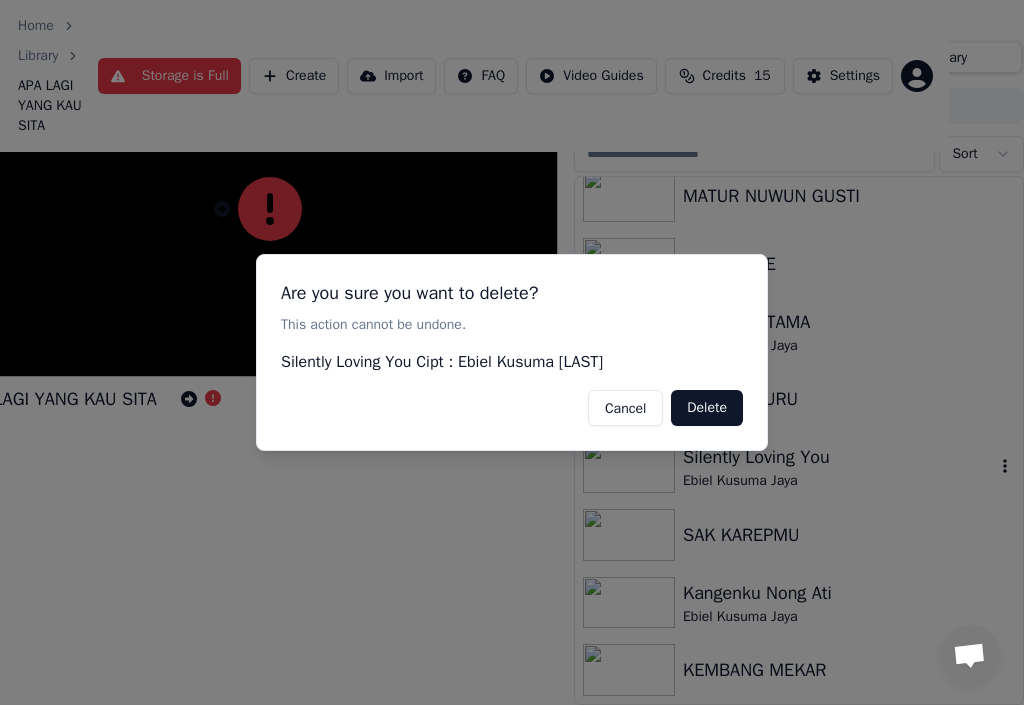 click on "Delete" at bounding box center [707, 408] 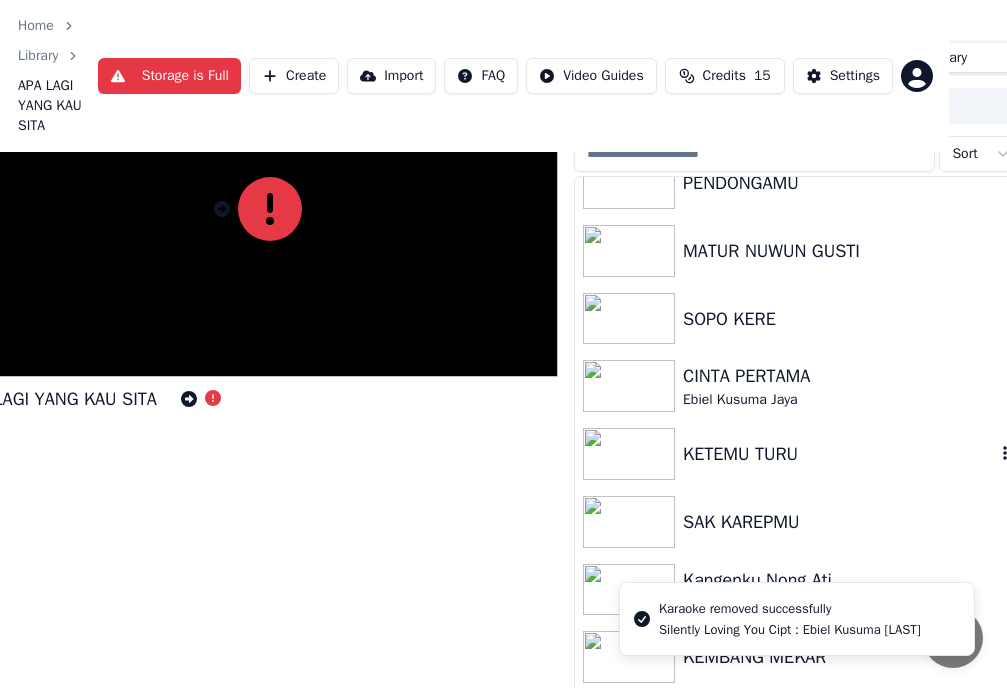 scroll, scrollTop: 286, scrollLeft: 0, axis: vertical 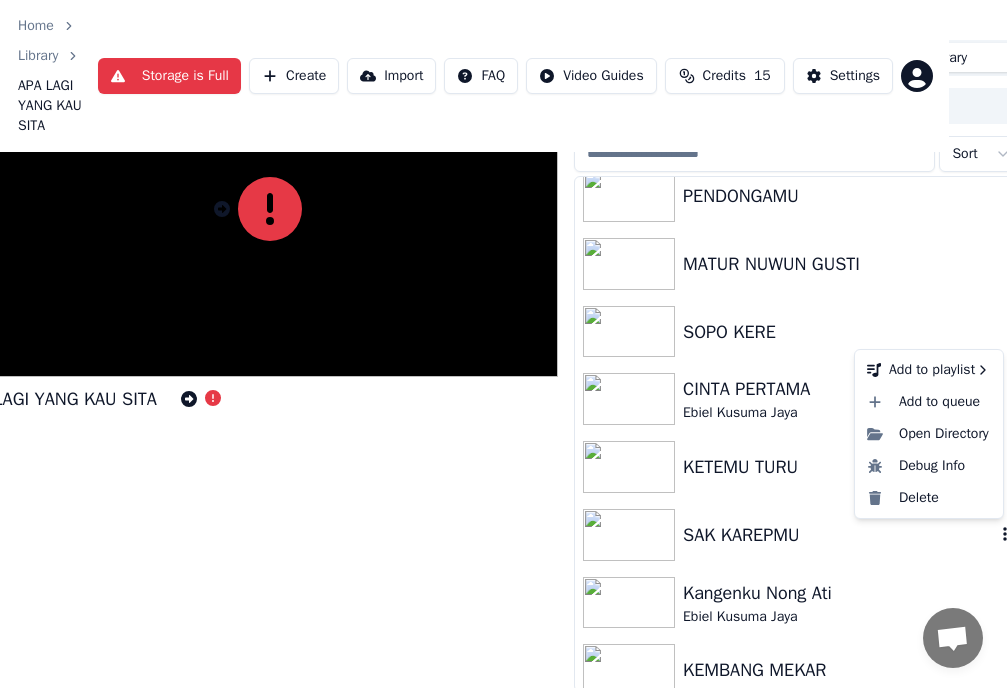 click 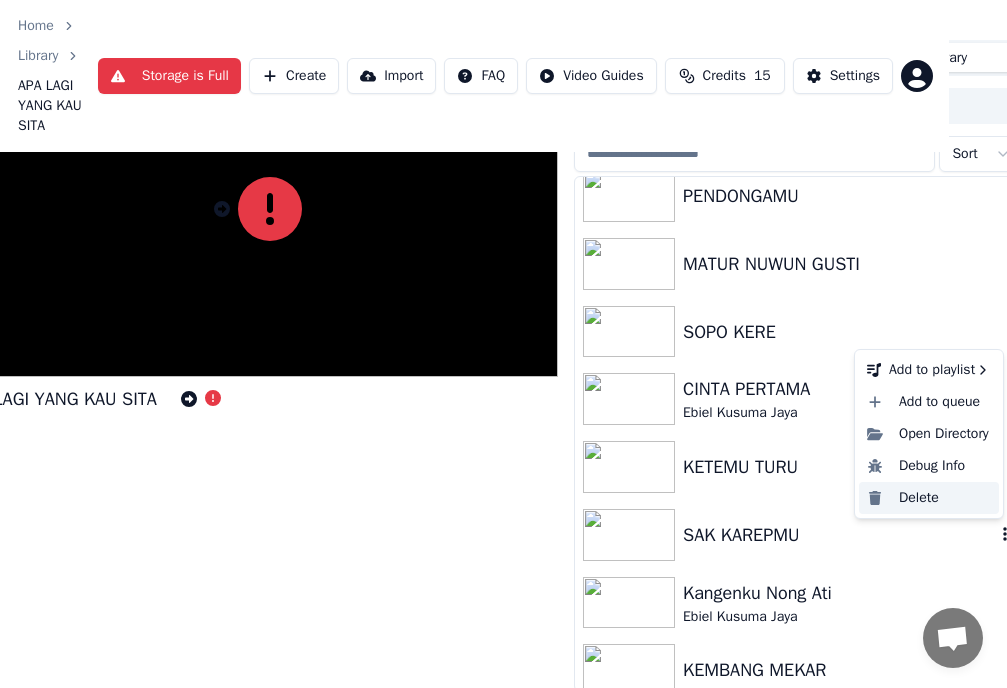 click on "Delete" at bounding box center [929, 498] 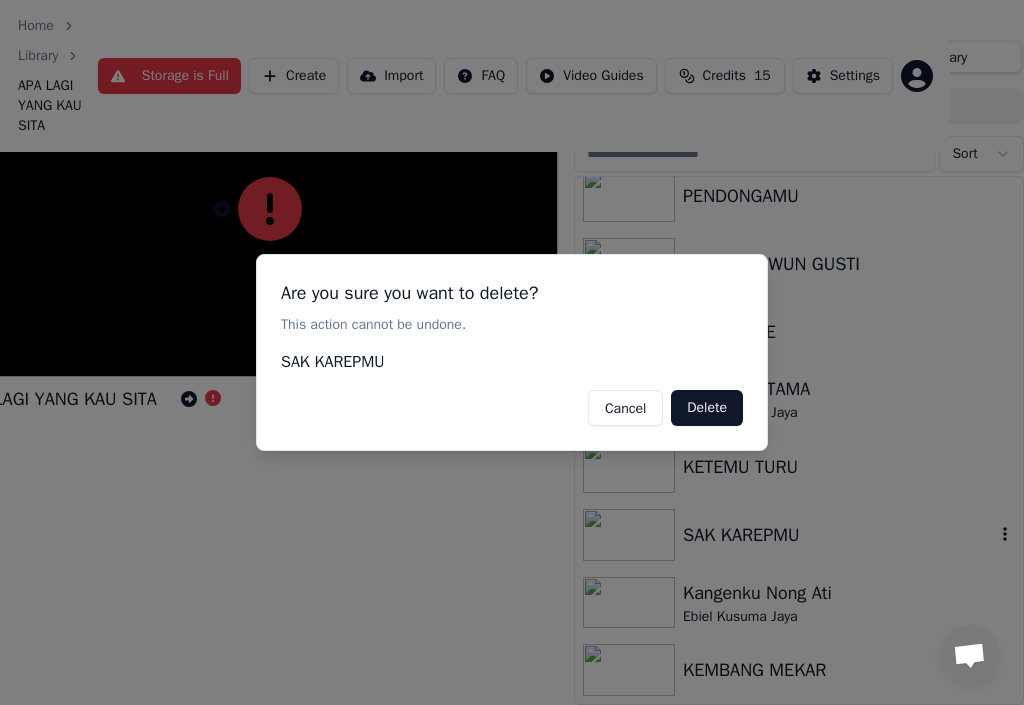 click on "Delete" at bounding box center [707, 408] 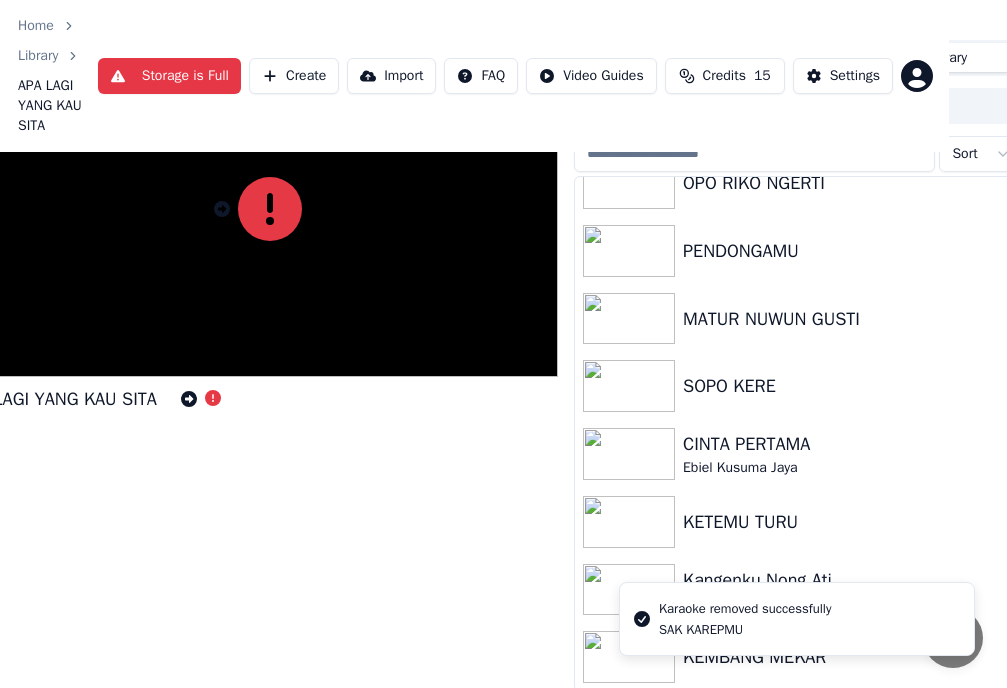 scroll, scrollTop: 218, scrollLeft: 0, axis: vertical 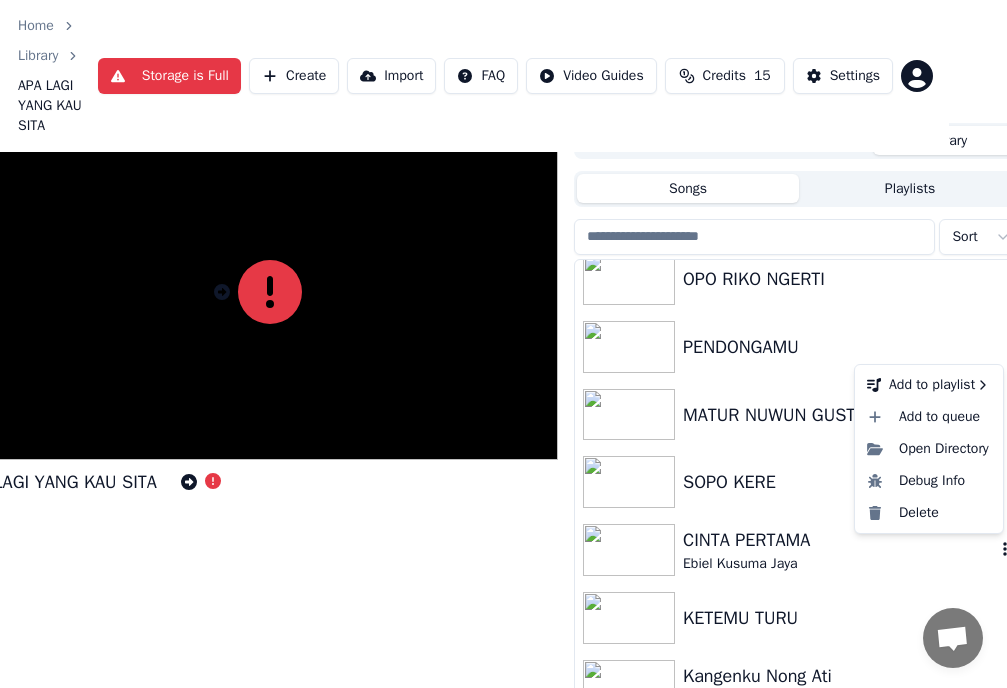 click 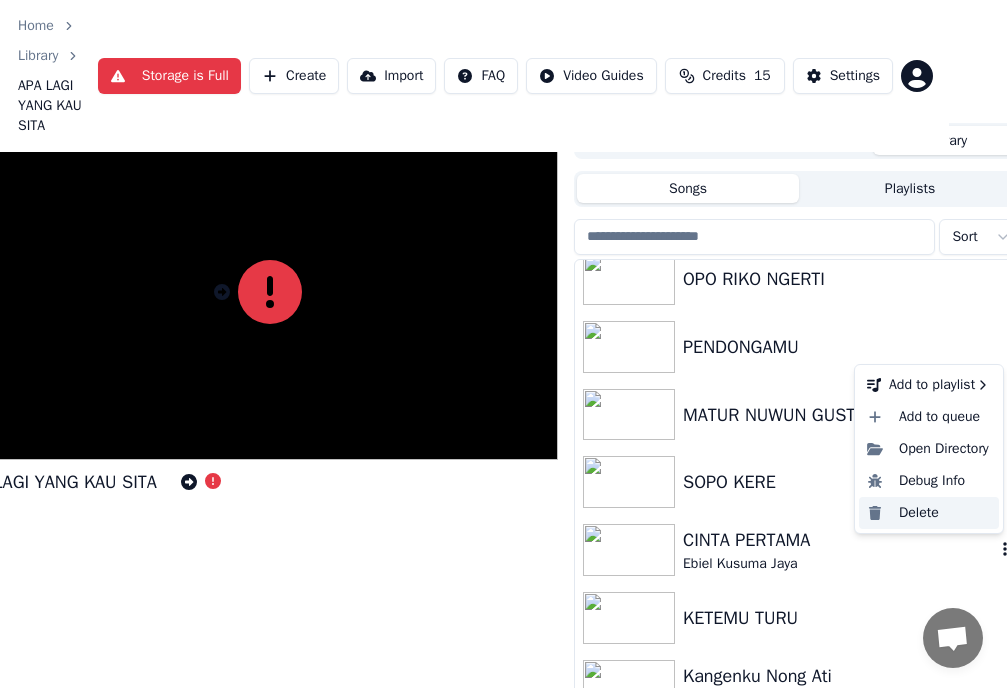 click on "Delete" at bounding box center (929, 513) 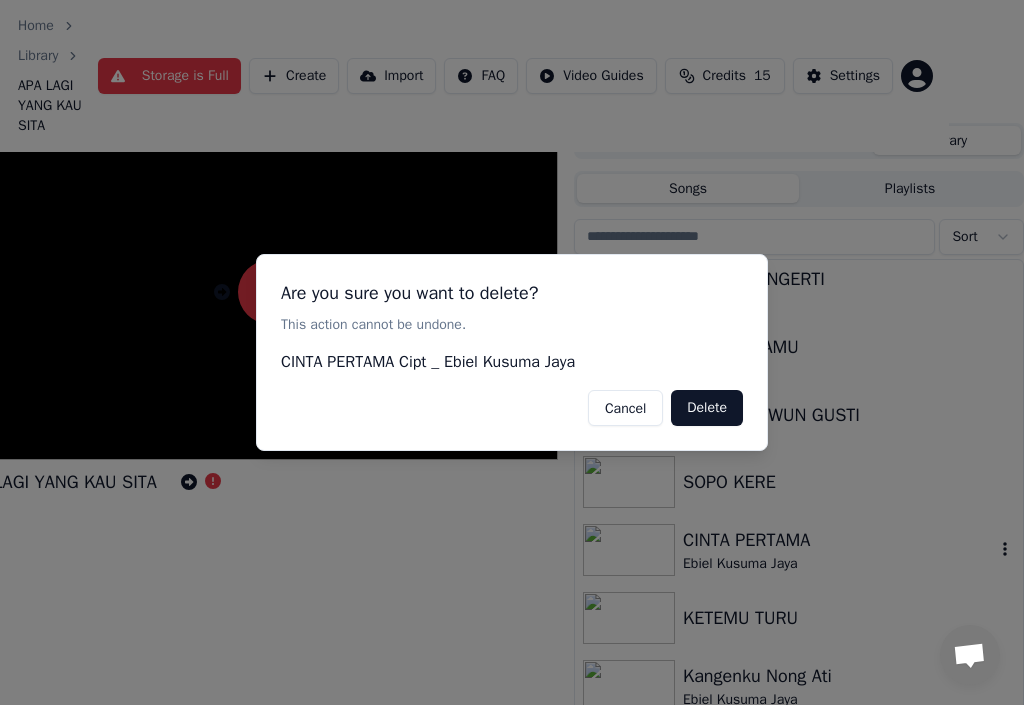 click on "Delete" at bounding box center (707, 408) 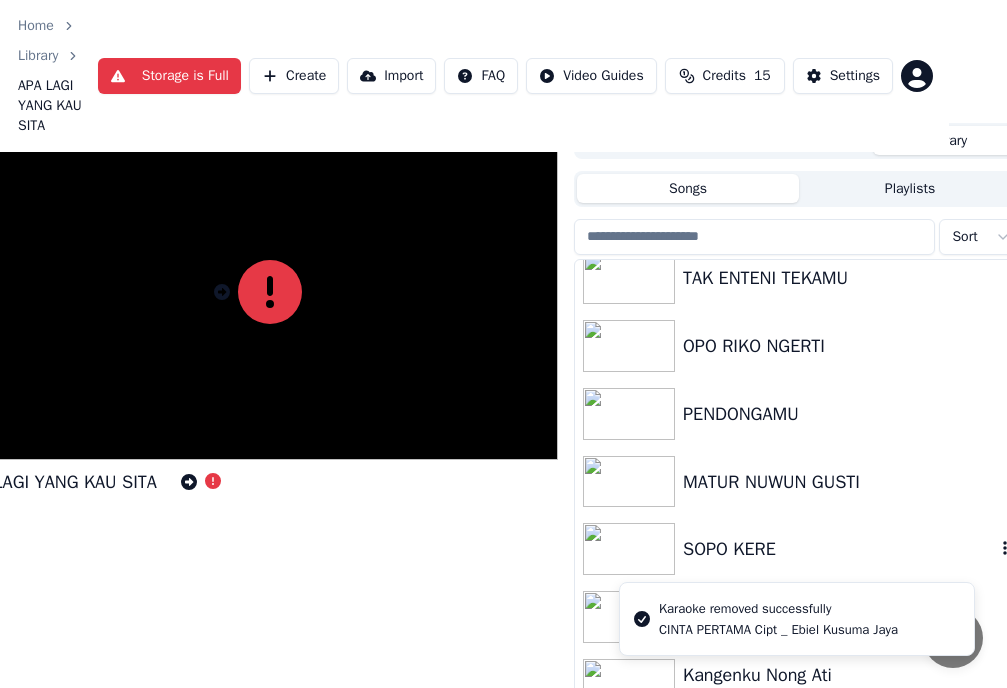 scroll, scrollTop: 150, scrollLeft: 0, axis: vertical 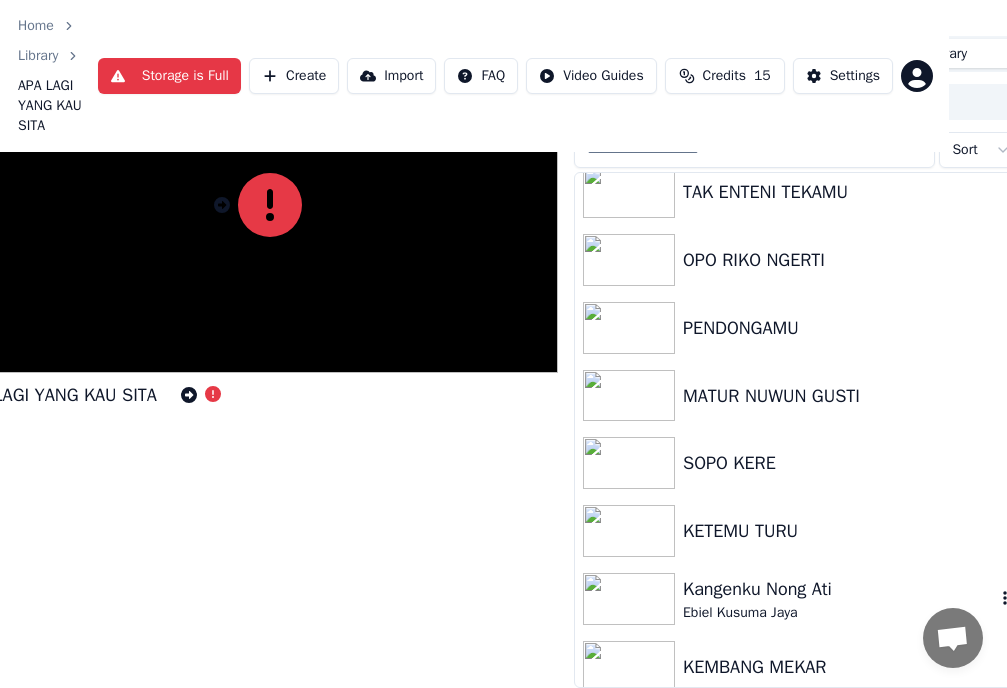 click 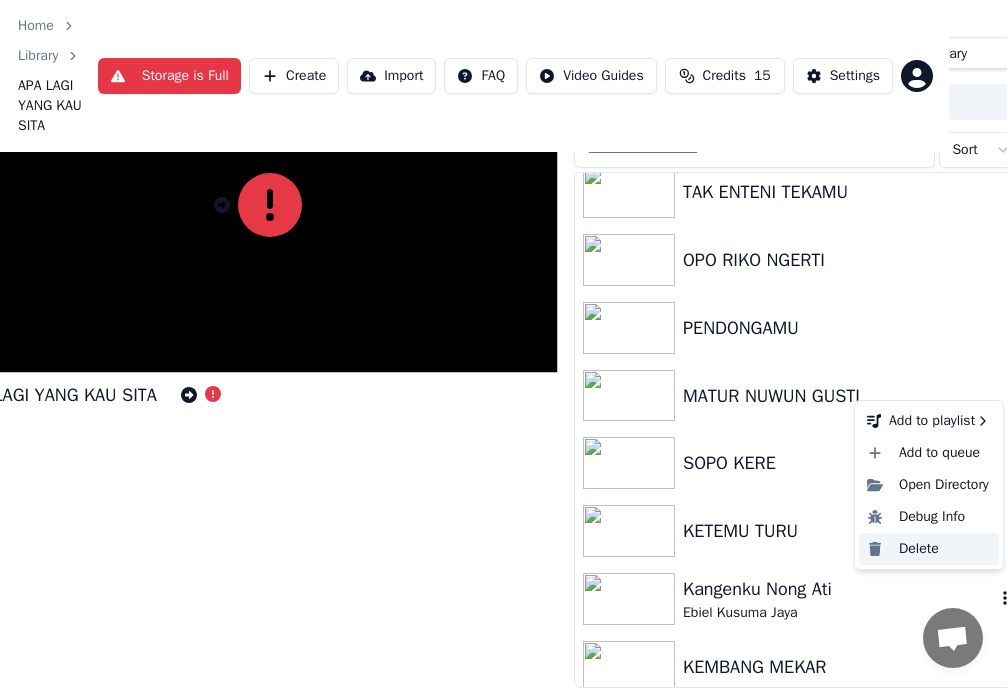 click on "Delete" at bounding box center (929, 549) 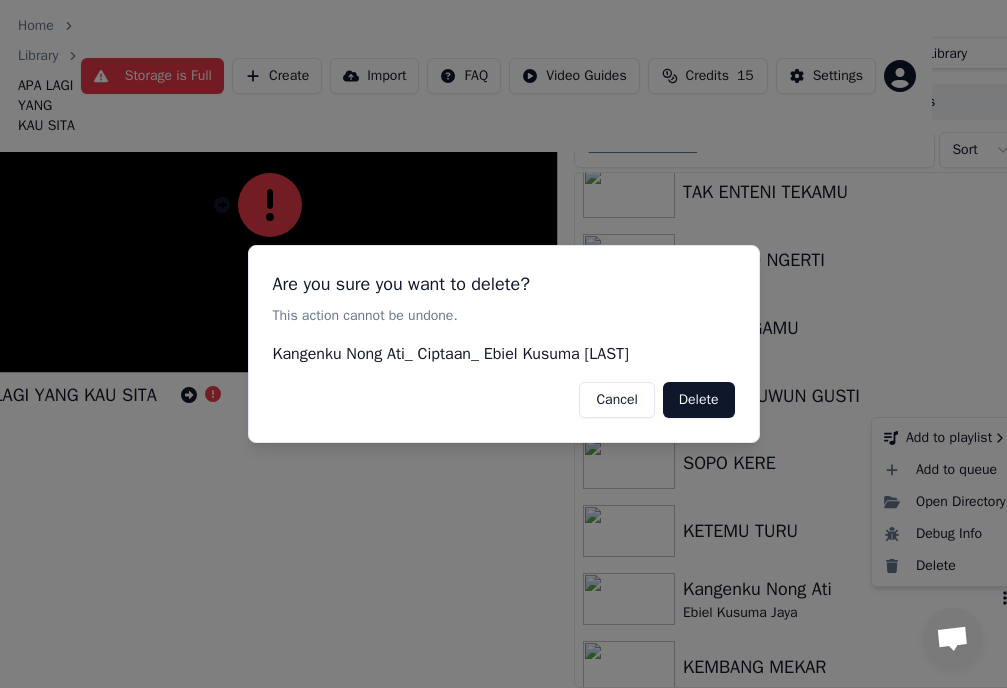 scroll, scrollTop: 112, scrollLeft: 58, axis: both 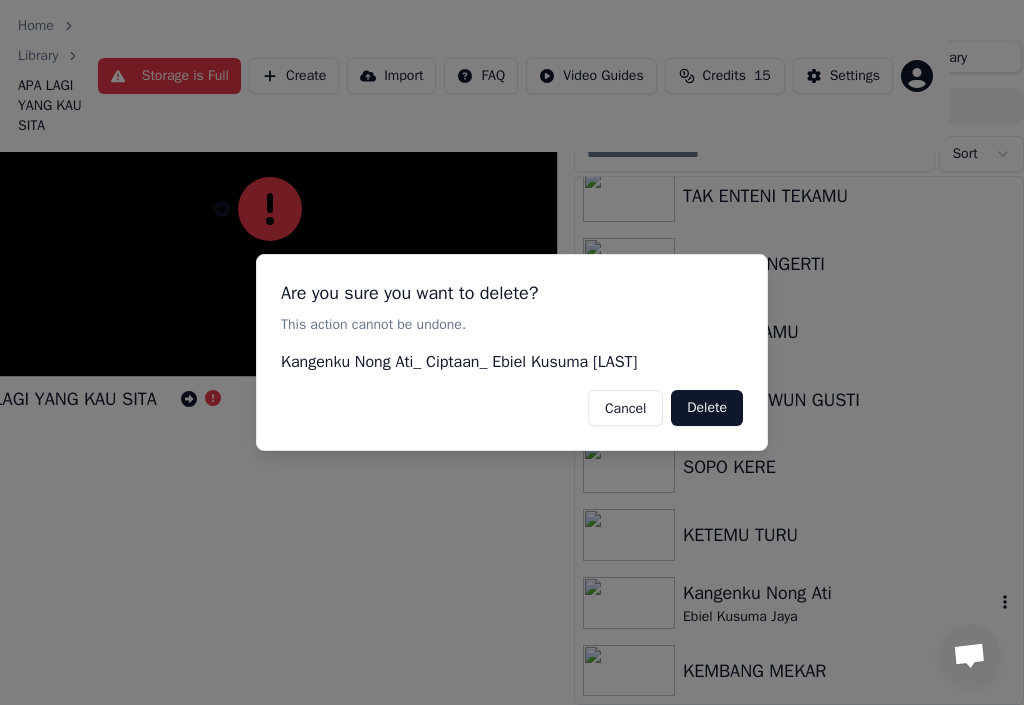click on "Delete" at bounding box center [707, 408] 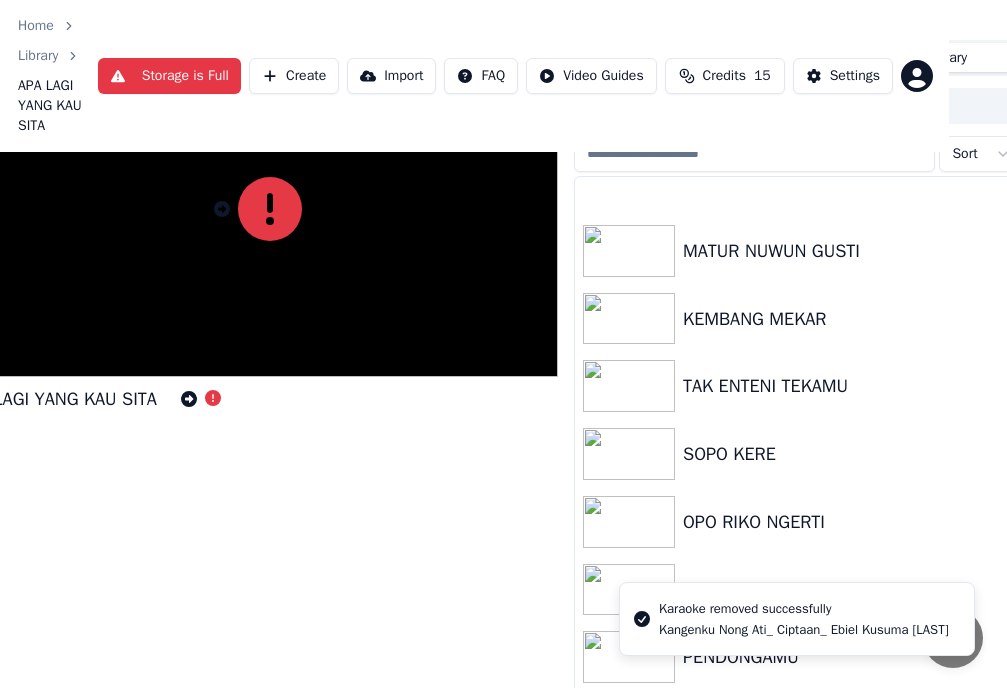 scroll, scrollTop: 83, scrollLeft: 0, axis: vertical 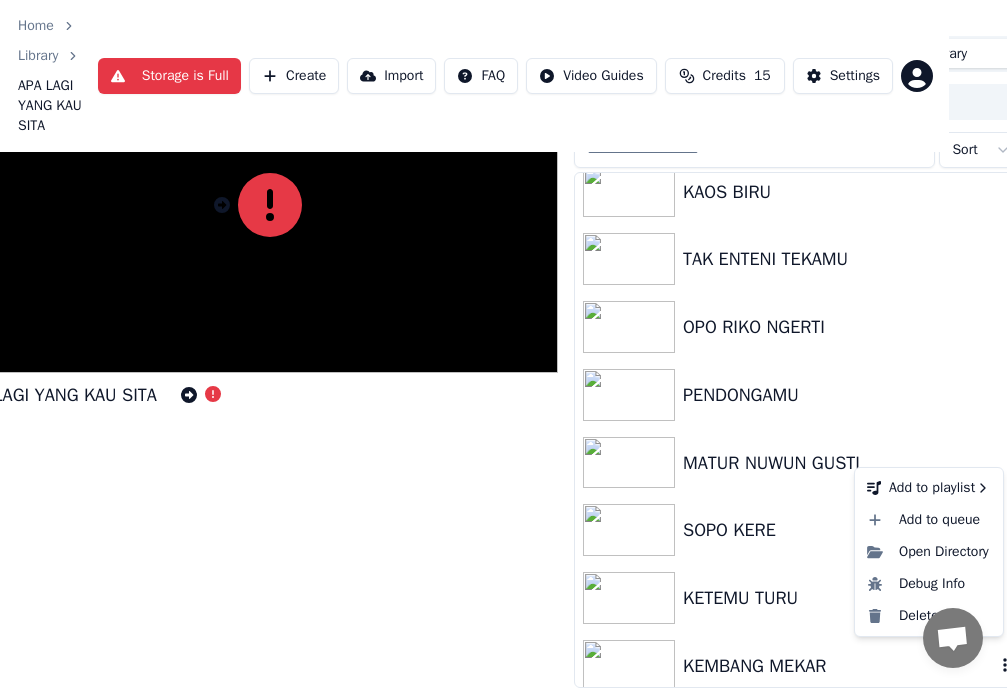 click 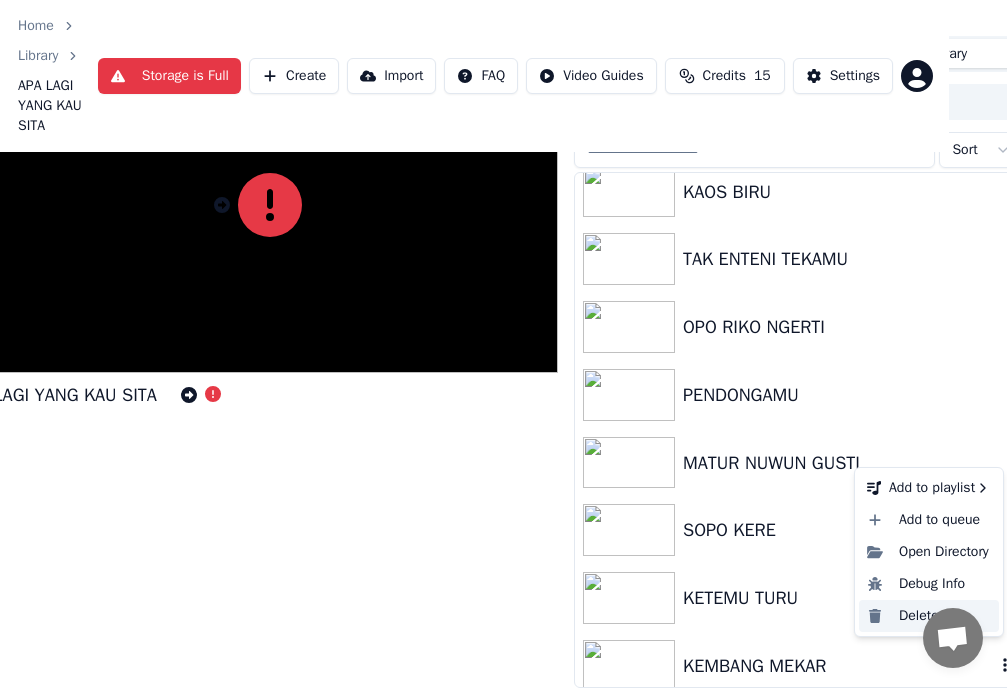 click on "Delete" at bounding box center (929, 616) 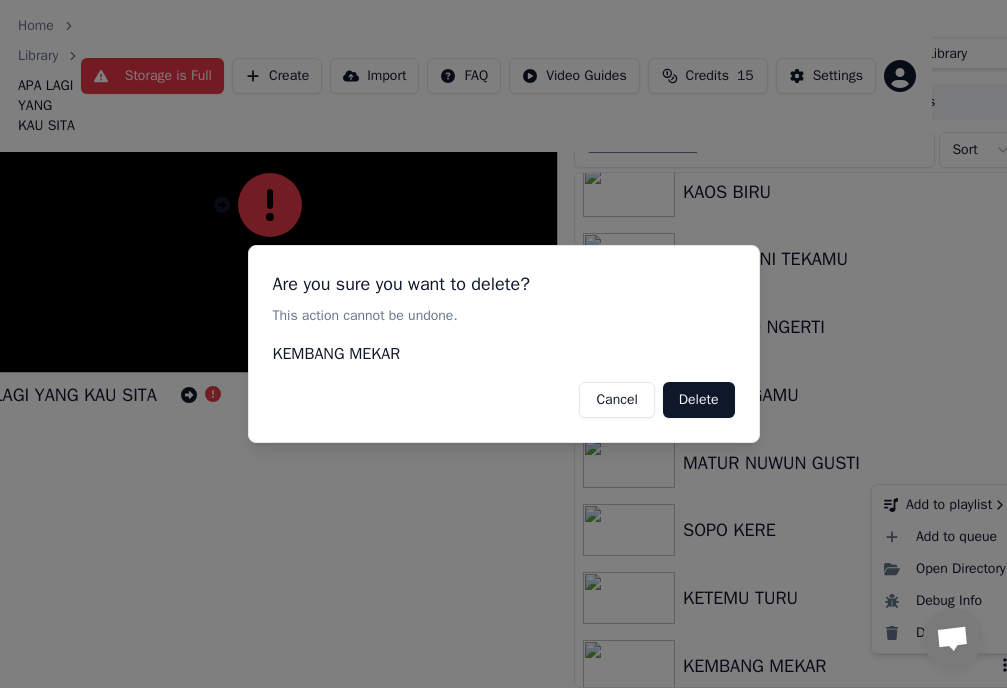 scroll, scrollTop: 112, scrollLeft: 58, axis: both 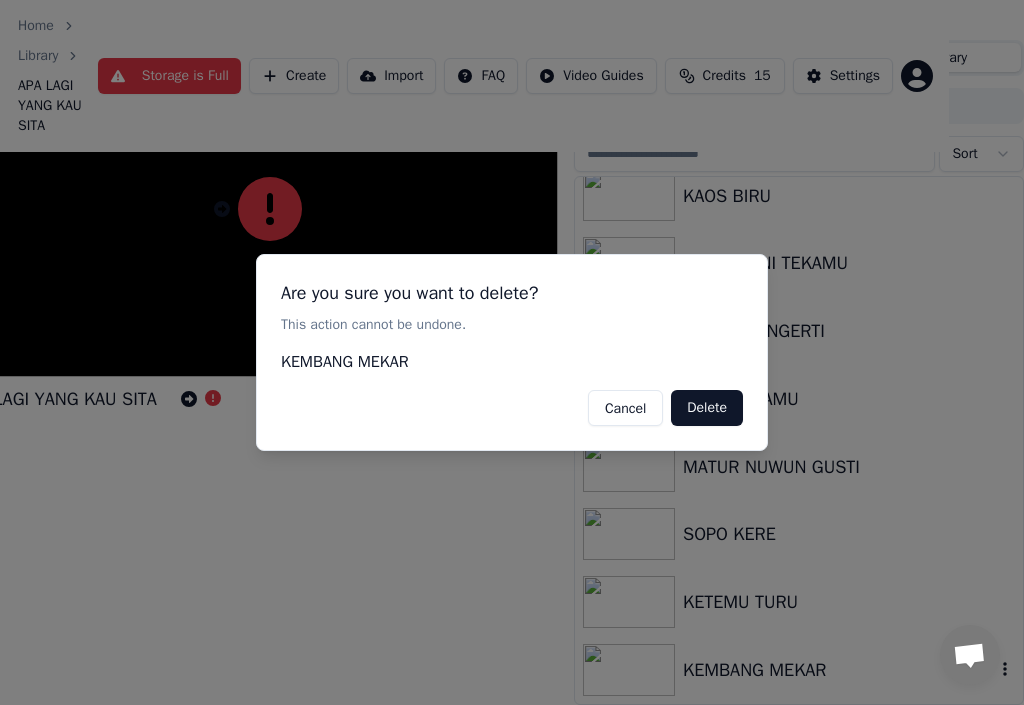 click on "Delete" at bounding box center (707, 408) 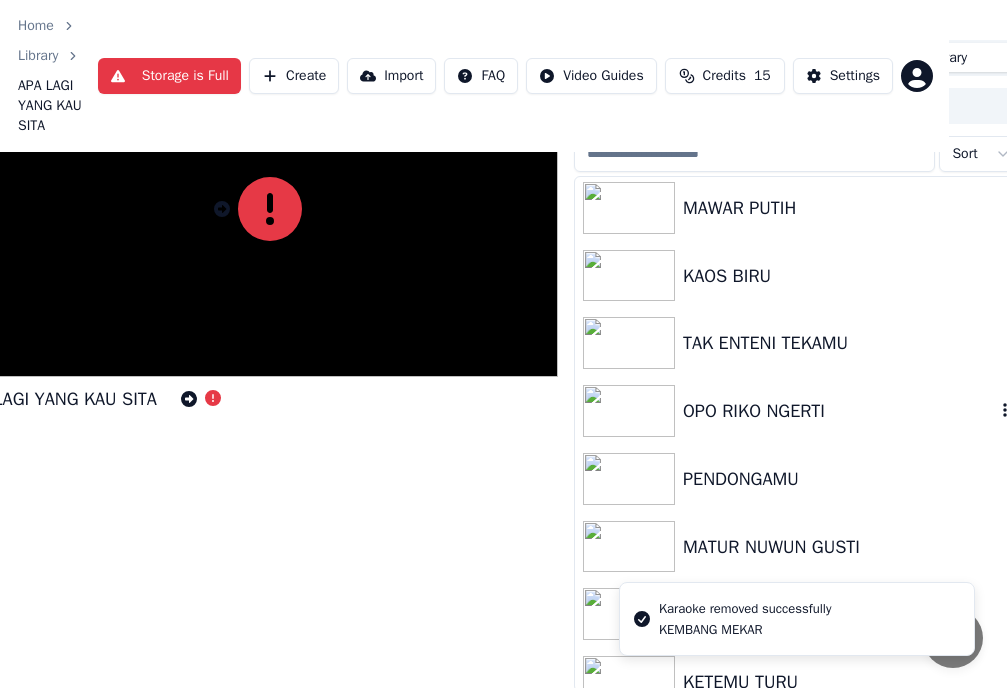 scroll, scrollTop: 0, scrollLeft: 0, axis: both 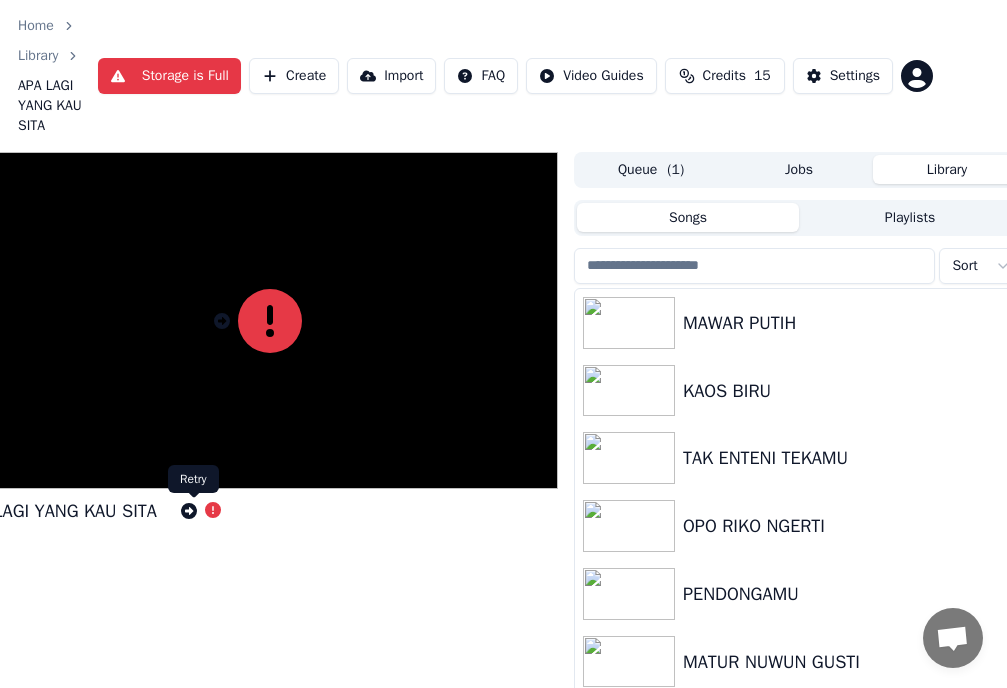 click 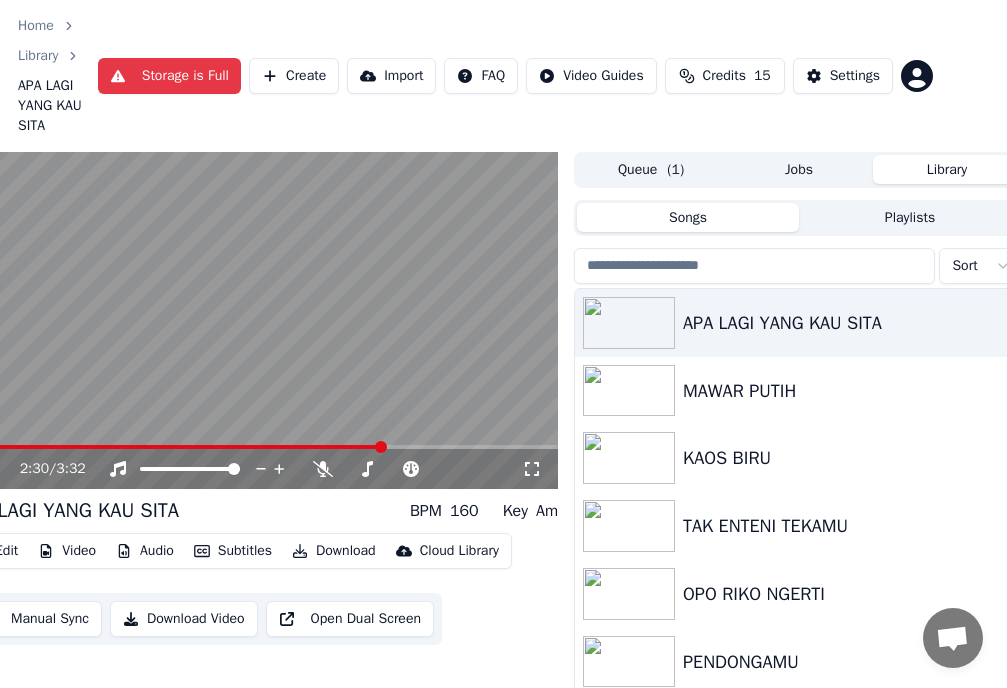 drag, startPoint x: 549, startPoint y: 14, endPoint x: 589, endPoint y: 1, distance: 42.059483 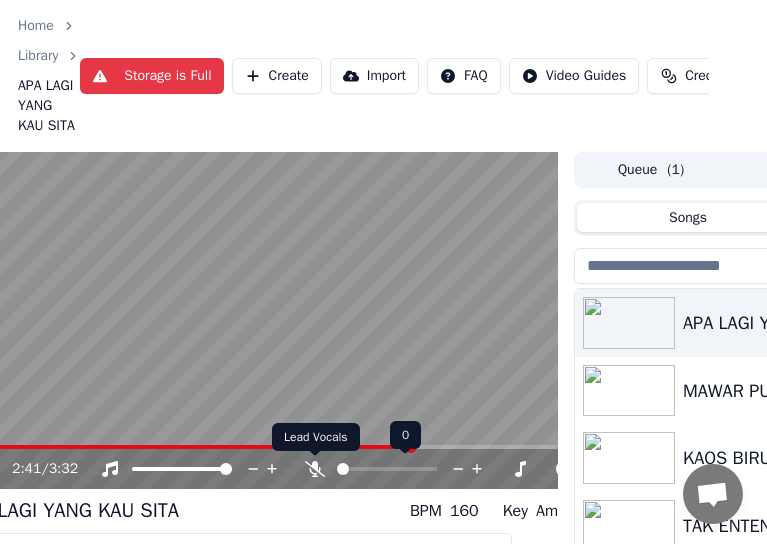 click 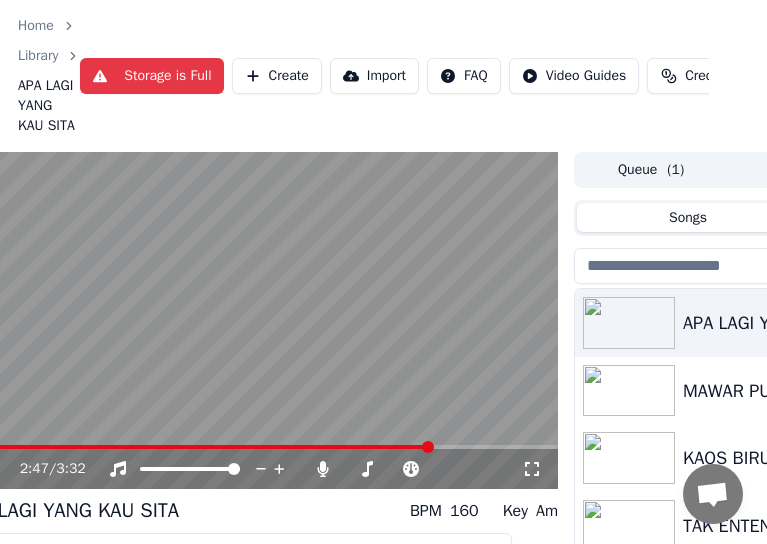 click at bounding box center [195, 447] 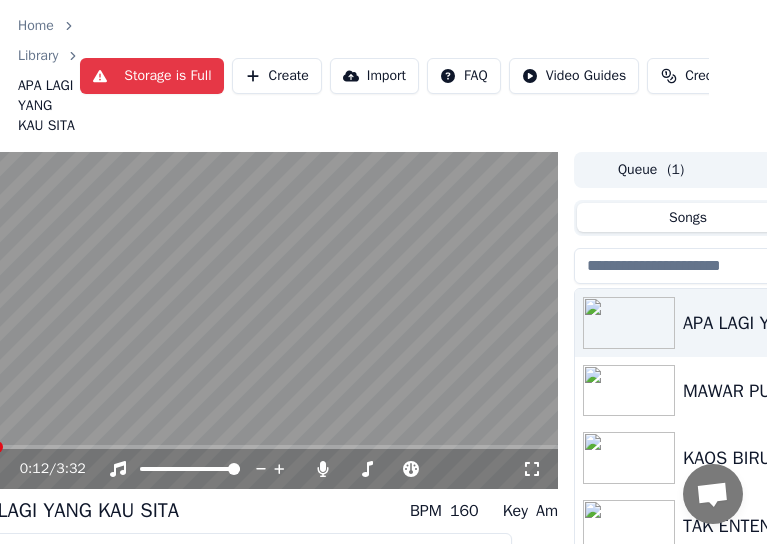 click at bounding box center (-3, 447) 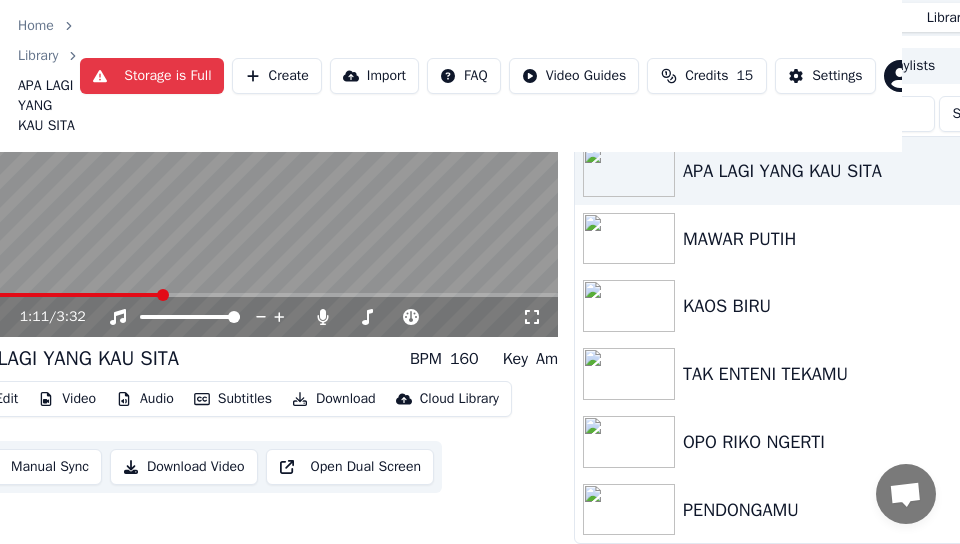 scroll, scrollTop: 165, scrollLeft: 58, axis: both 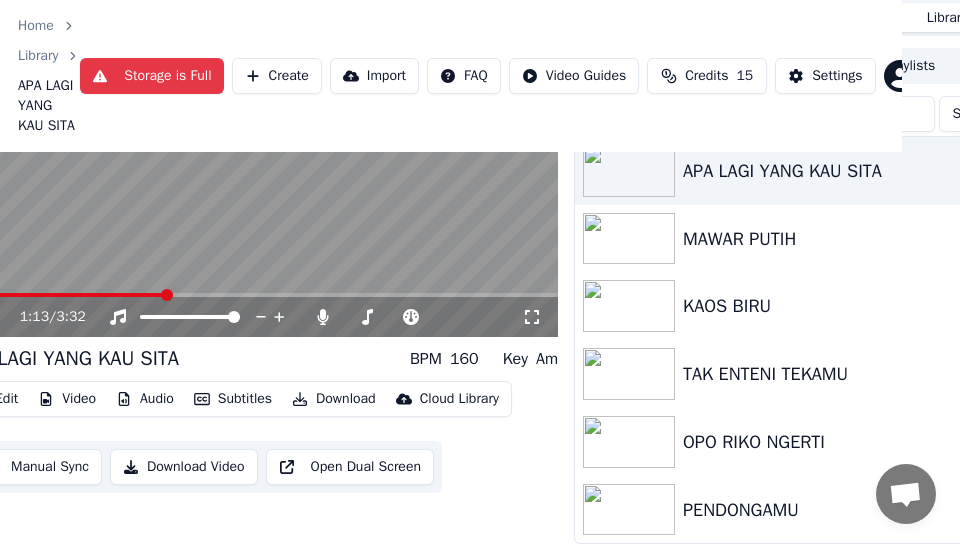 click on "Download Video" at bounding box center (184, 467) 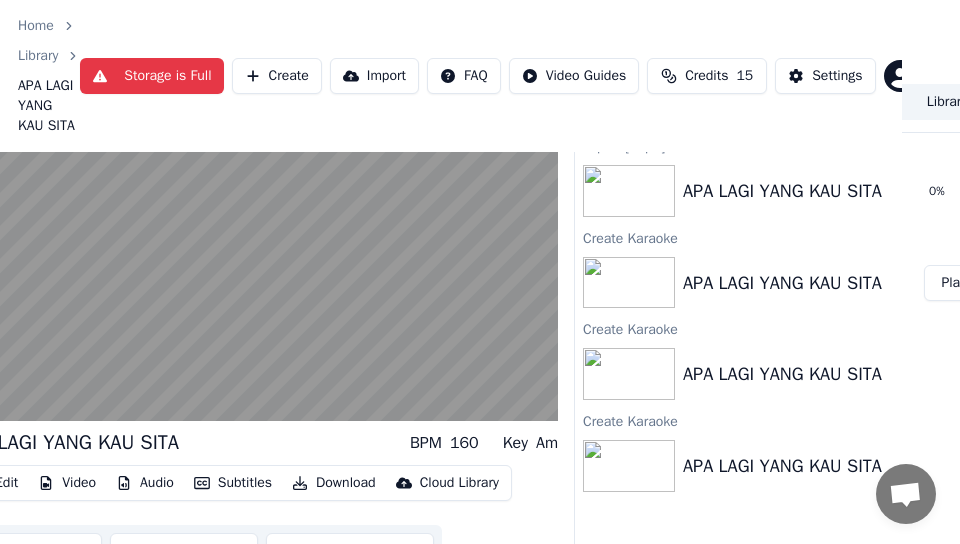 scroll, scrollTop: 33, scrollLeft: 58, axis: both 